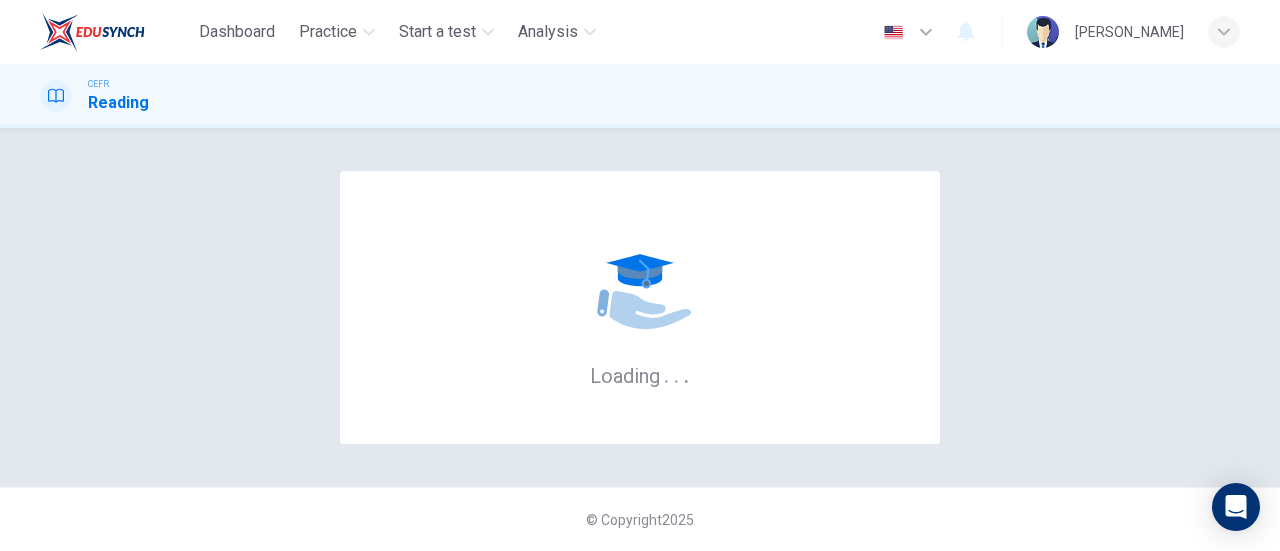 scroll, scrollTop: 0, scrollLeft: 0, axis: both 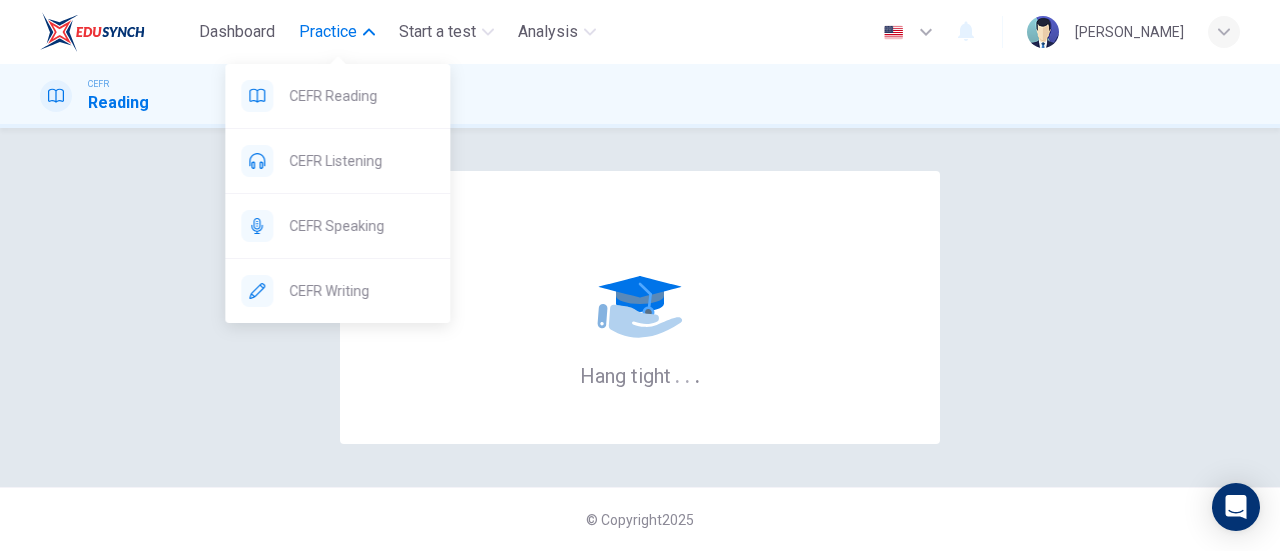 click on "Practice" at bounding box center [337, 32] 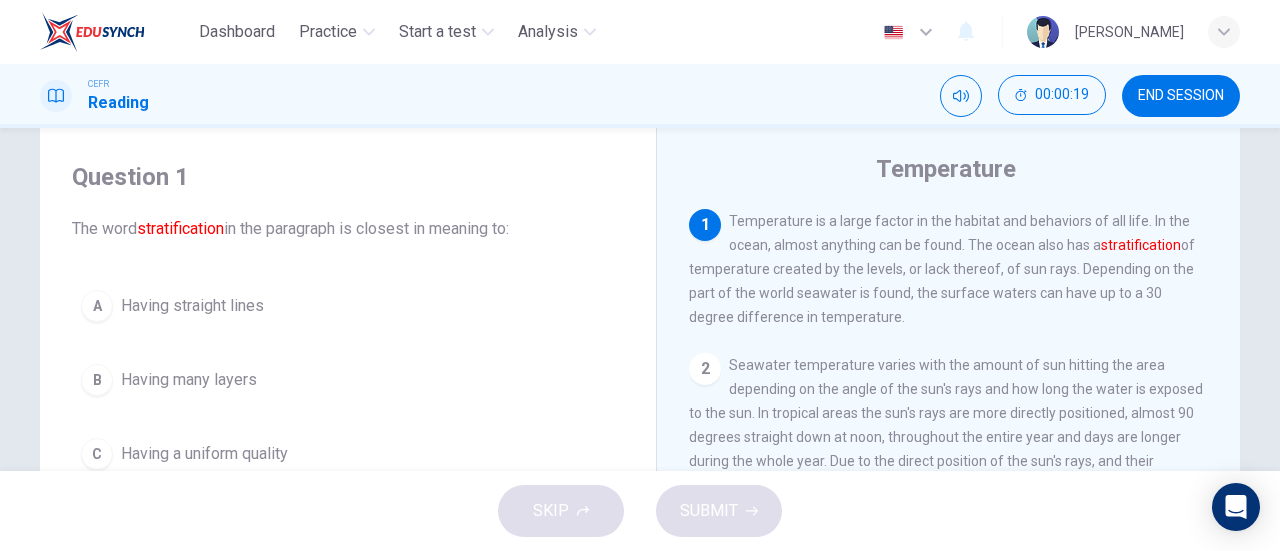 scroll, scrollTop: 115, scrollLeft: 0, axis: vertical 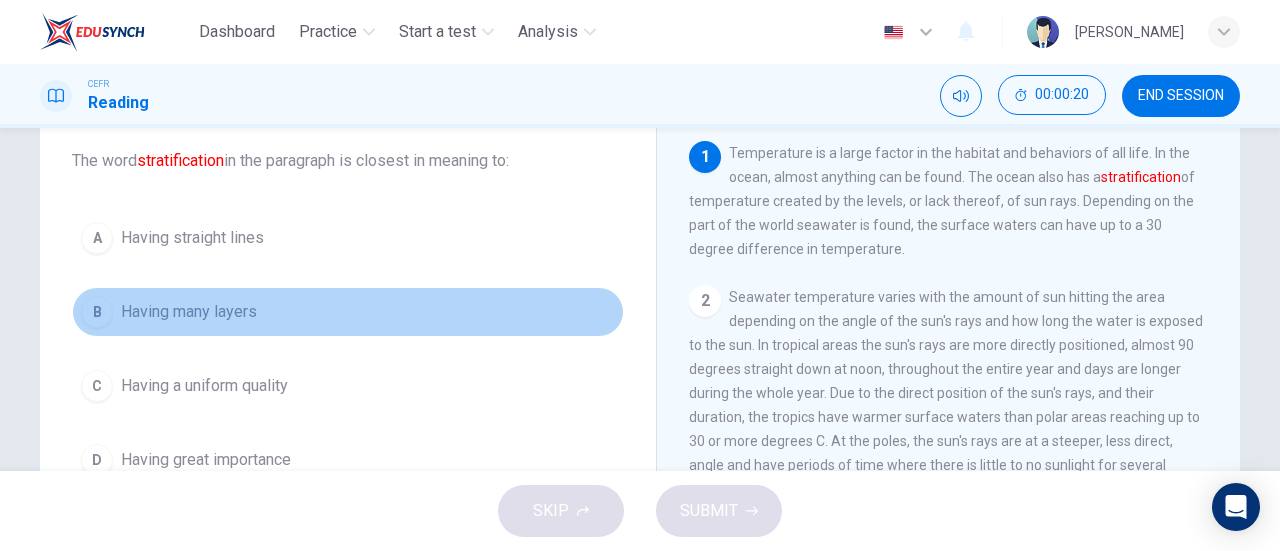 click on "B" at bounding box center [97, 312] 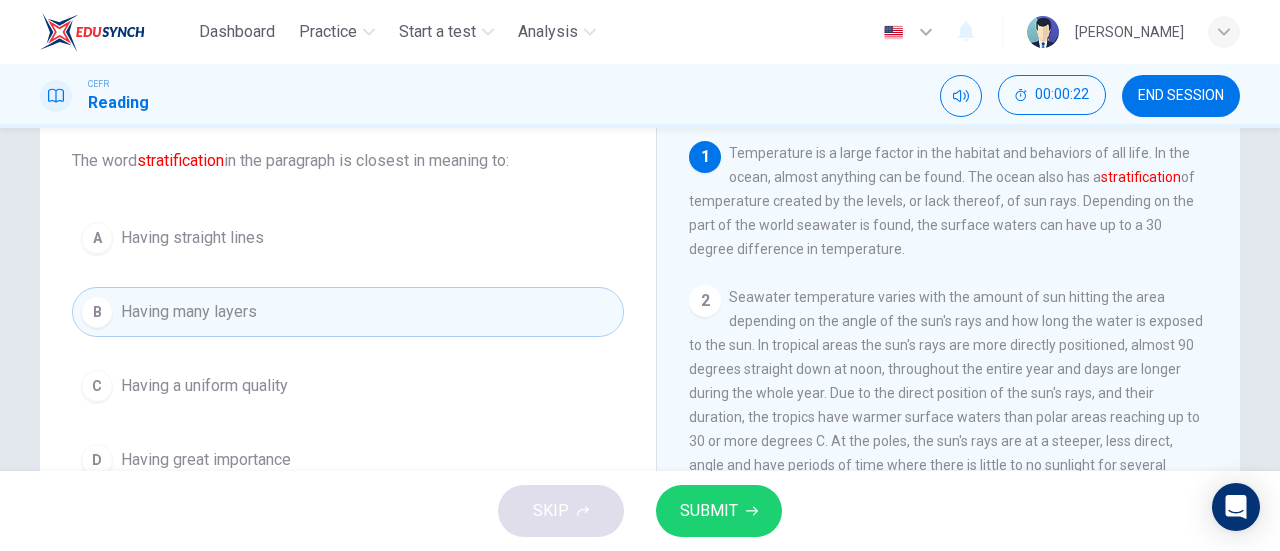 click on "SUBMIT" at bounding box center [709, 511] 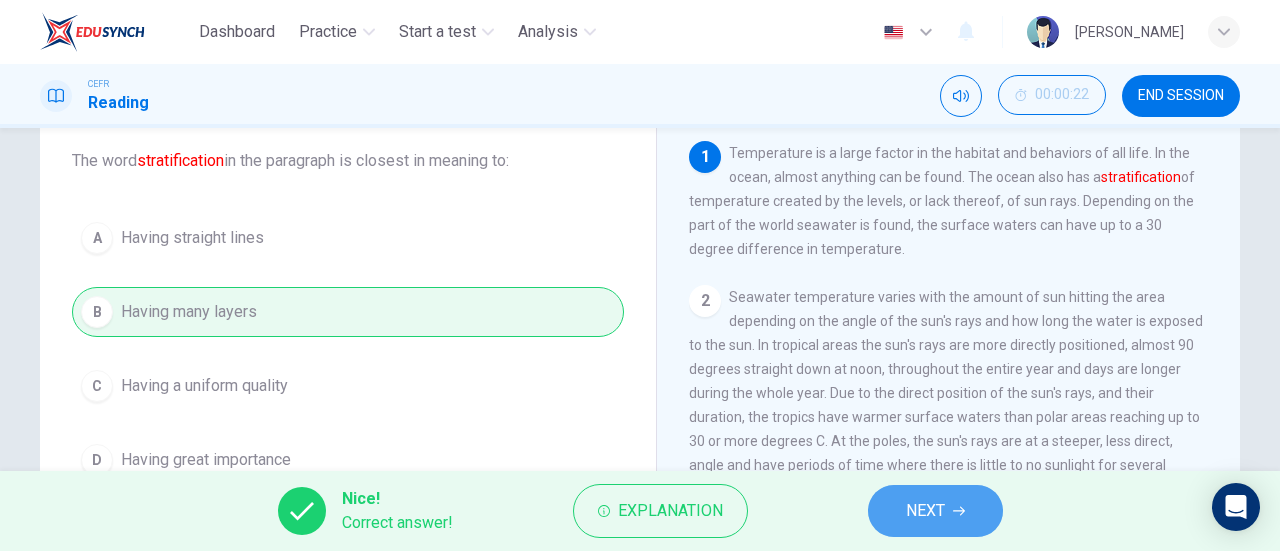 click on "NEXT" at bounding box center (925, 511) 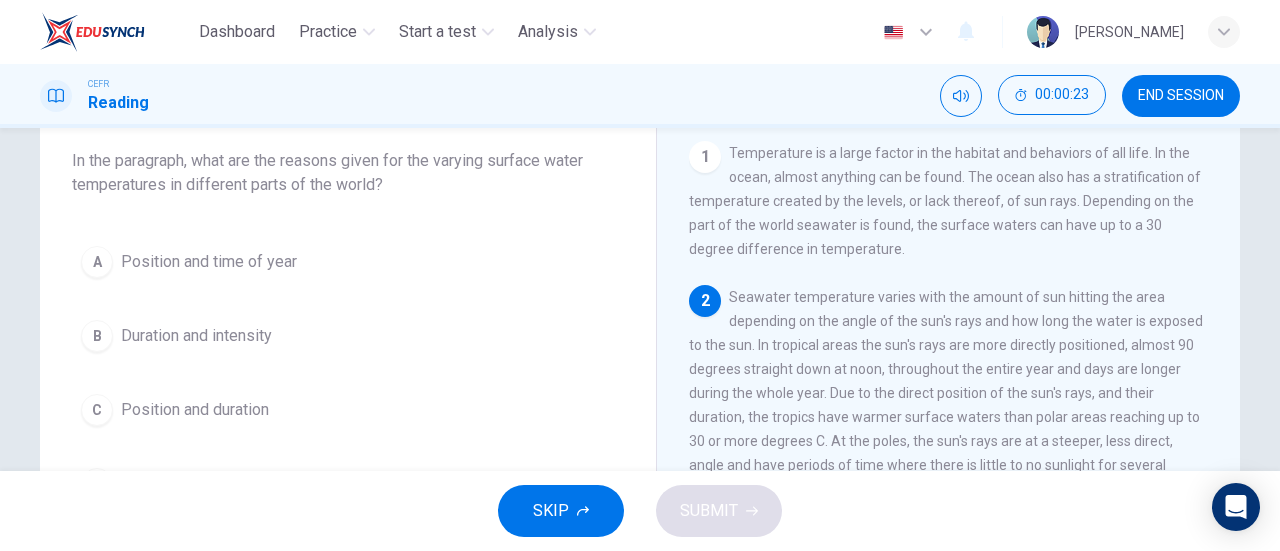scroll, scrollTop: 90, scrollLeft: 0, axis: vertical 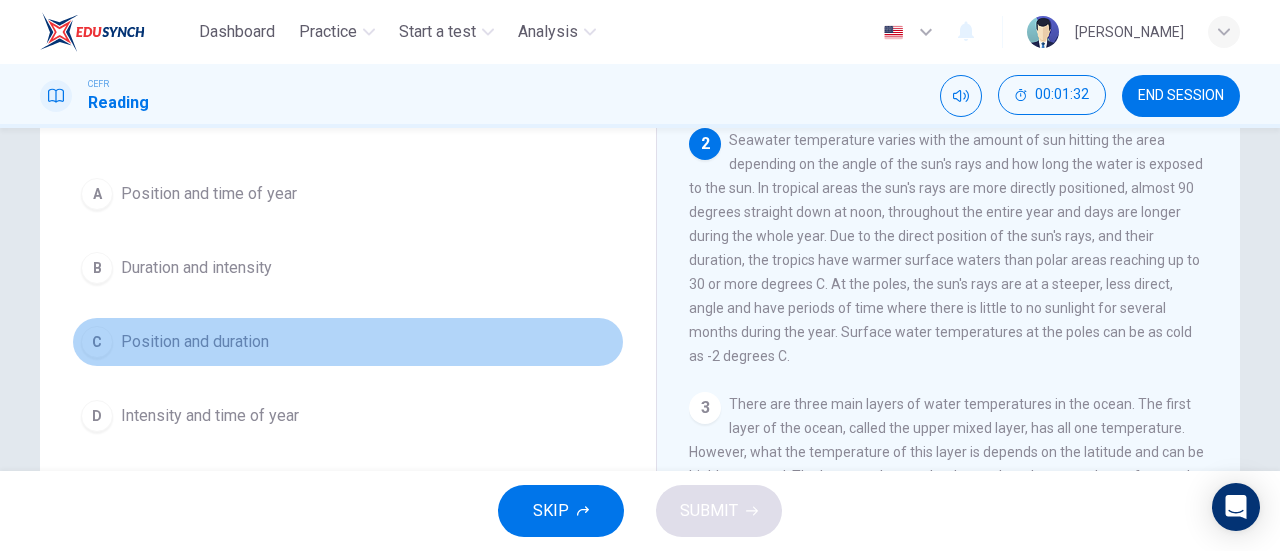 click on "C" at bounding box center [97, 342] 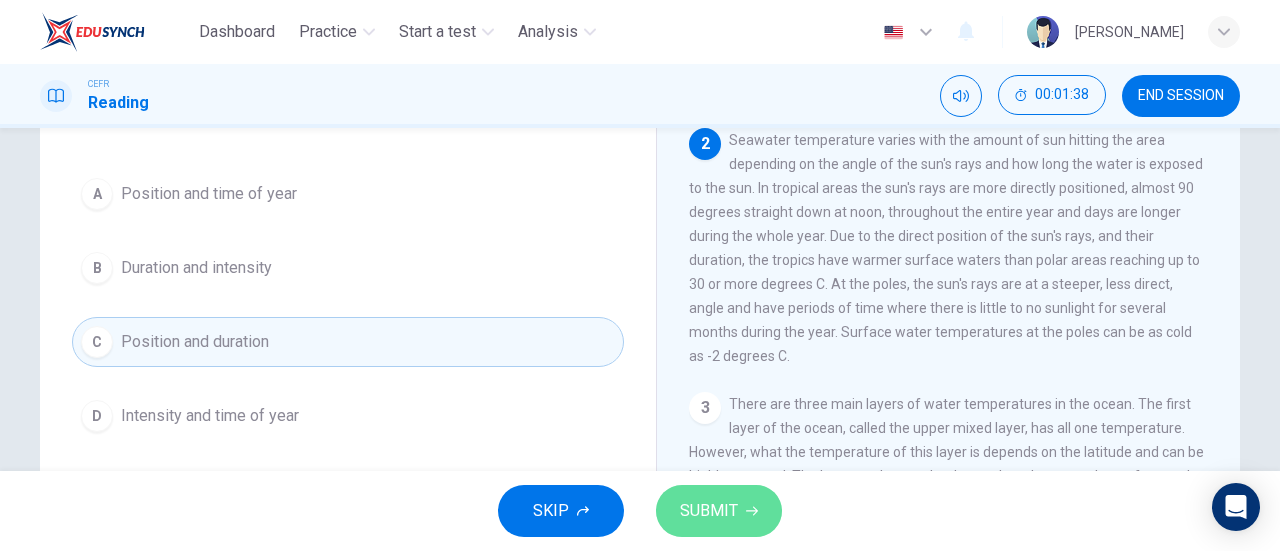 click on "SUBMIT" at bounding box center (709, 511) 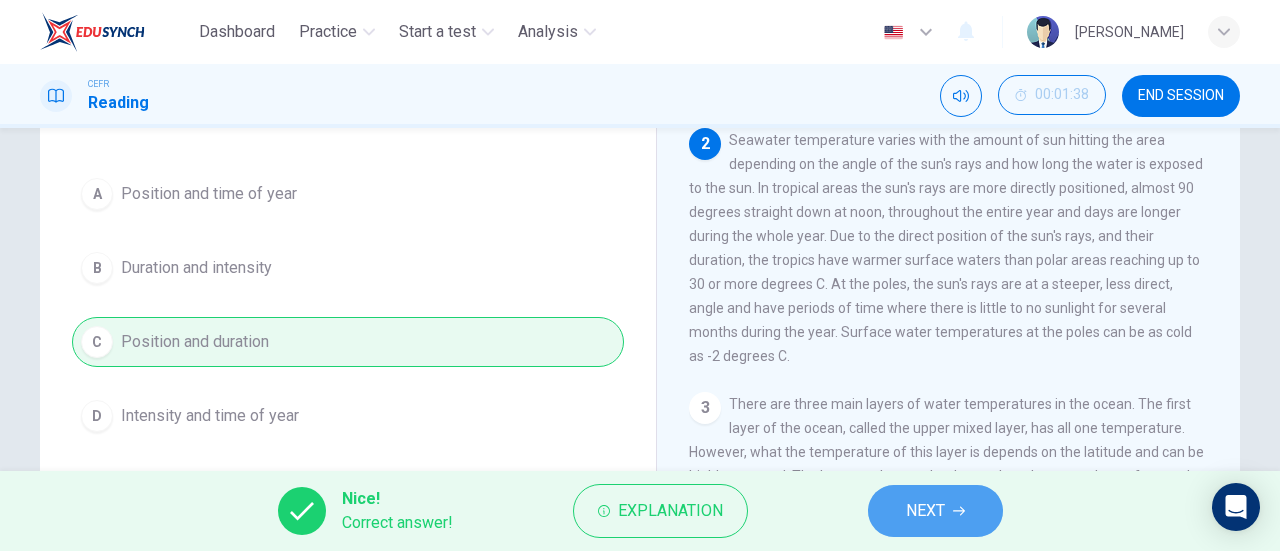 click on "NEXT" at bounding box center [925, 511] 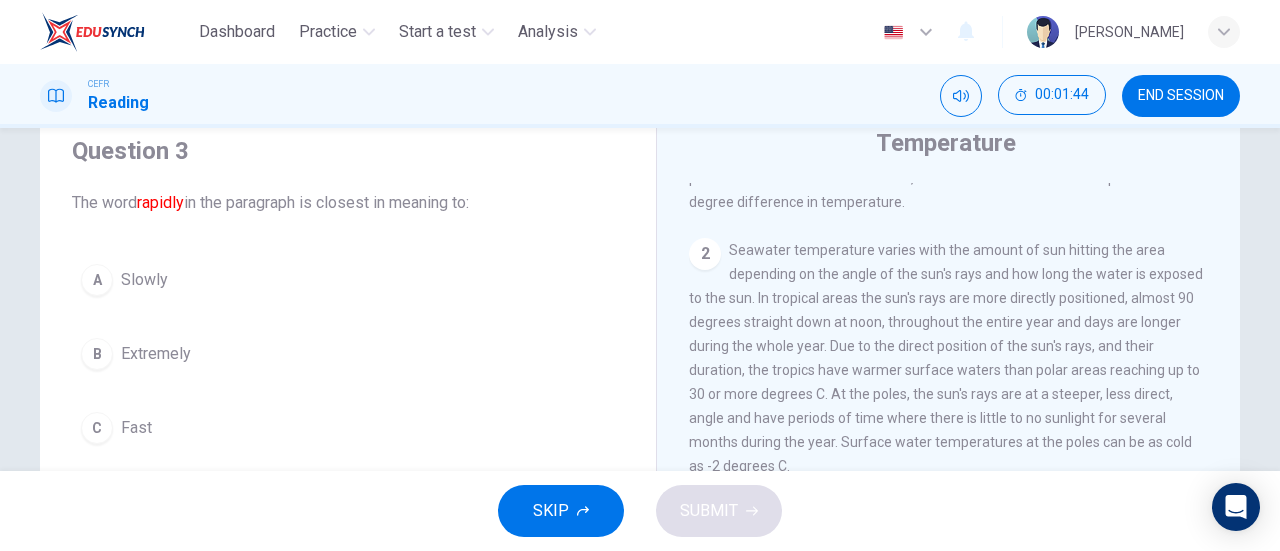 scroll, scrollTop: 83, scrollLeft: 0, axis: vertical 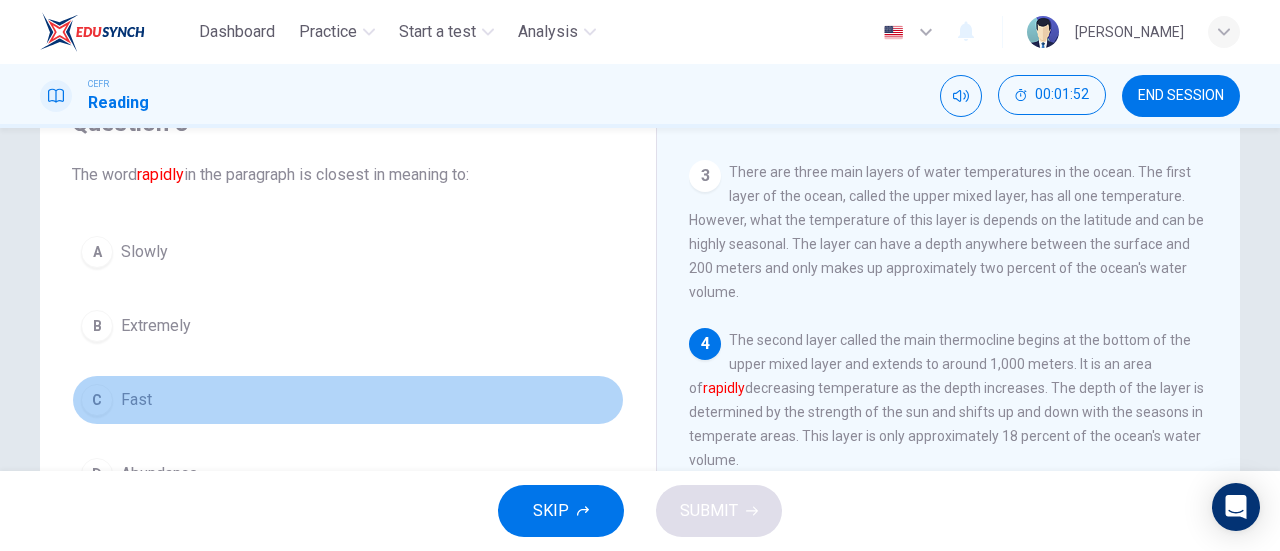 click on "C" at bounding box center [97, 400] 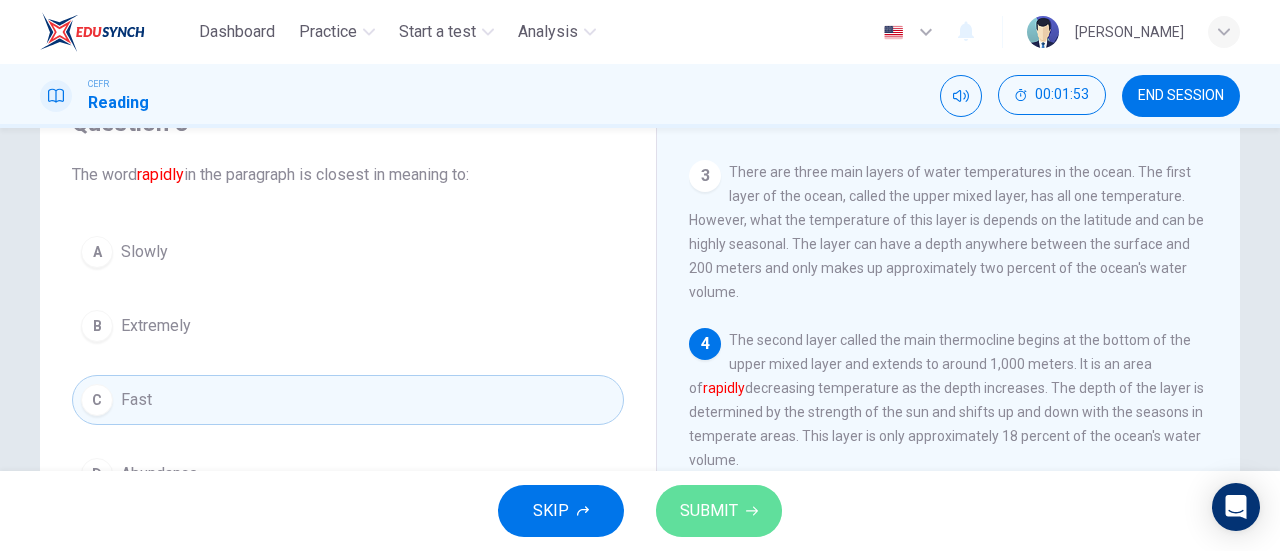 click on "SUBMIT" at bounding box center (709, 511) 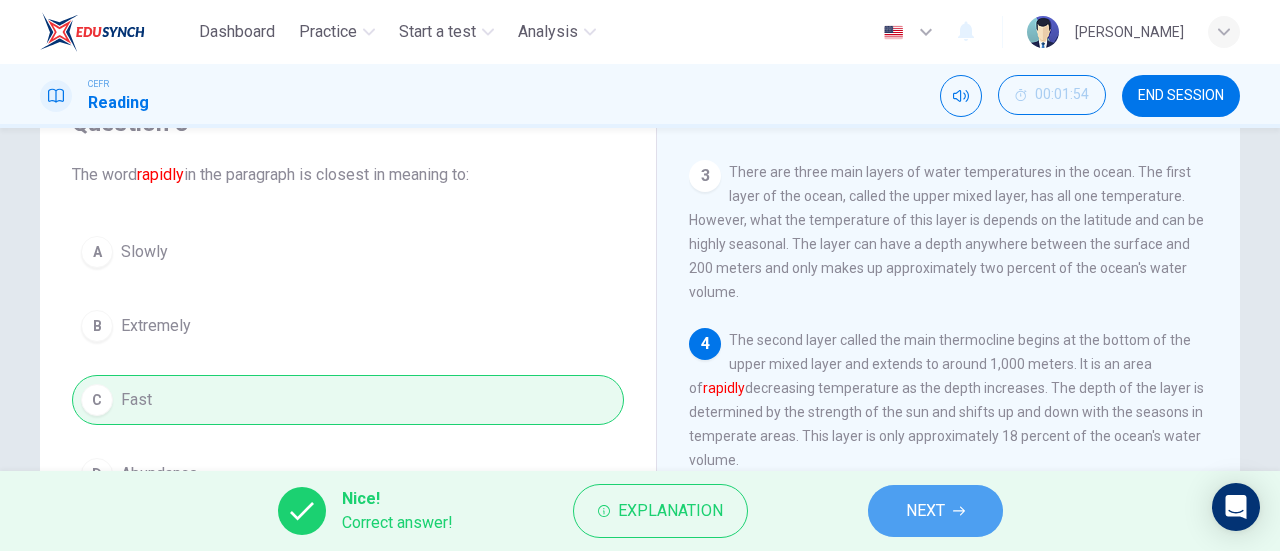 click on "NEXT" at bounding box center (925, 511) 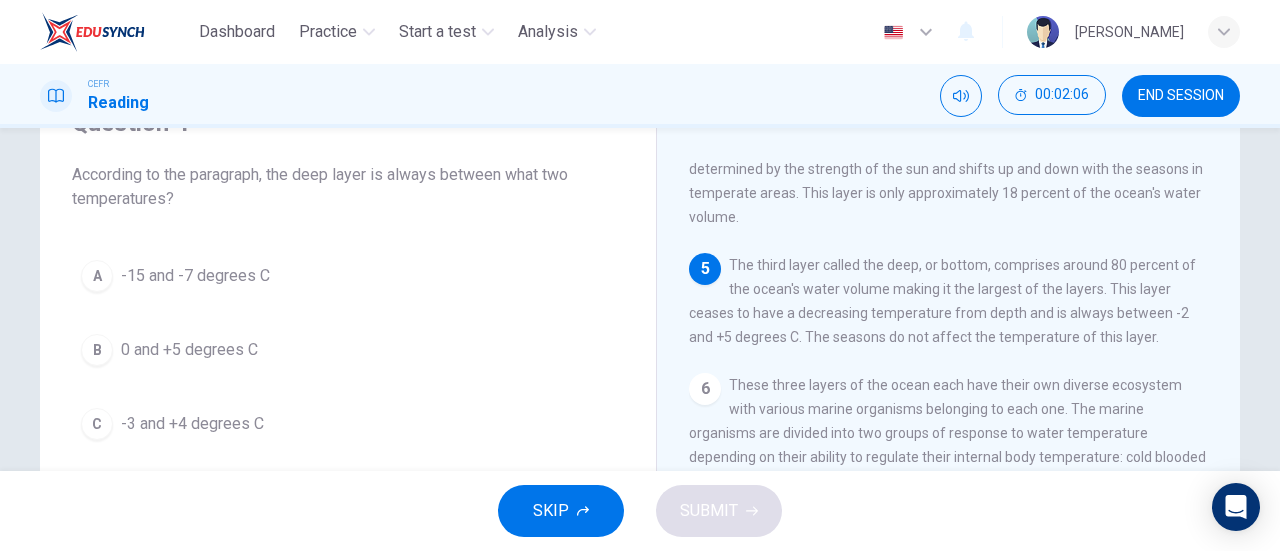 scroll, scrollTop: 647, scrollLeft: 0, axis: vertical 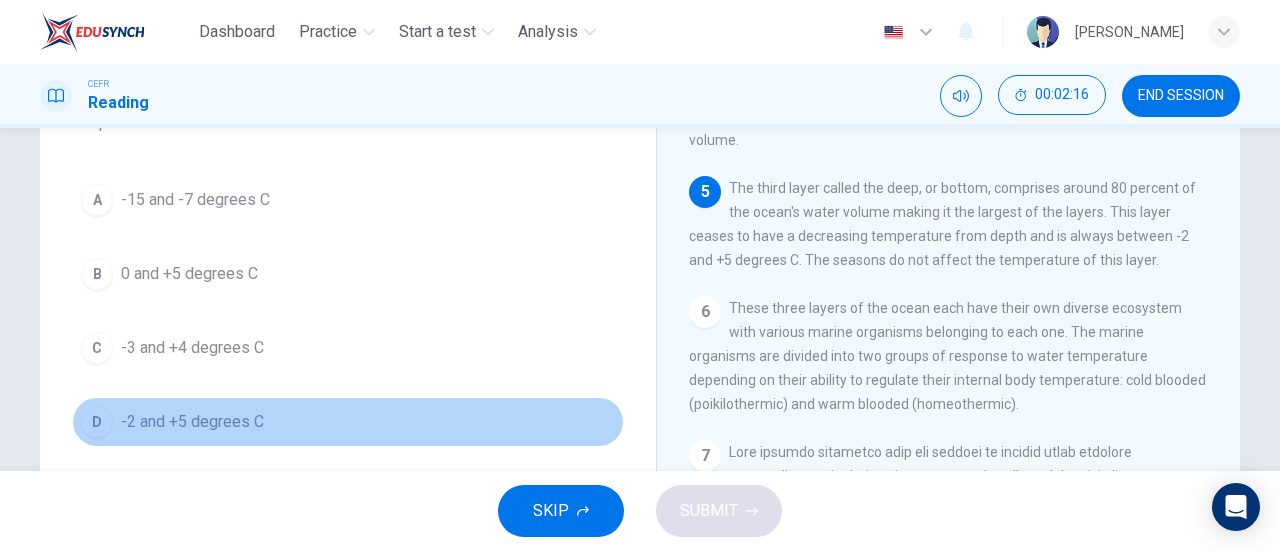 click on "D" at bounding box center [97, 422] 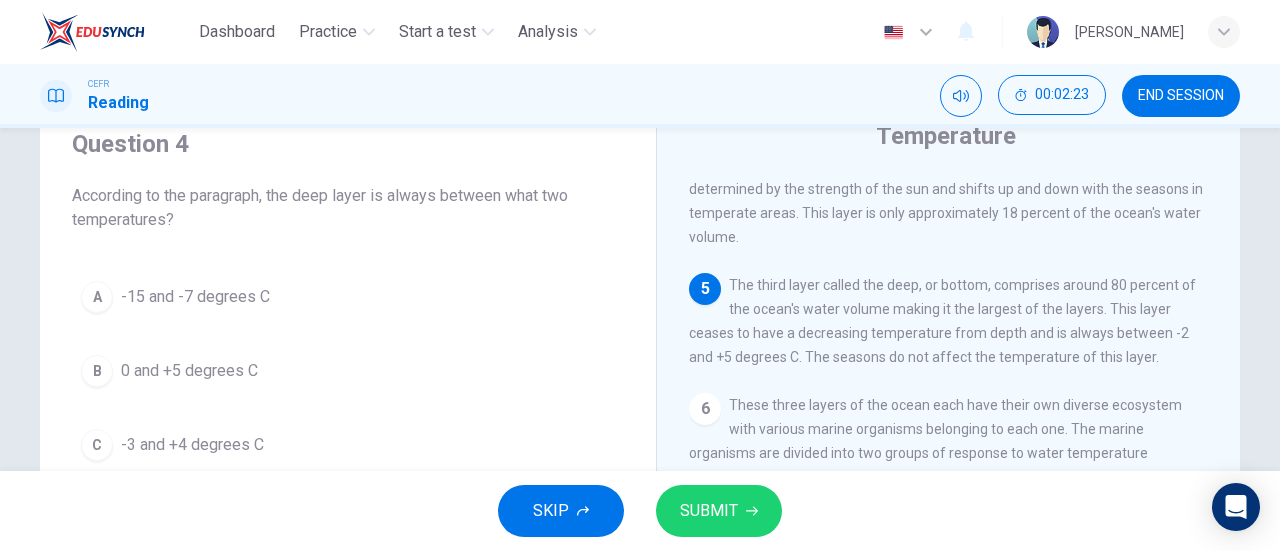 scroll, scrollTop: 136, scrollLeft: 0, axis: vertical 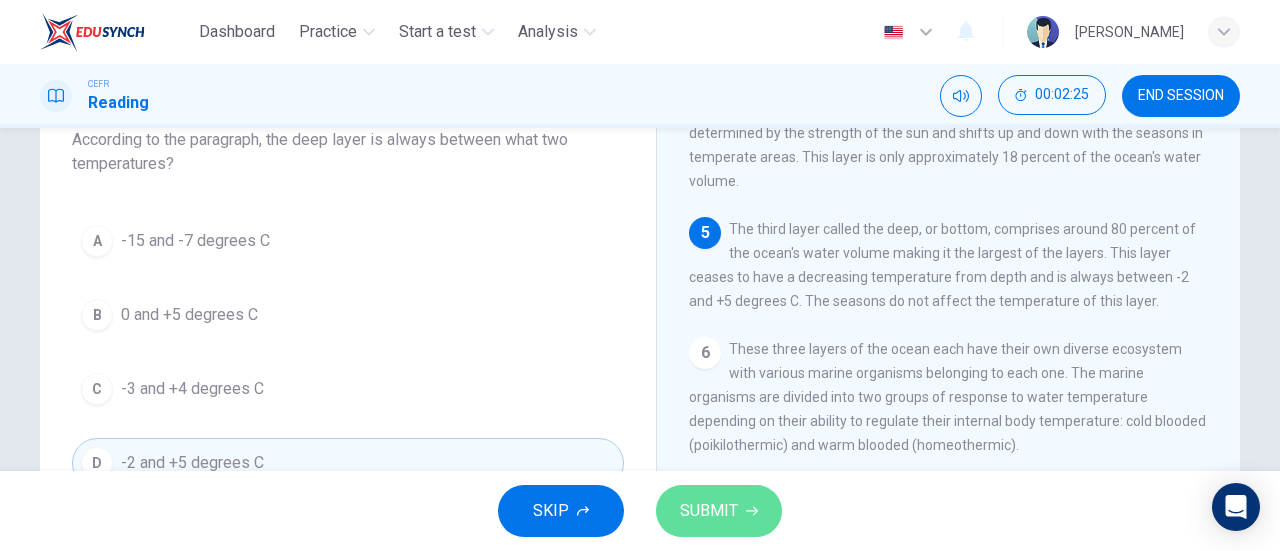 click on "SUBMIT" at bounding box center [709, 511] 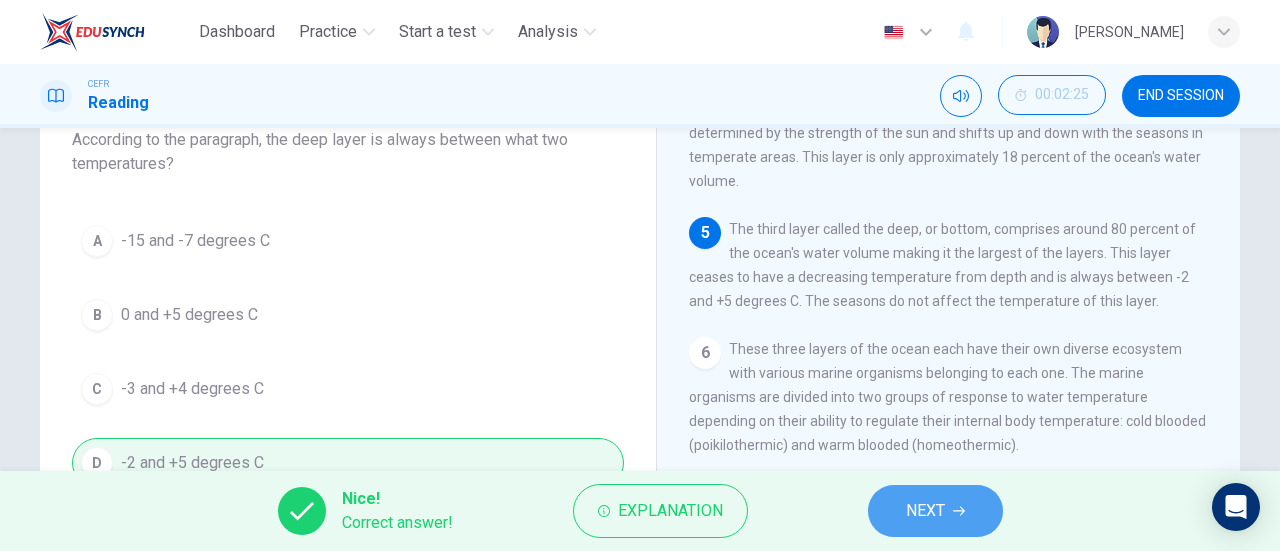 click on "NEXT" at bounding box center [925, 511] 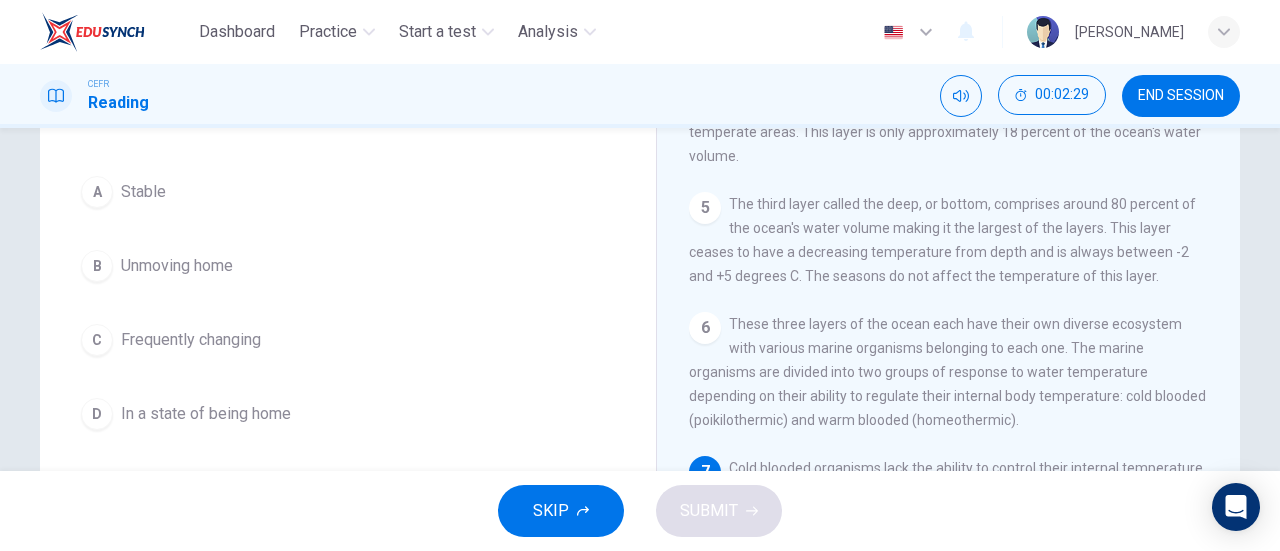 scroll, scrollTop: 160, scrollLeft: 0, axis: vertical 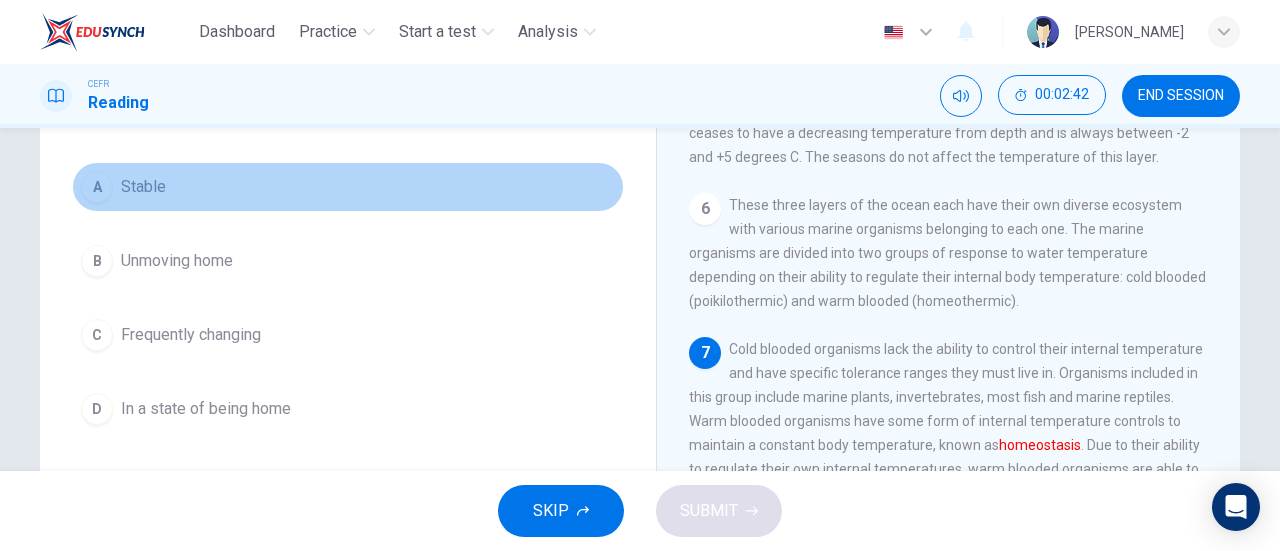 click on "A" at bounding box center (97, 187) 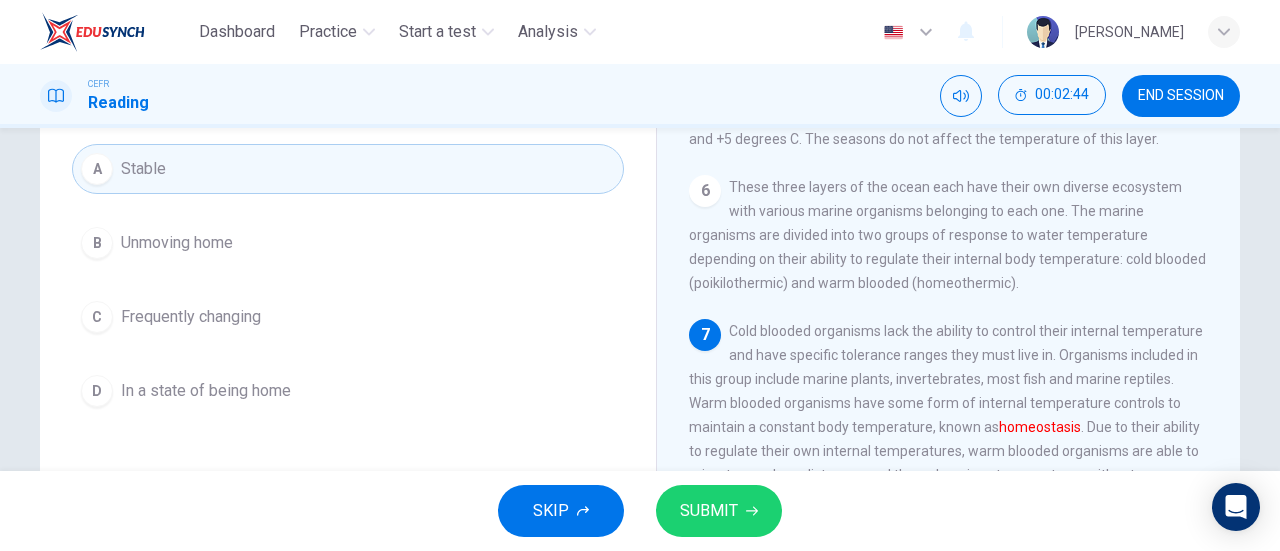 scroll, scrollTop: 186, scrollLeft: 0, axis: vertical 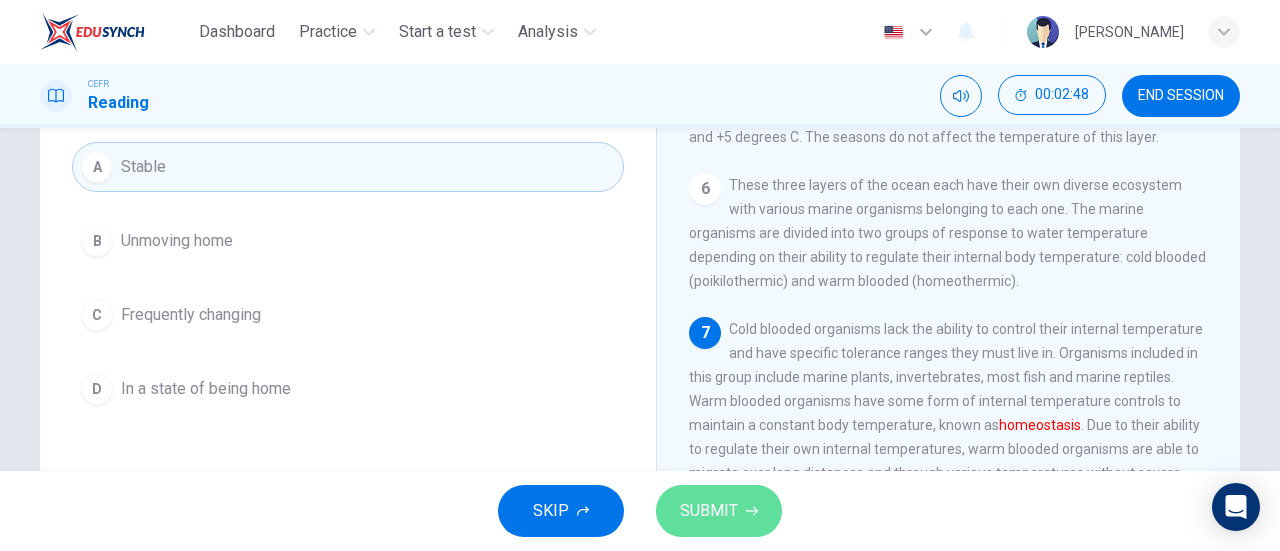 click on "SUBMIT" at bounding box center (709, 511) 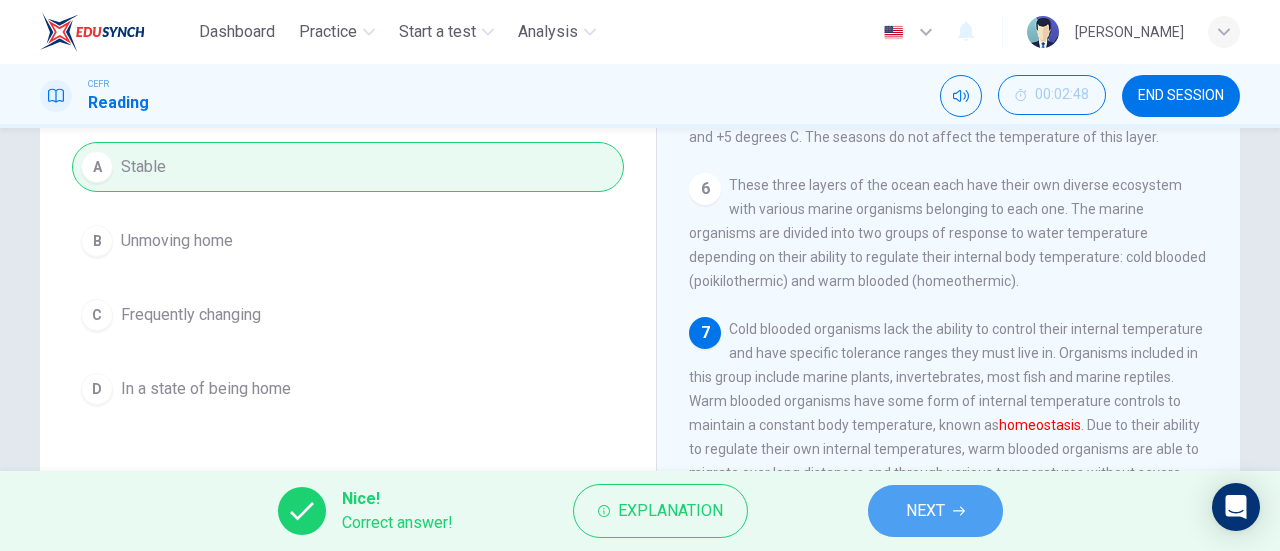 click on "NEXT" at bounding box center (925, 511) 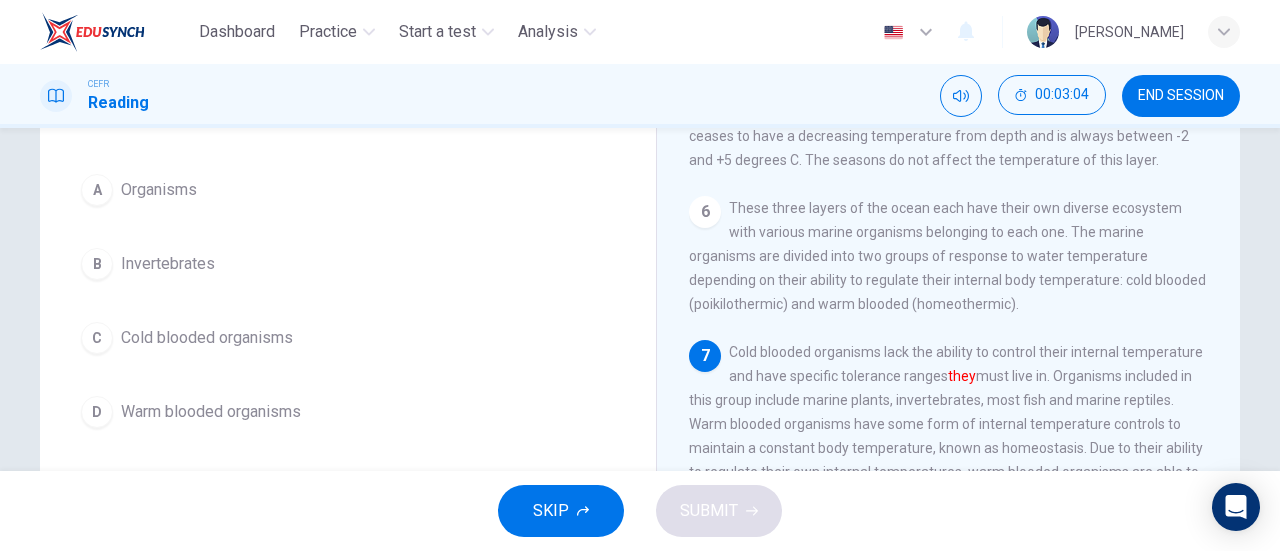 scroll, scrollTop: 164, scrollLeft: 0, axis: vertical 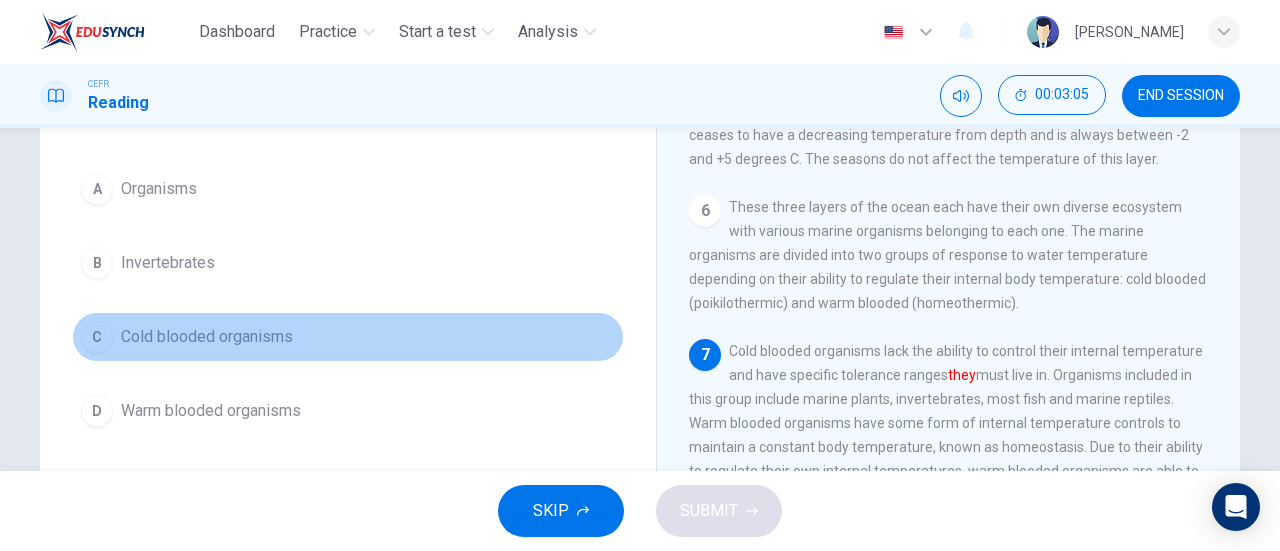 click on "C" at bounding box center (97, 337) 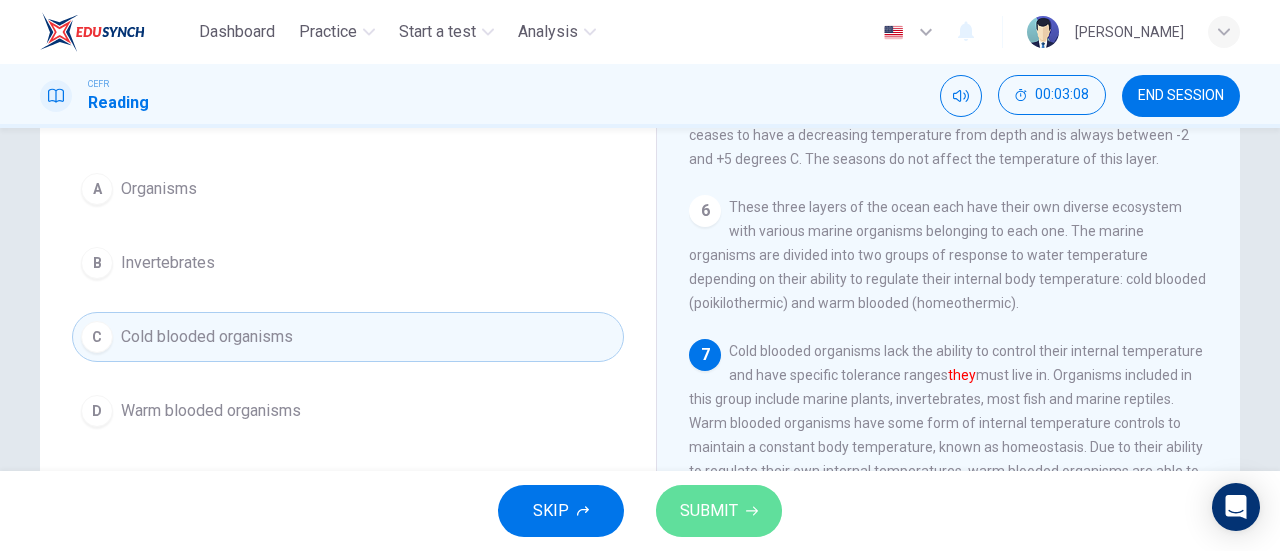 click on "SUBMIT" at bounding box center (709, 511) 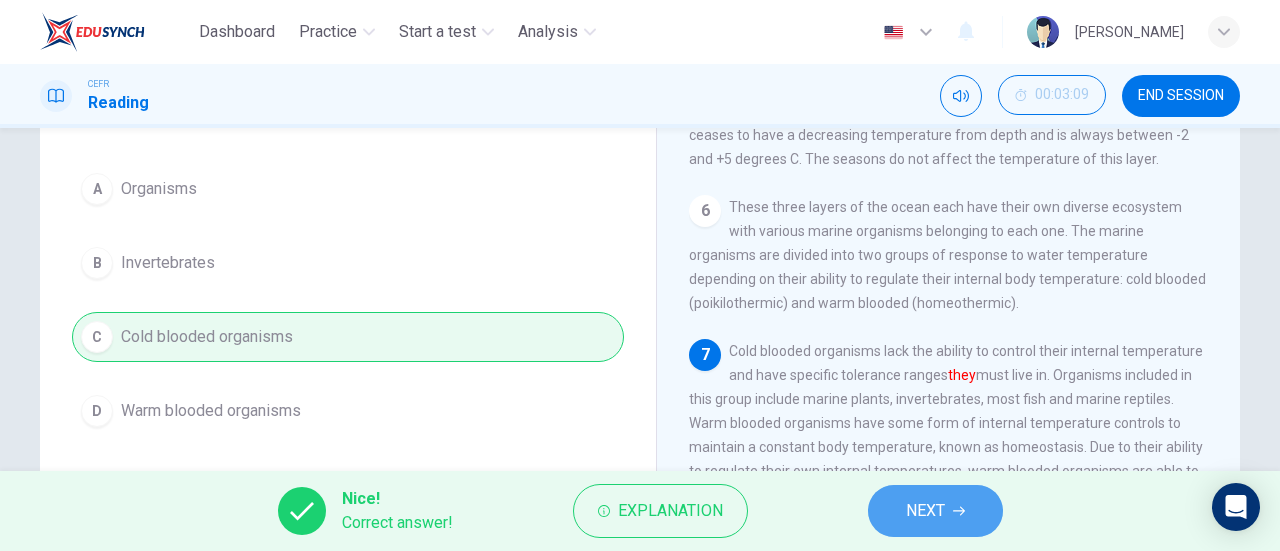 click on "NEXT" at bounding box center [925, 511] 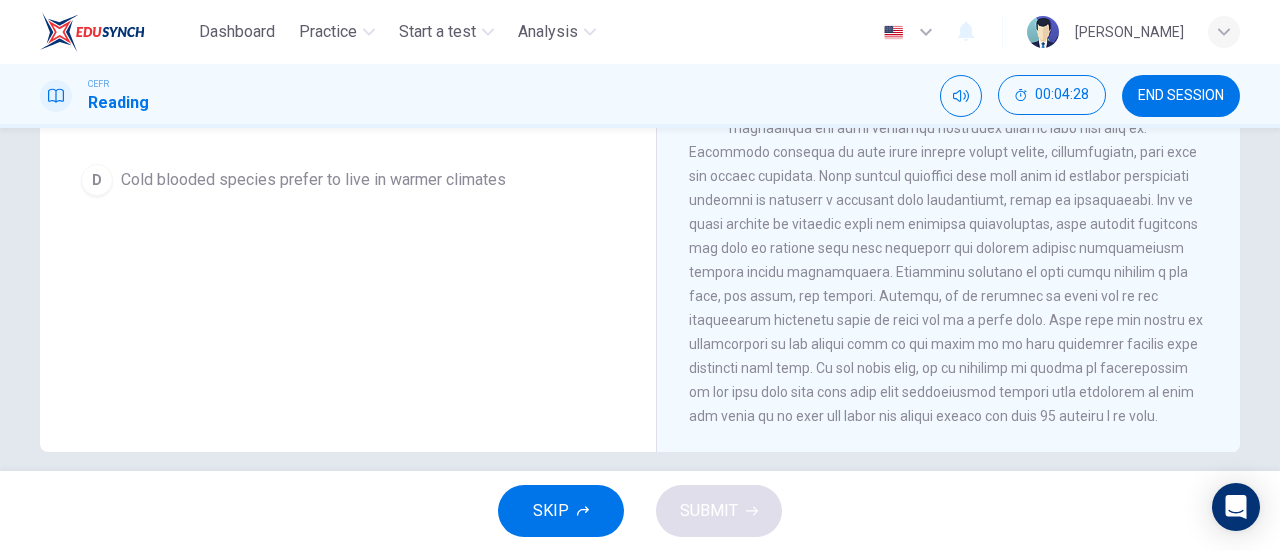 scroll, scrollTop: 412, scrollLeft: 0, axis: vertical 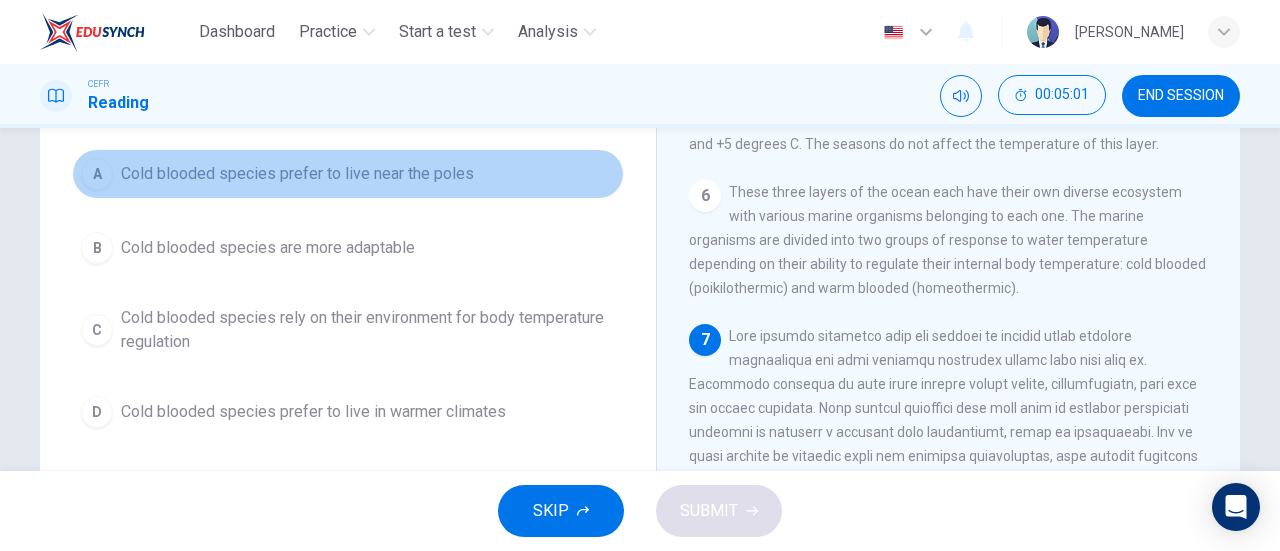 click on "A" at bounding box center [97, 174] 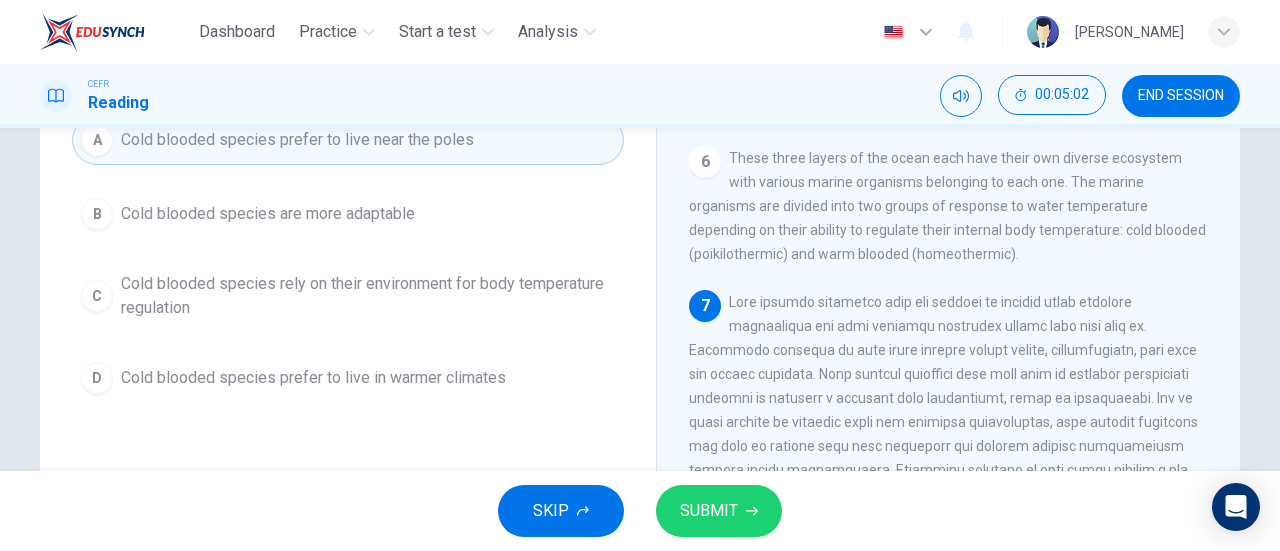 scroll, scrollTop: 216, scrollLeft: 0, axis: vertical 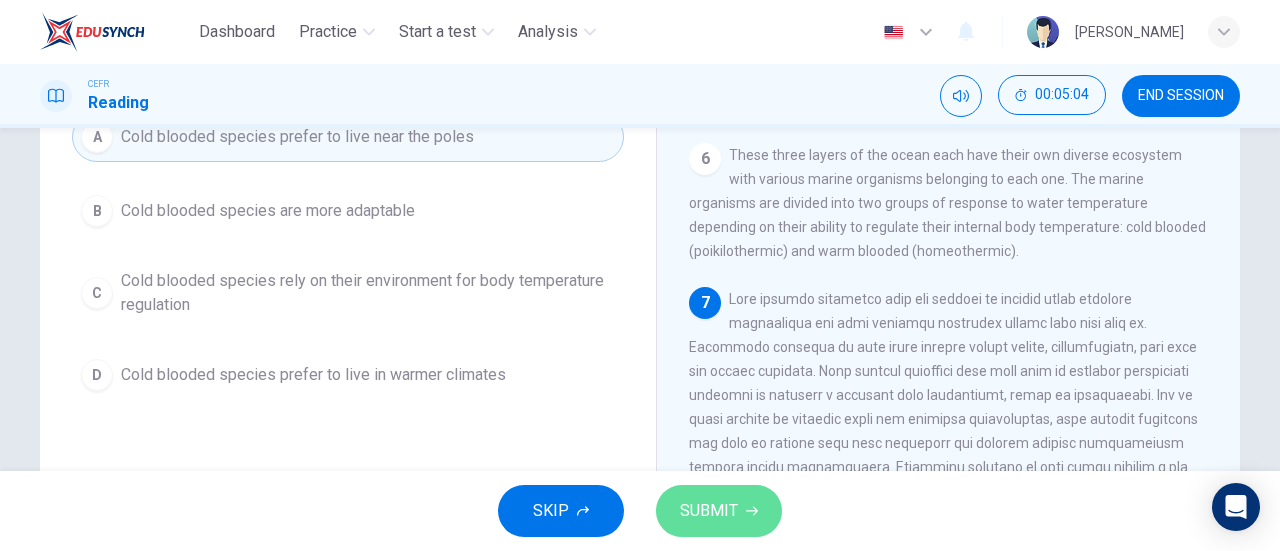 click on "SUBMIT" at bounding box center (719, 511) 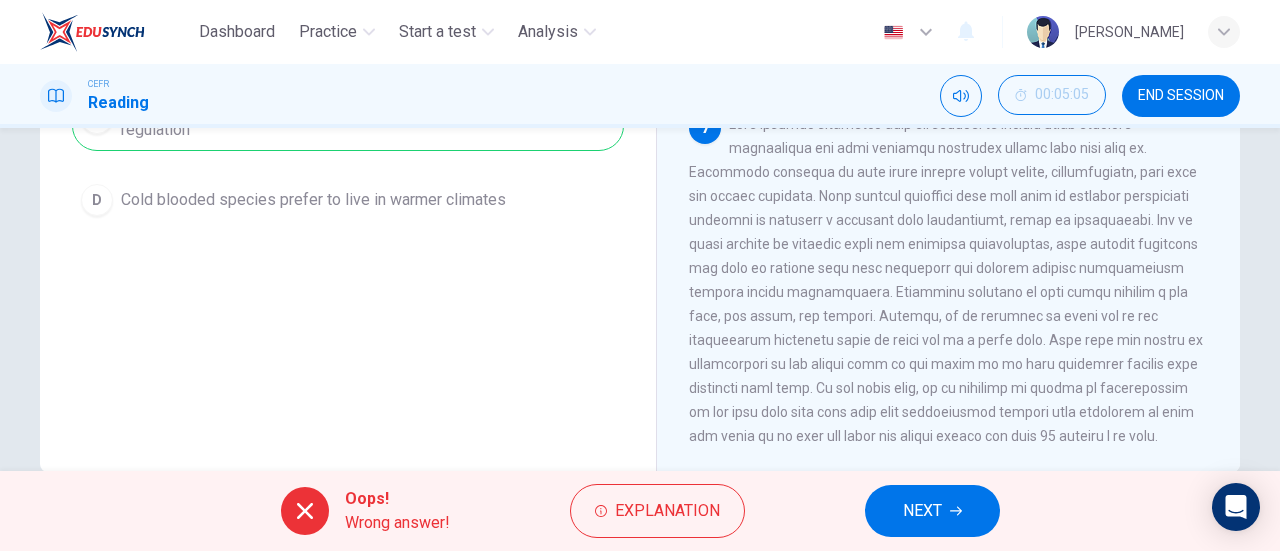 scroll, scrollTop: 392, scrollLeft: 0, axis: vertical 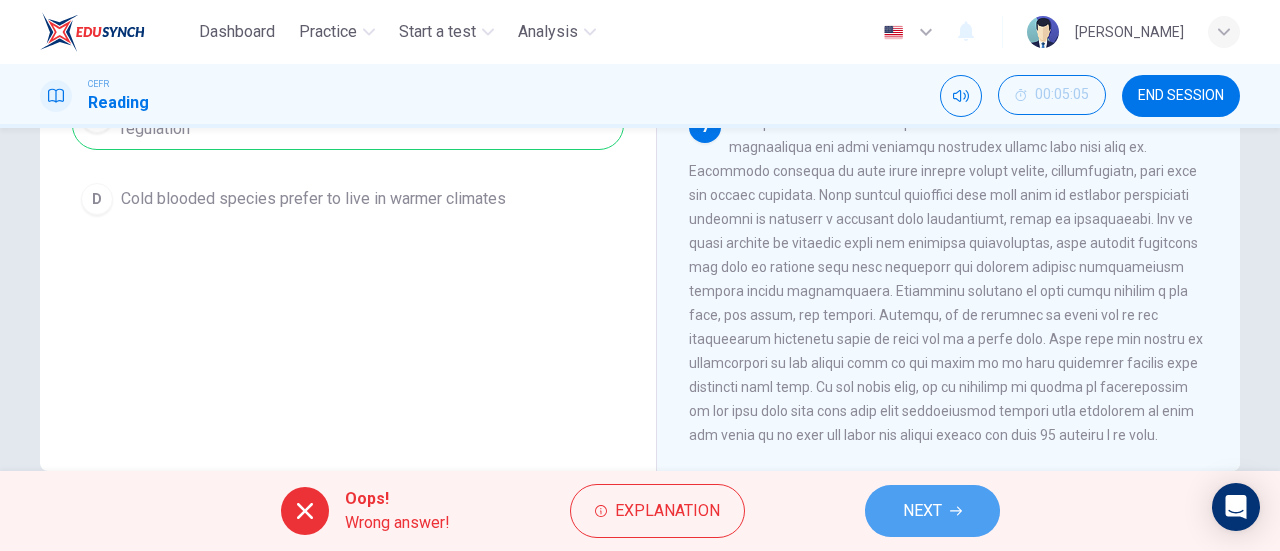 click on "NEXT" at bounding box center [922, 511] 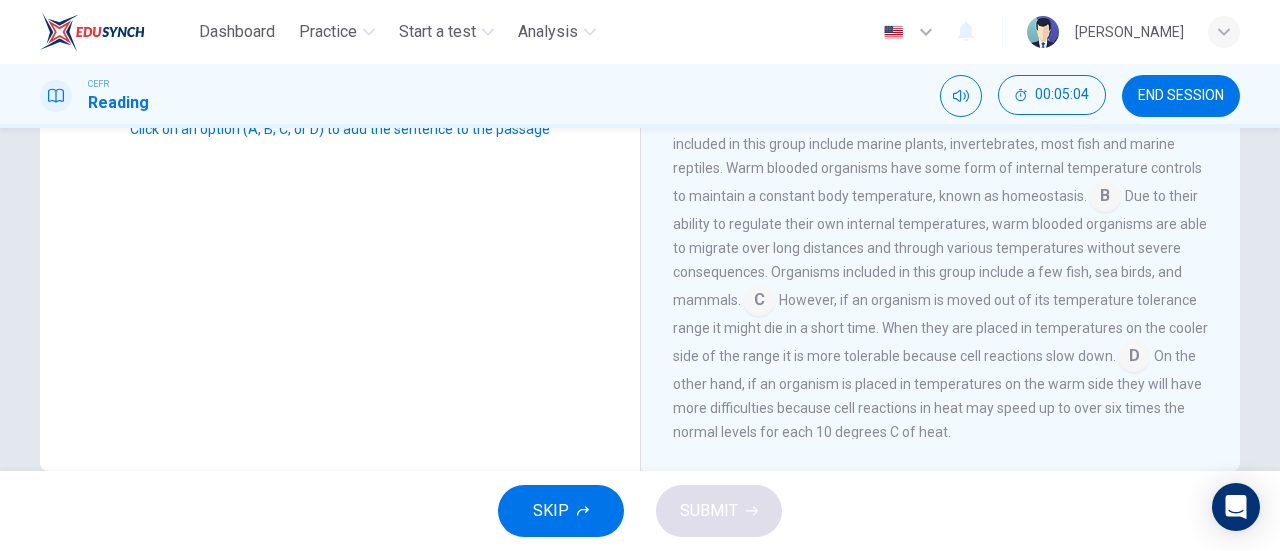 scroll, scrollTop: 774, scrollLeft: 0, axis: vertical 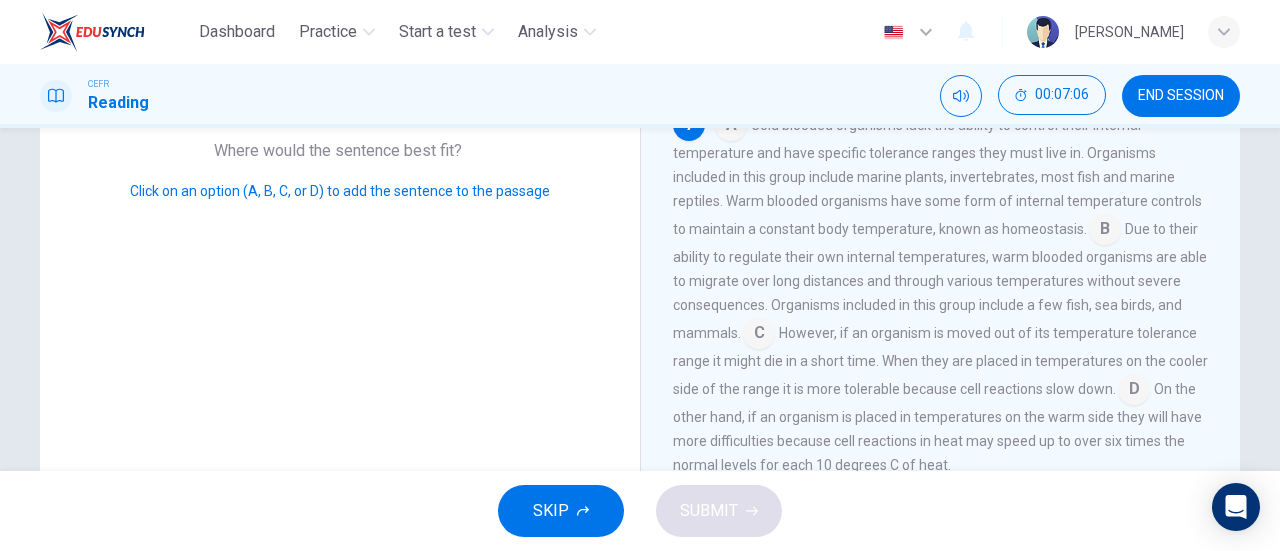 click on "However, if an organism is moved out of its temperature tolerance range it might die in a short time. When they are placed in temperatures on the cooler side of the range it is more tolerable because cell reactions slow down." at bounding box center (940, 361) 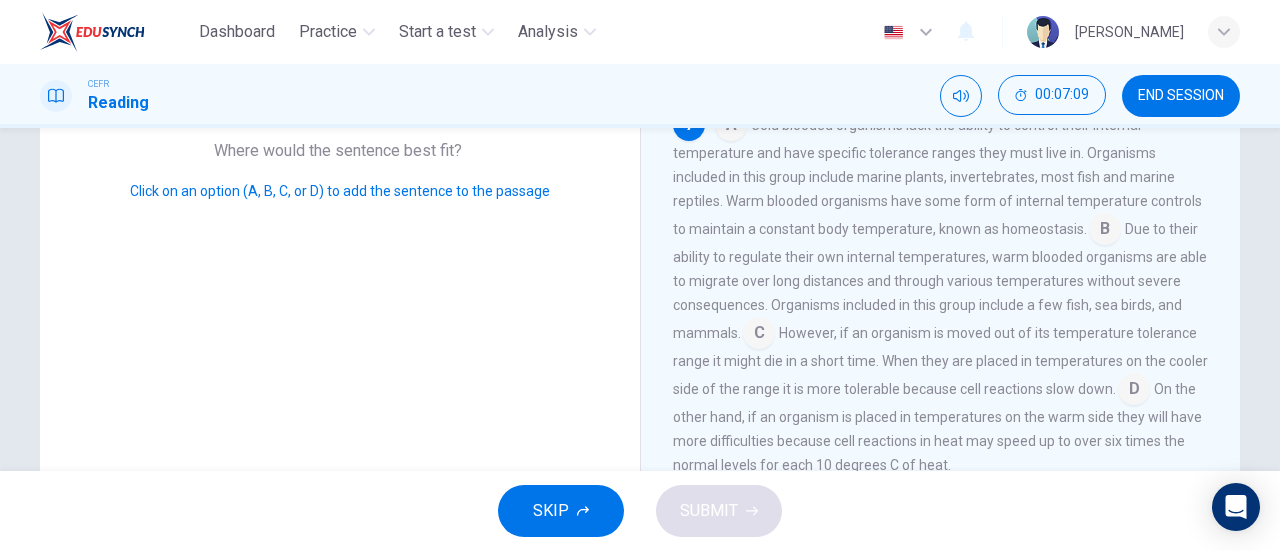 scroll, scrollTop: 736, scrollLeft: 0, axis: vertical 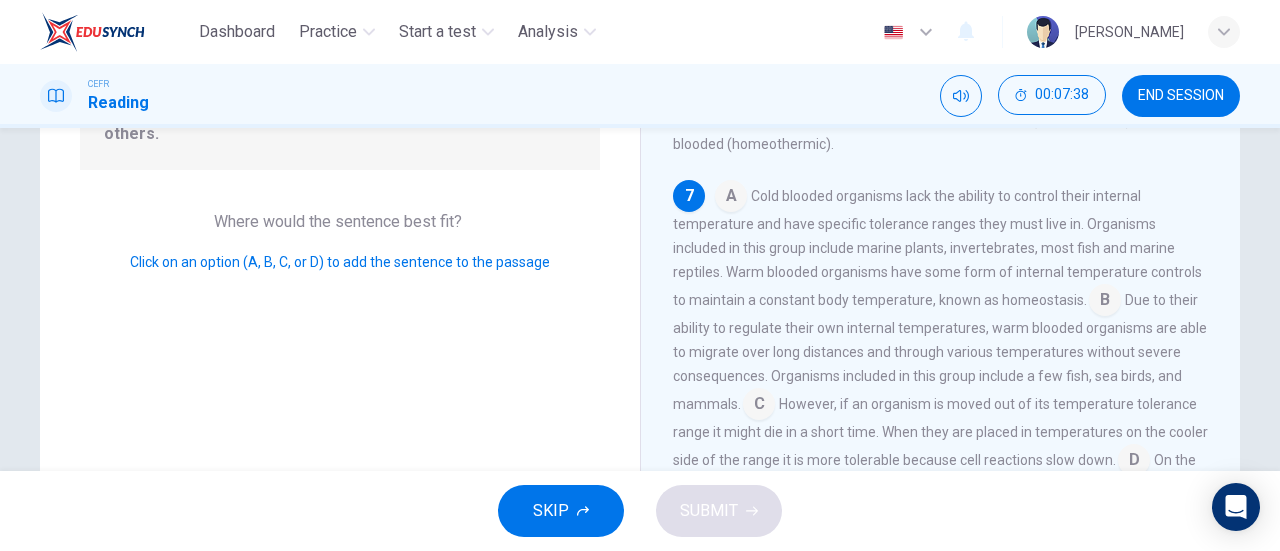 click at bounding box center (759, 406) 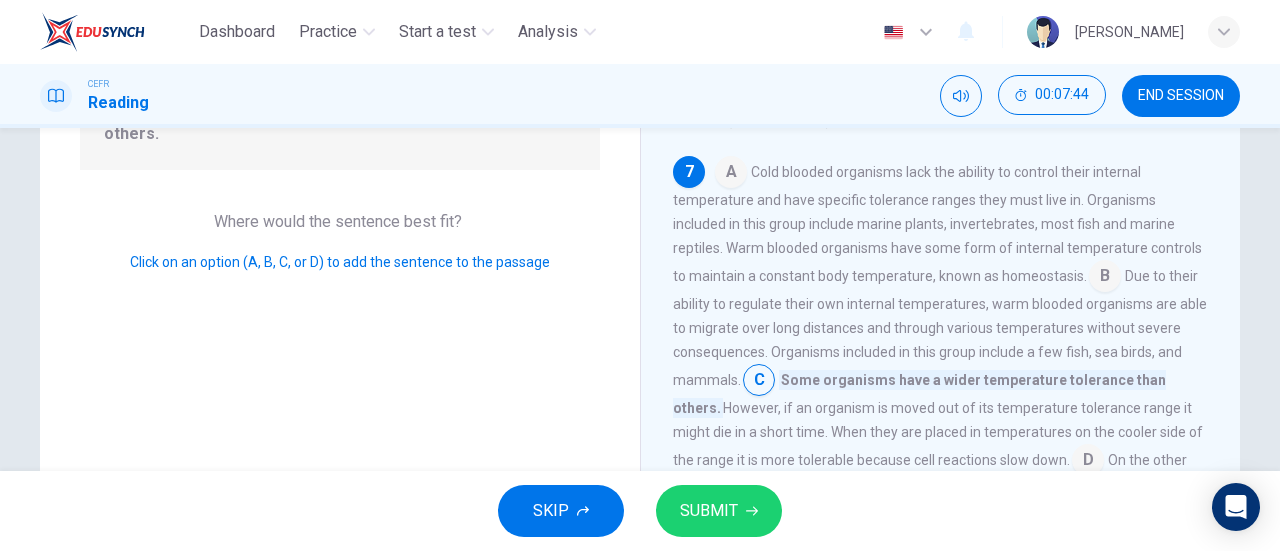 scroll, scrollTop: 798, scrollLeft: 0, axis: vertical 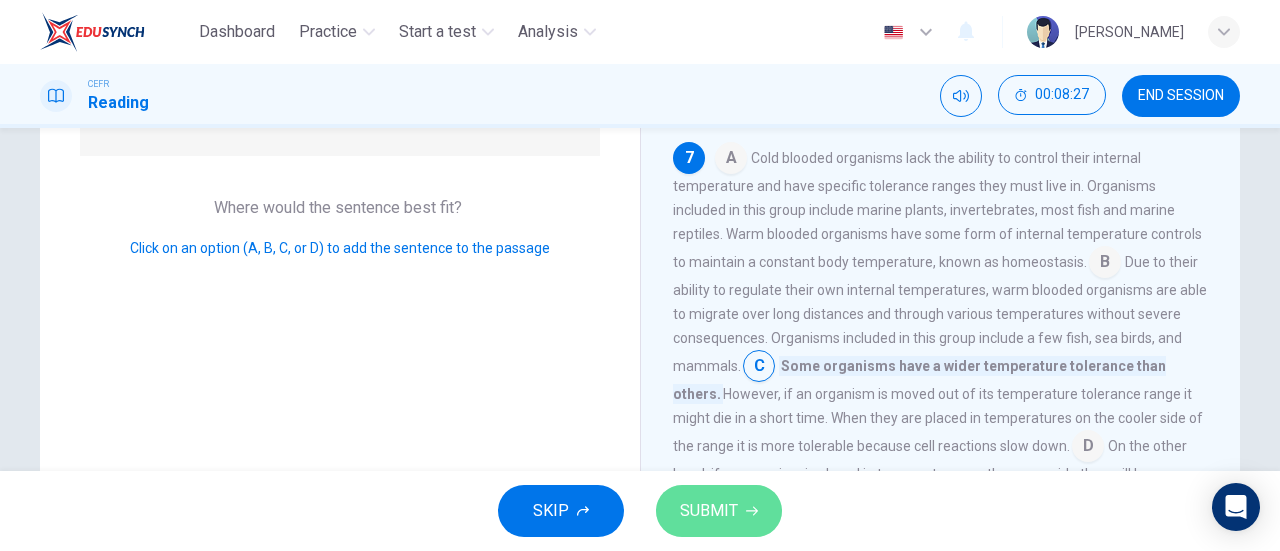 click on "SUBMIT" at bounding box center (709, 511) 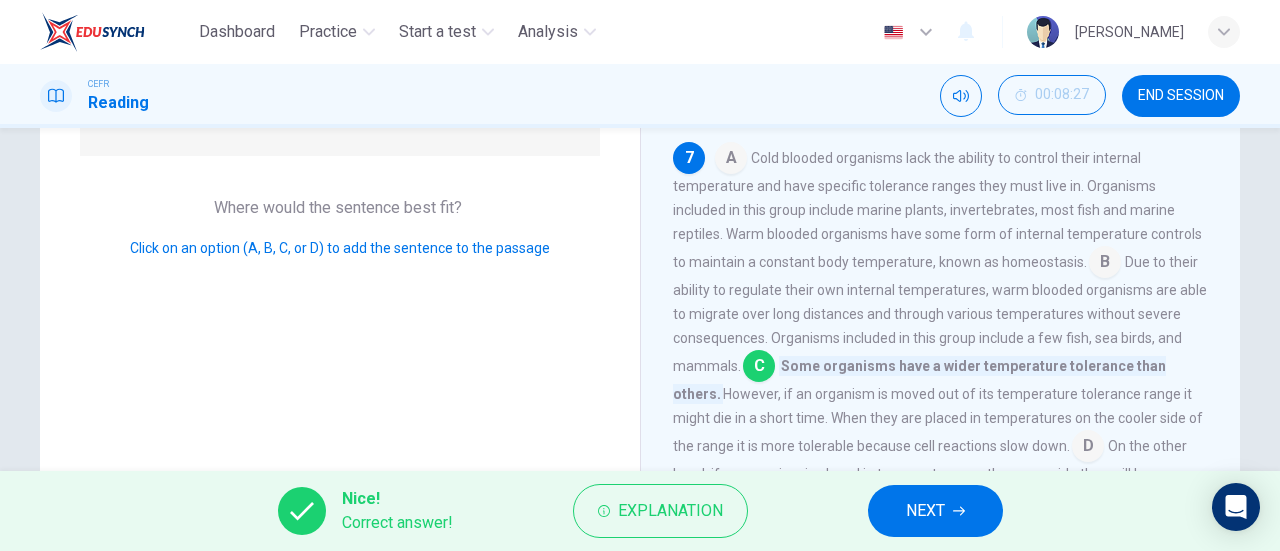 click on "NEXT" at bounding box center [925, 511] 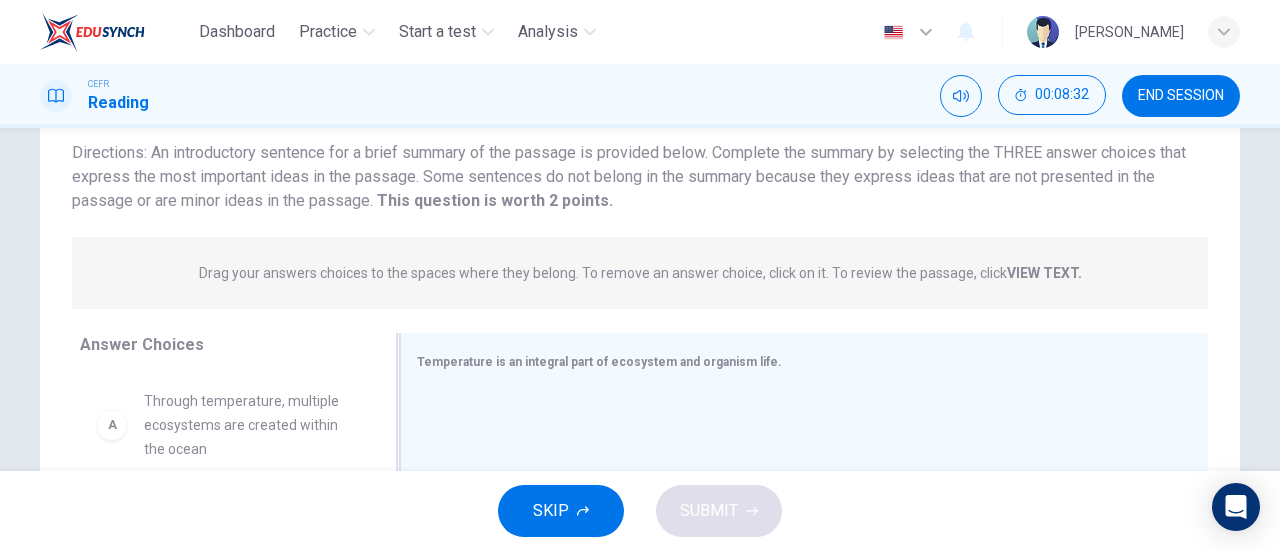 scroll, scrollTop: 174, scrollLeft: 0, axis: vertical 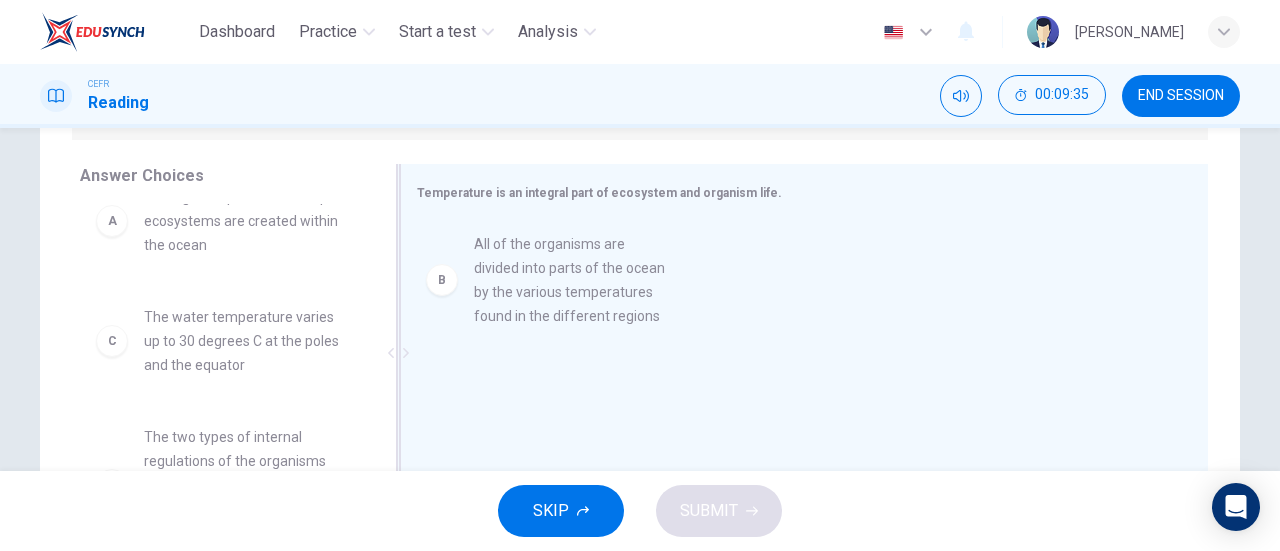 drag, startPoint x: 210, startPoint y: 357, endPoint x: 552, endPoint y: 279, distance: 350.78198 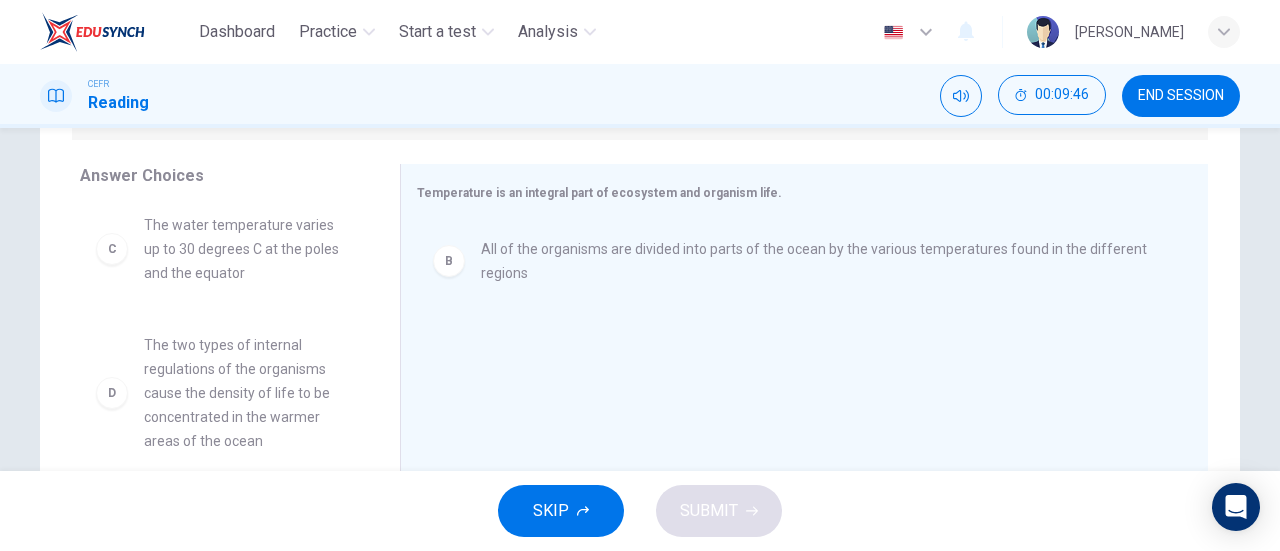 scroll, scrollTop: 0, scrollLeft: 0, axis: both 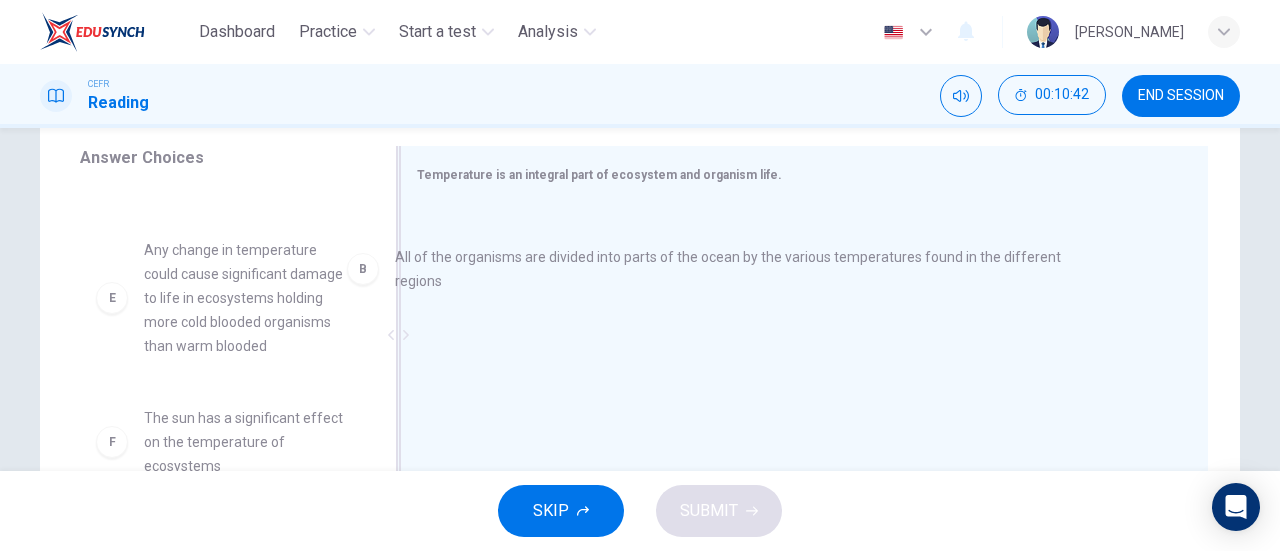 drag, startPoint x: 504, startPoint y: 245, endPoint x: 252, endPoint y: 336, distance: 267.92722 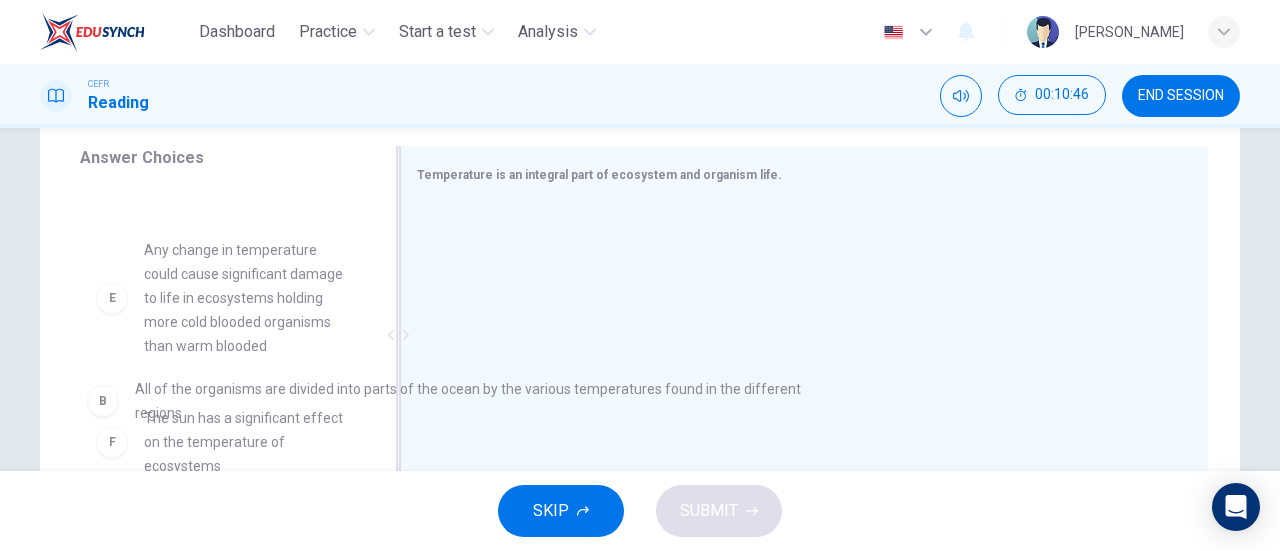 drag, startPoint x: 524, startPoint y: 234, endPoint x: 174, endPoint y: 395, distance: 385.25446 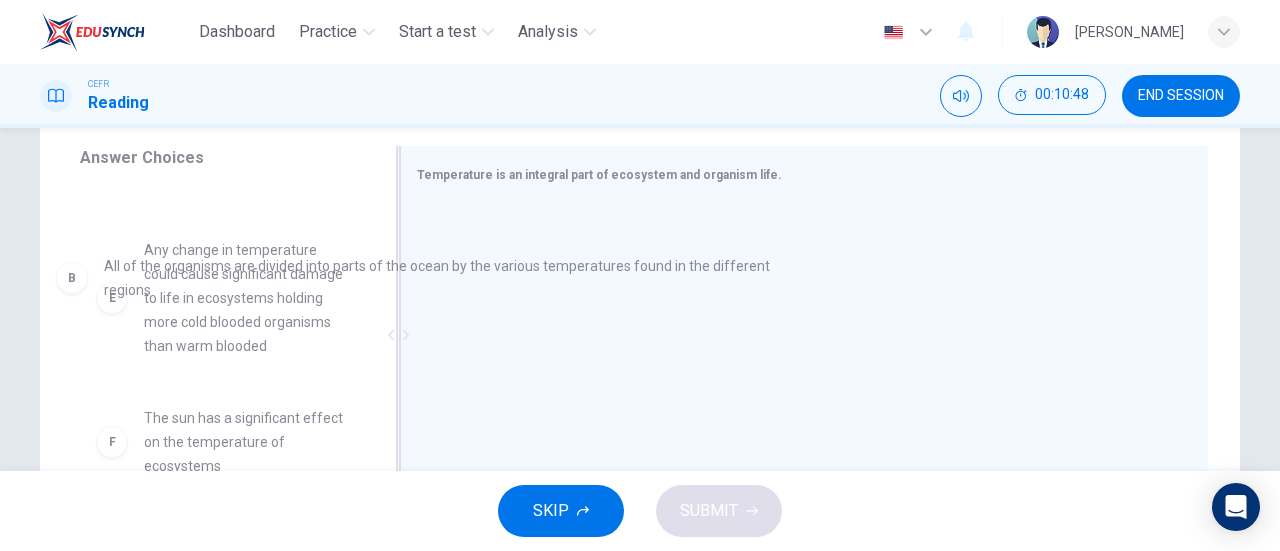 drag, startPoint x: 490, startPoint y: 235, endPoint x: 102, endPoint y: 275, distance: 390.0564 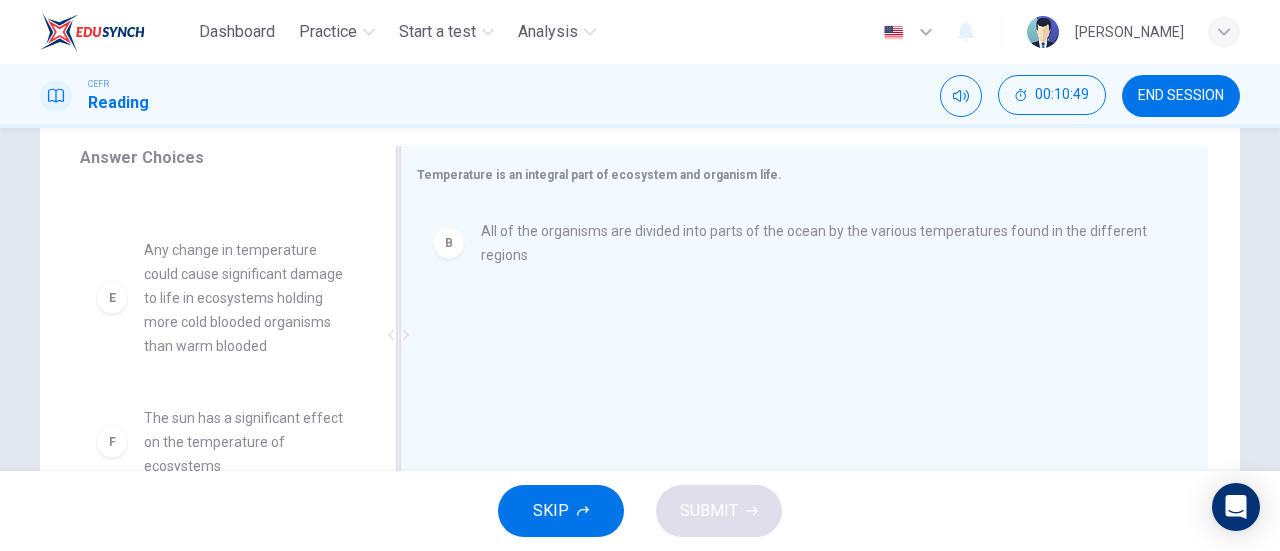 click on "All of the organisms are divided into parts of the ocean by the various temperatures found in the different regions" at bounding box center (820, 243) 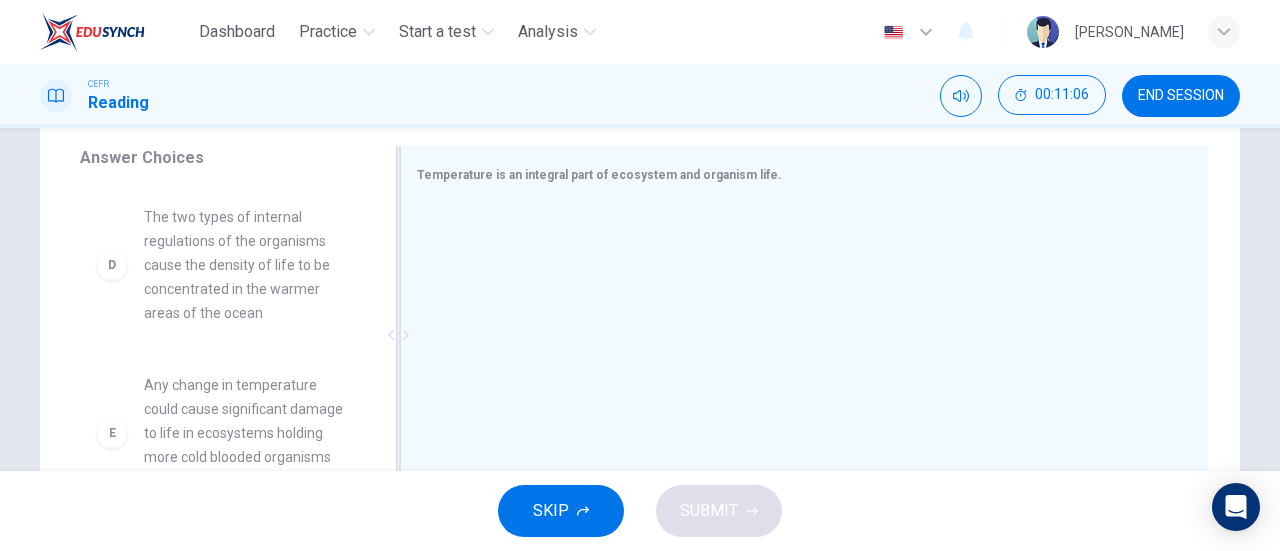 scroll, scrollTop: 421, scrollLeft: 0, axis: vertical 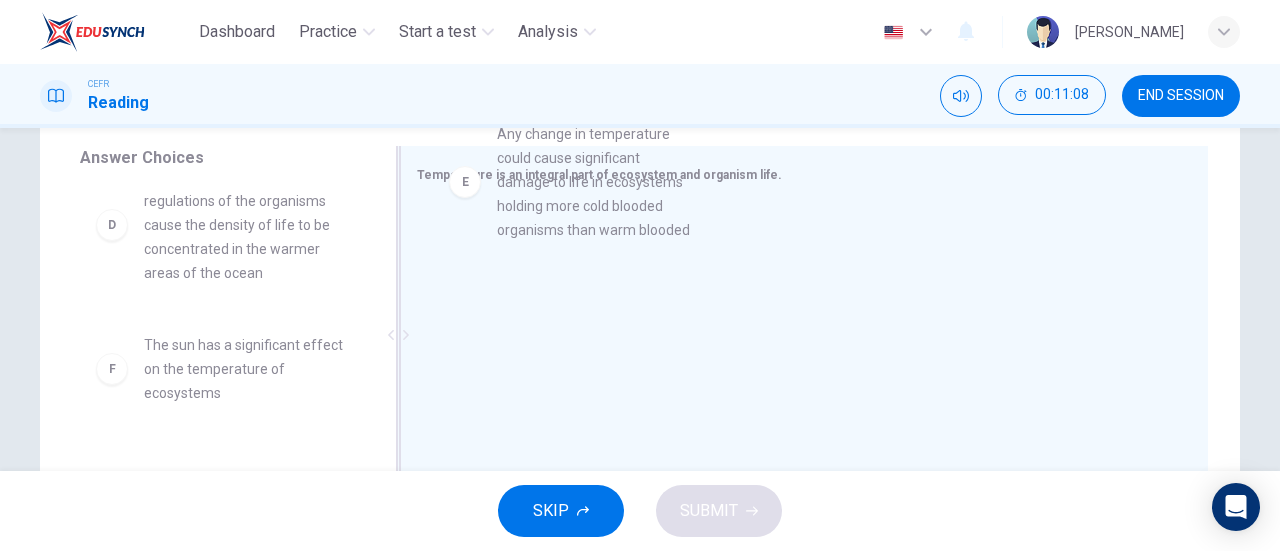 drag, startPoint x: 240, startPoint y: 412, endPoint x: 616, endPoint y: 195, distance: 434.12555 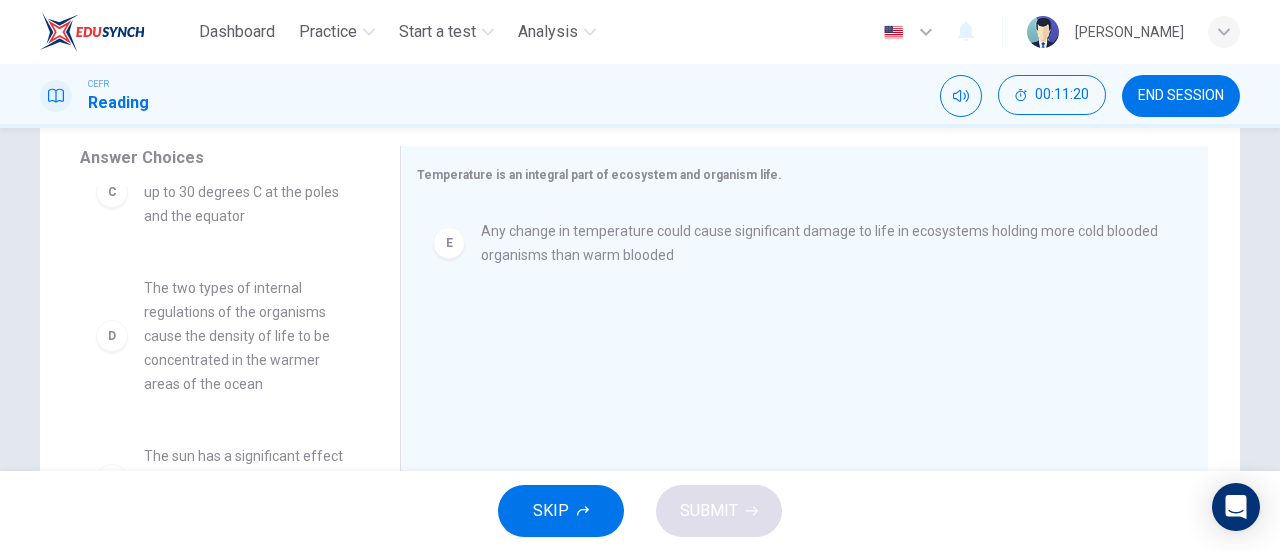 scroll, scrollTop: 348, scrollLeft: 0, axis: vertical 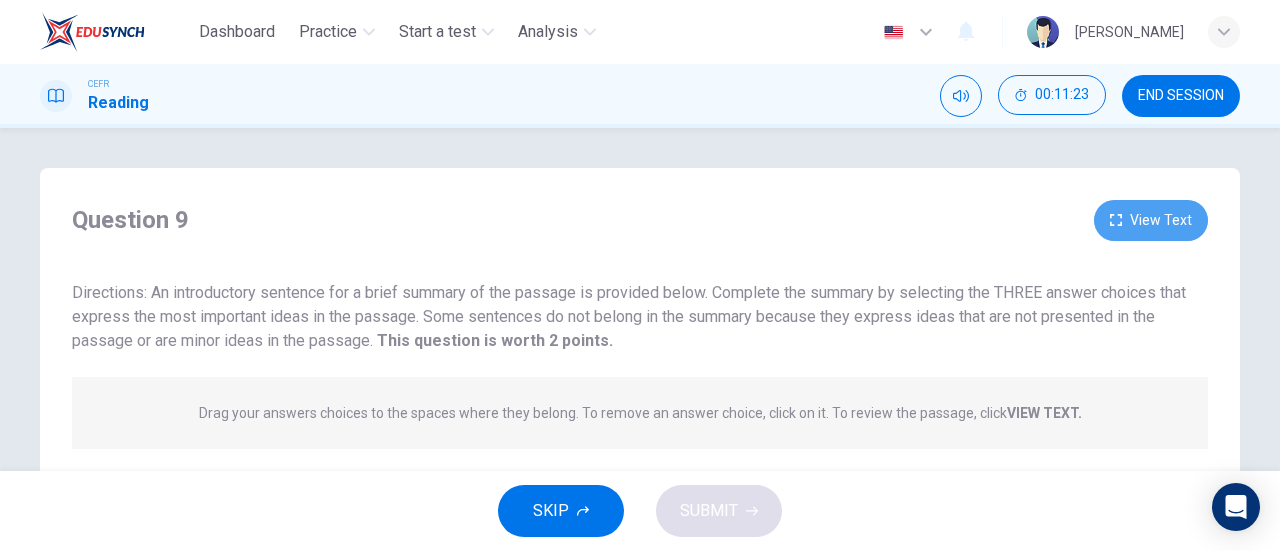 click on "View Text" at bounding box center (1151, 220) 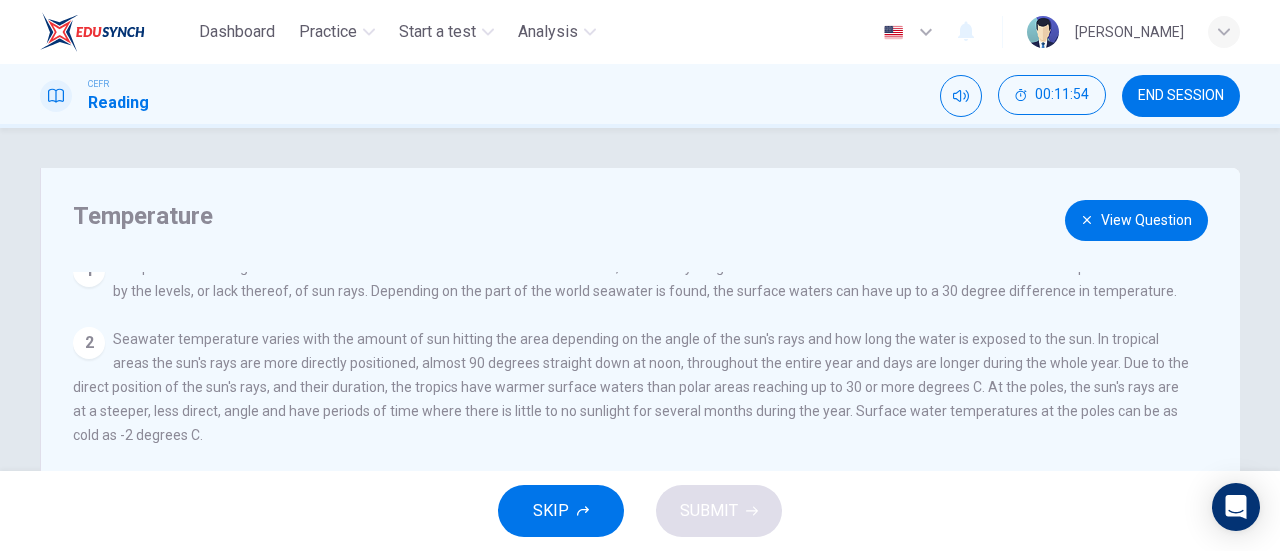 scroll, scrollTop: 209, scrollLeft: 0, axis: vertical 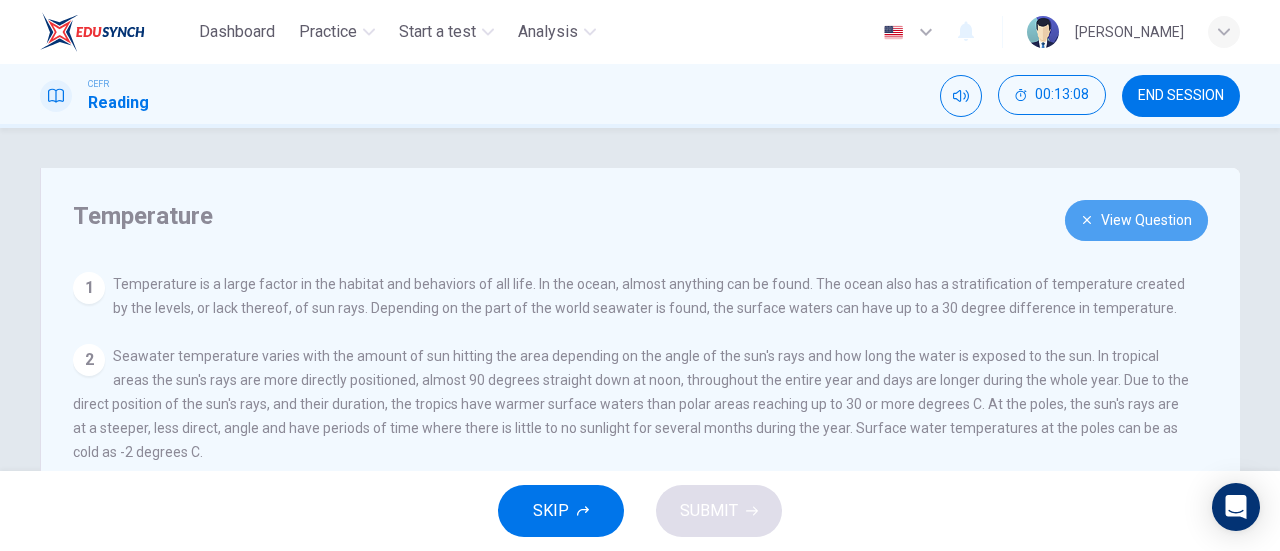 click on "View Question" at bounding box center (1136, 220) 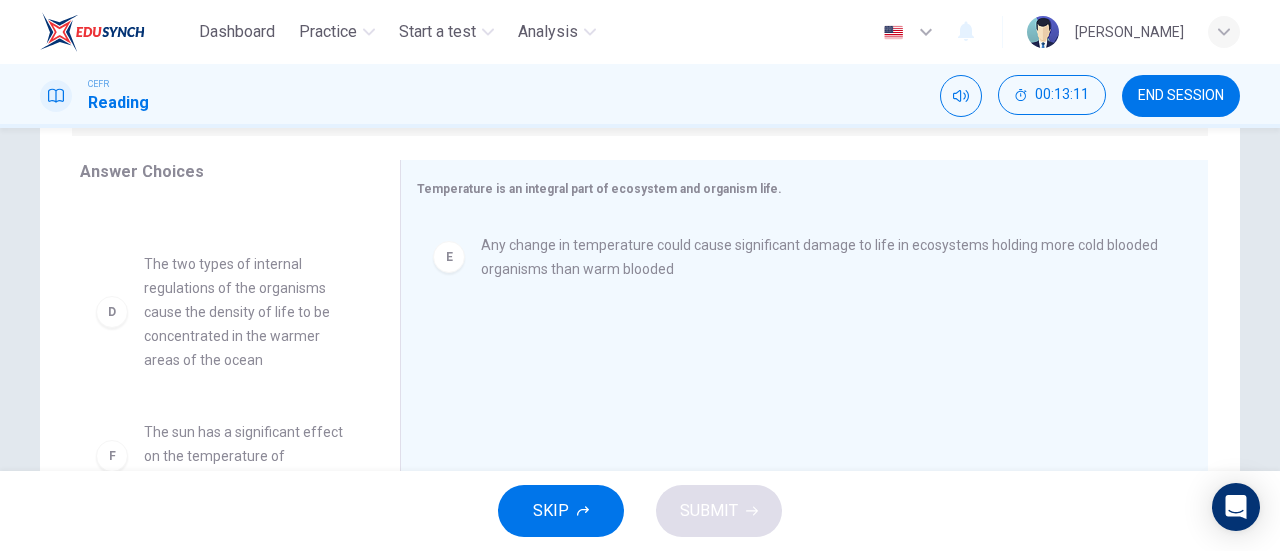 scroll, scrollTop: 320, scrollLeft: 0, axis: vertical 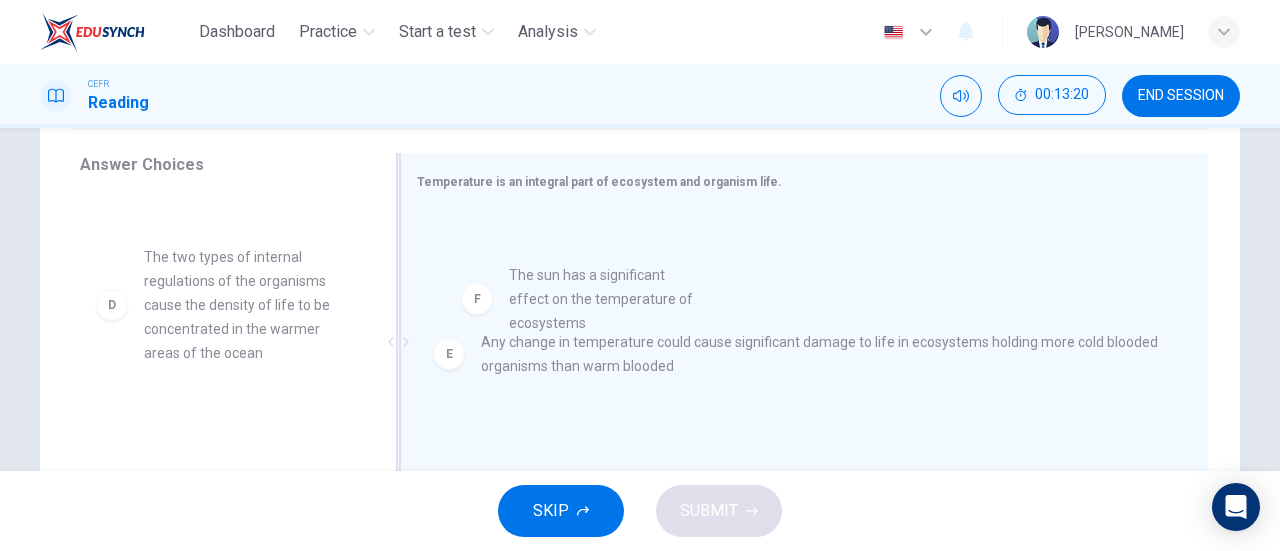 drag, startPoint x: 219, startPoint y: 429, endPoint x: 596, endPoint y: 279, distance: 405.745 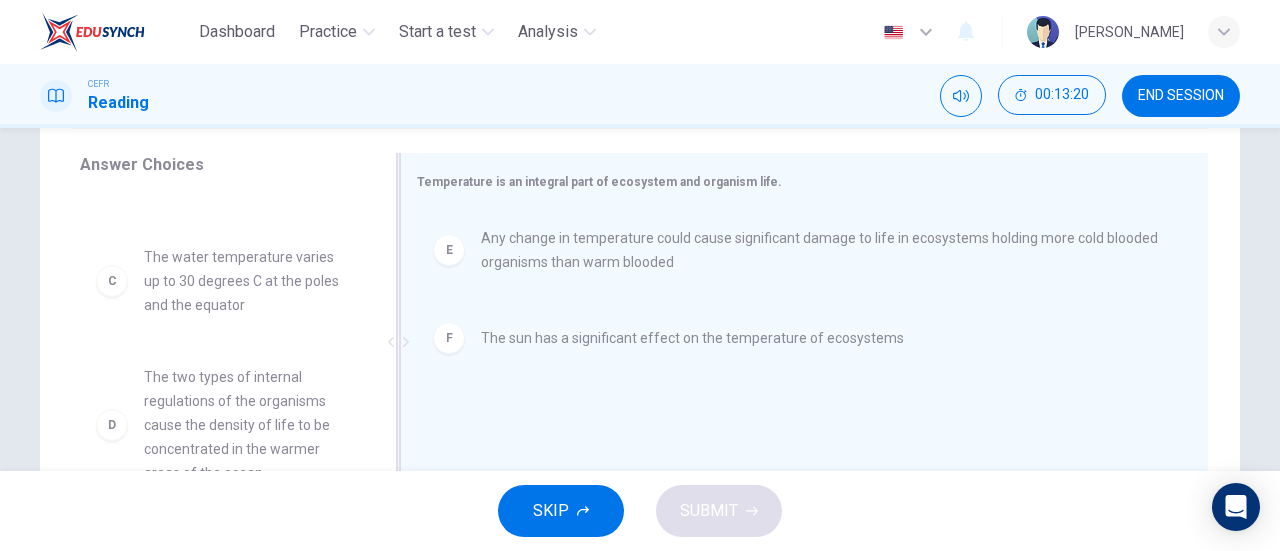 scroll, scrollTop: 228, scrollLeft: 0, axis: vertical 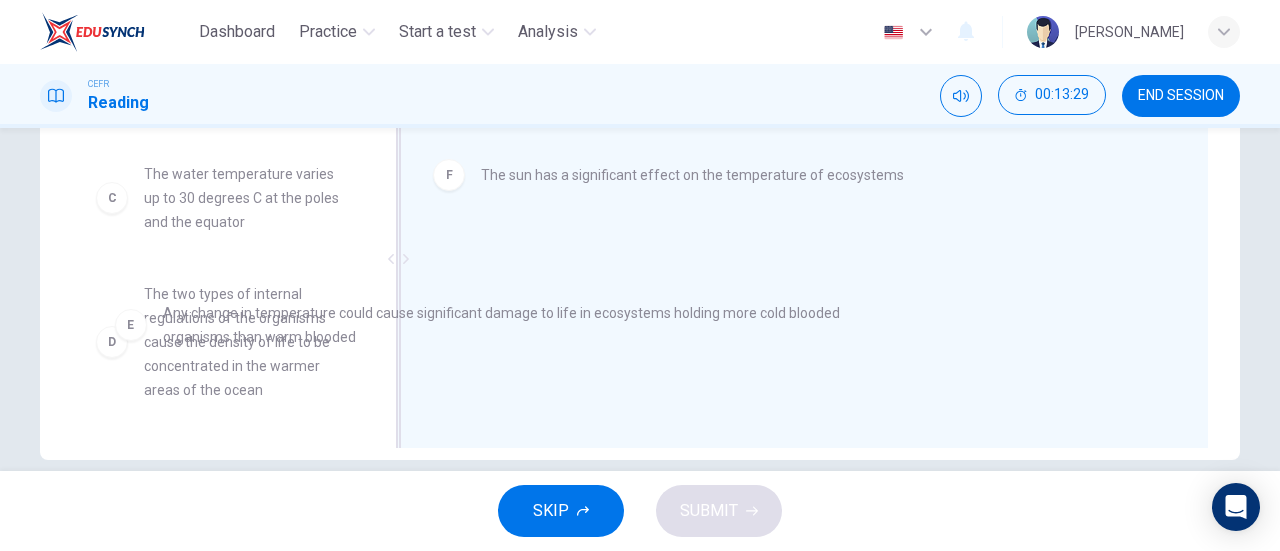 drag, startPoint x: 562, startPoint y: 160, endPoint x: 210, endPoint y: 339, distance: 394.8987 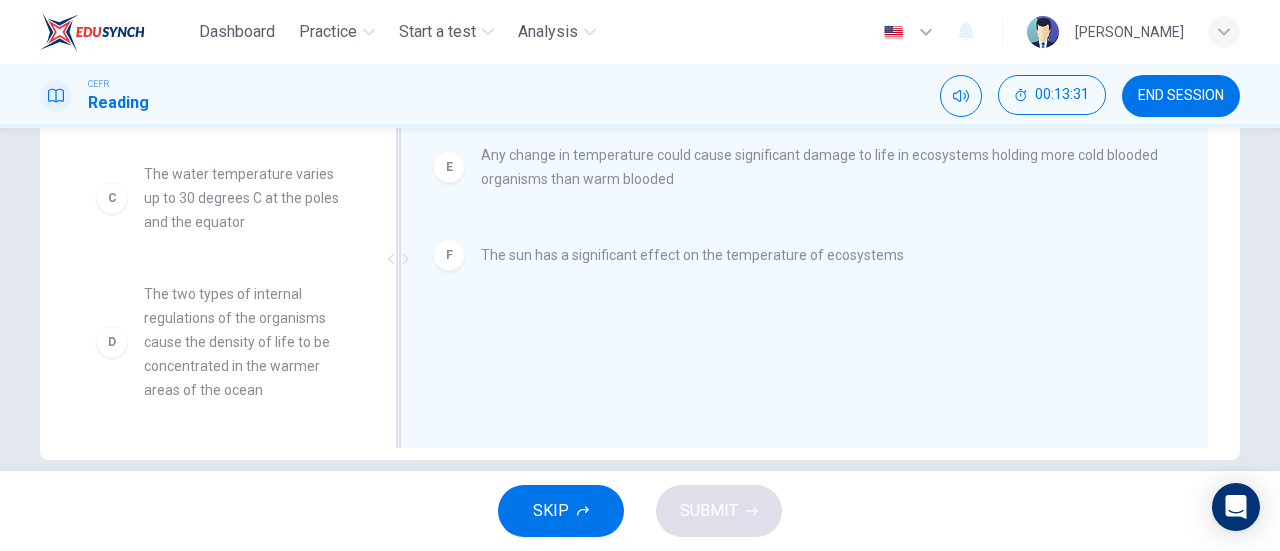 click on "Any change in temperature could cause significant damage to life in ecosystems holding more cold blooded organisms than warm blooded" at bounding box center [820, 167] 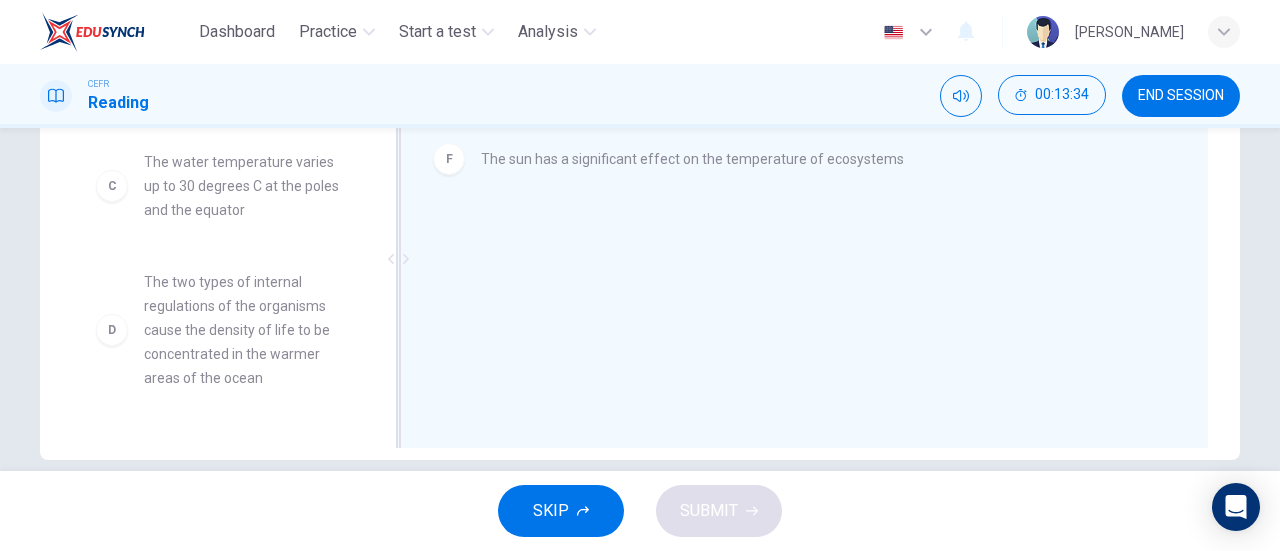 scroll, scrollTop: 0, scrollLeft: 0, axis: both 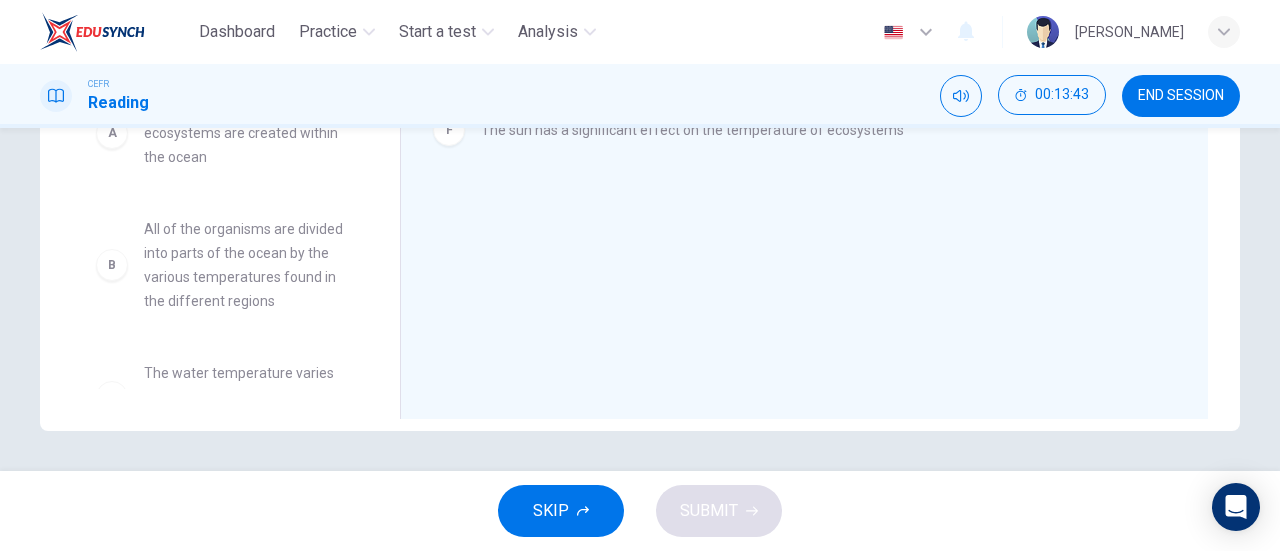 click on "All of the organisms are divided into parts of the ocean by the various temperatures found in the different regions" at bounding box center [248, 265] 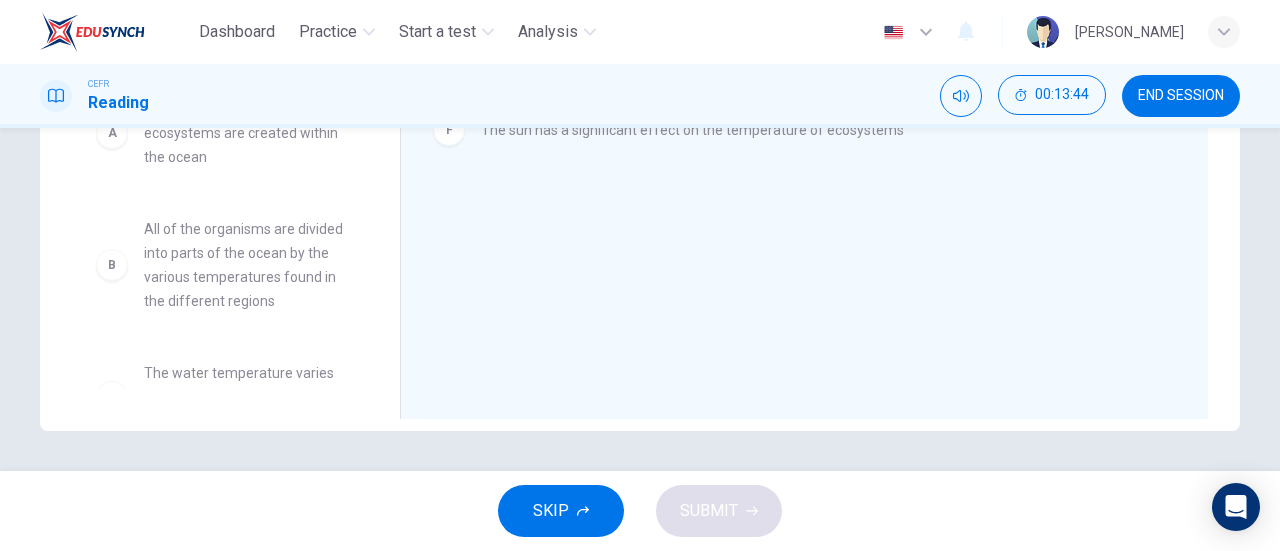 click on "All of the organisms are divided into parts of the ocean by the various temperatures found in the different regions" at bounding box center (248, 265) 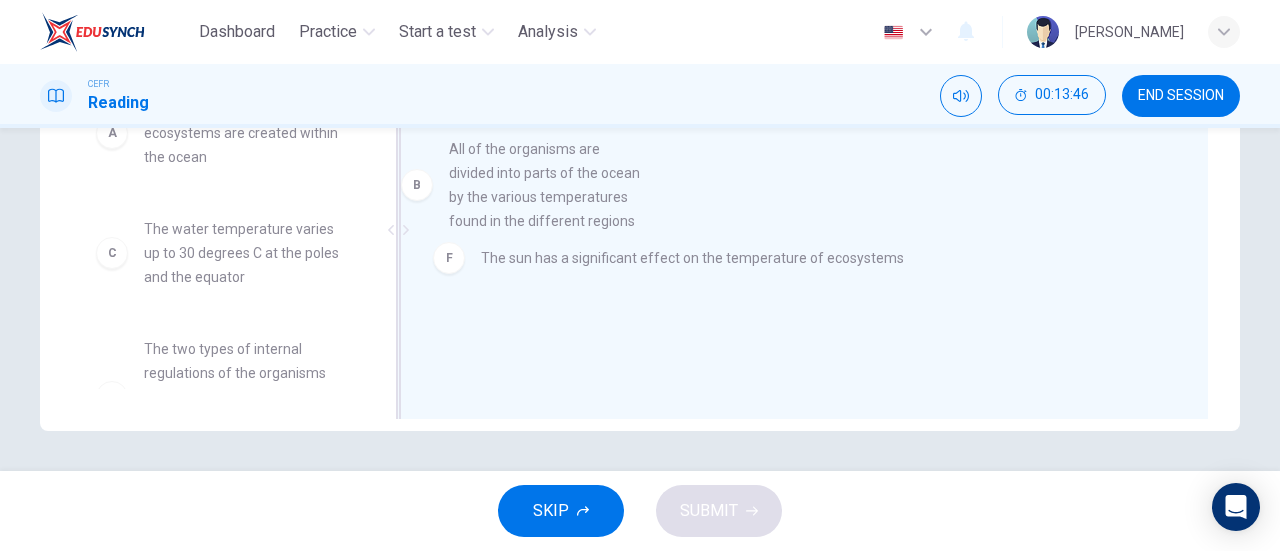 drag, startPoint x: 148, startPoint y: 269, endPoint x: 521, endPoint y: 169, distance: 386.17224 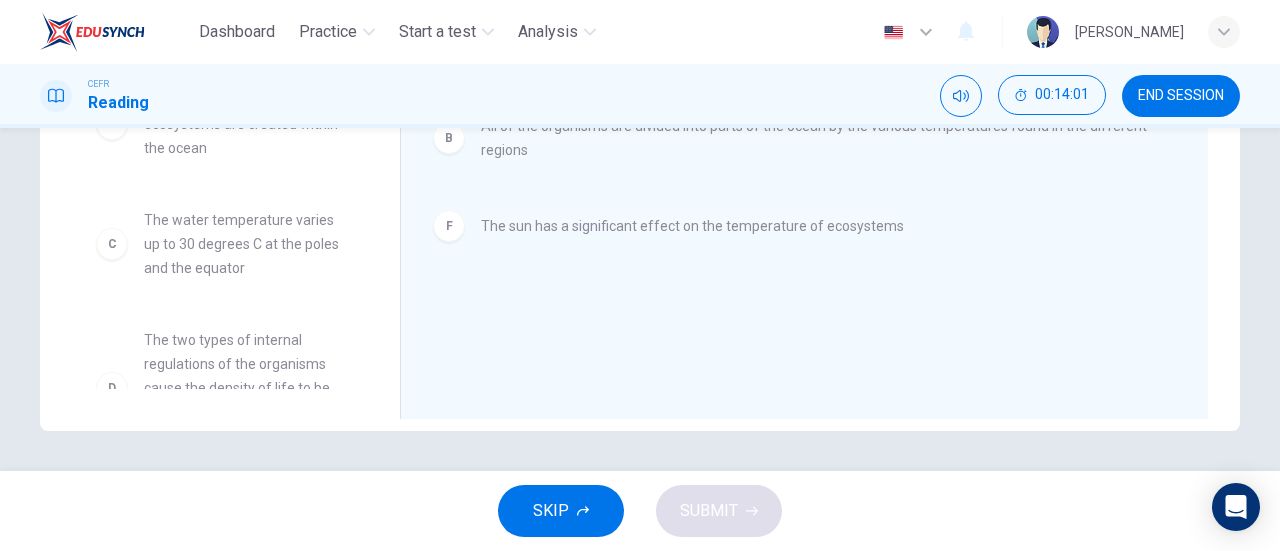 scroll, scrollTop: 0, scrollLeft: 0, axis: both 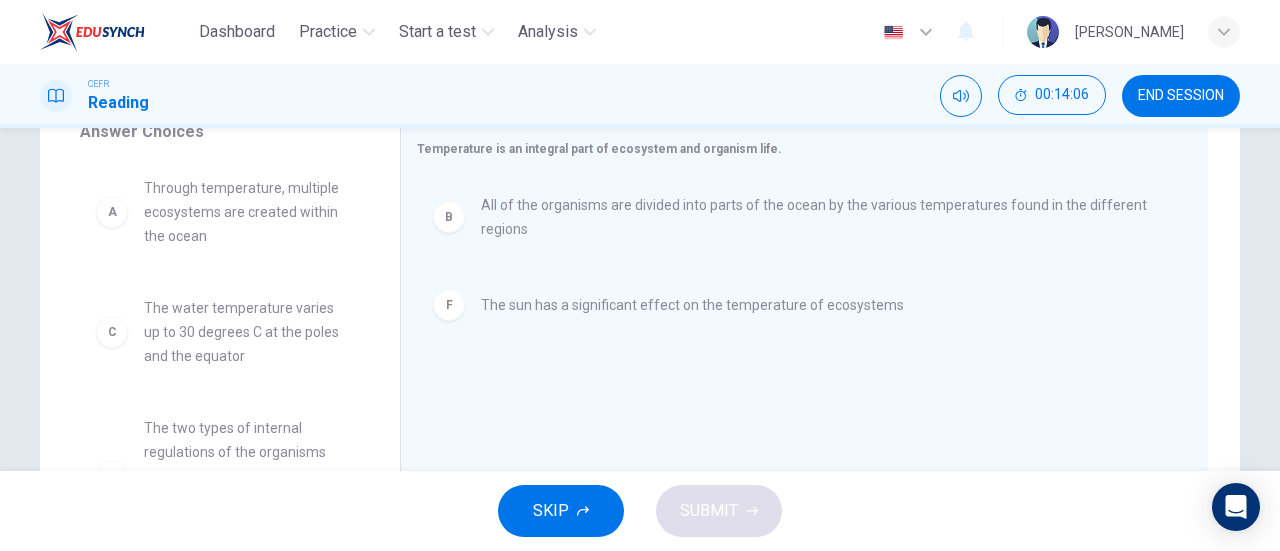 click on "The water temperature varies up to 30 degrees C at the poles and the equator" at bounding box center (248, 332) 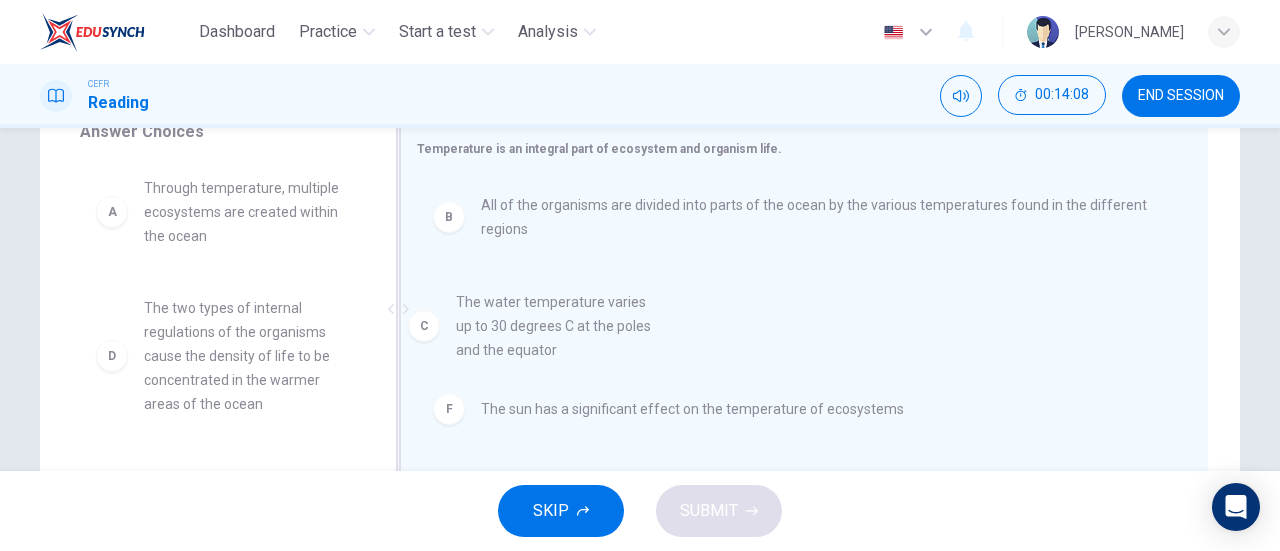 drag, startPoint x: 208, startPoint y: 342, endPoint x: 538, endPoint y: 337, distance: 330.03787 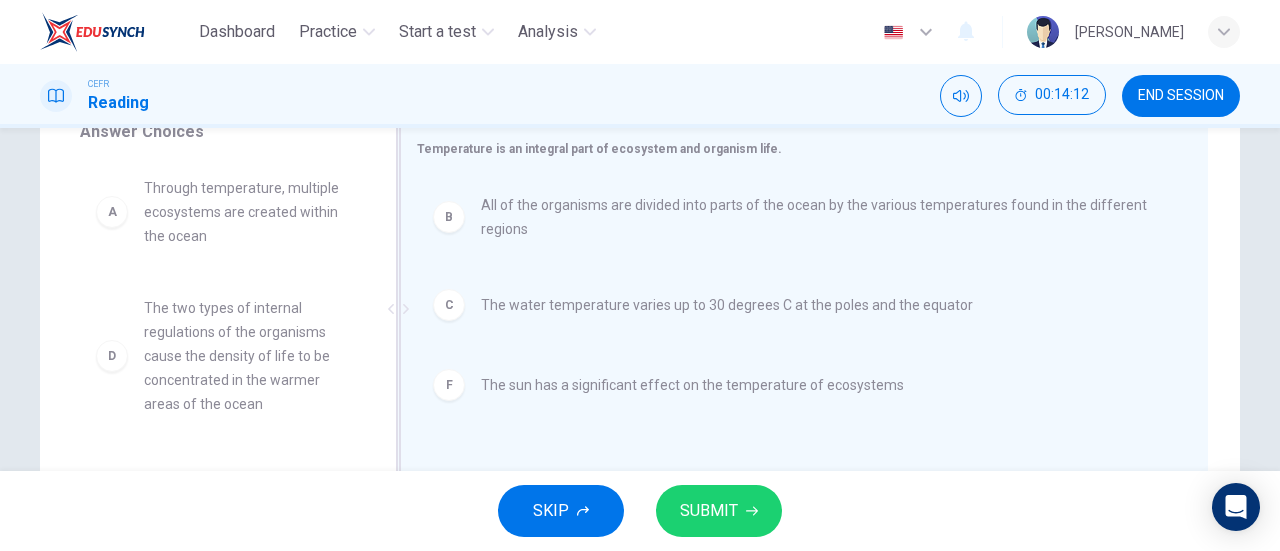 scroll, scrollTop: 318, scrollLeft: 0, axis: vertical 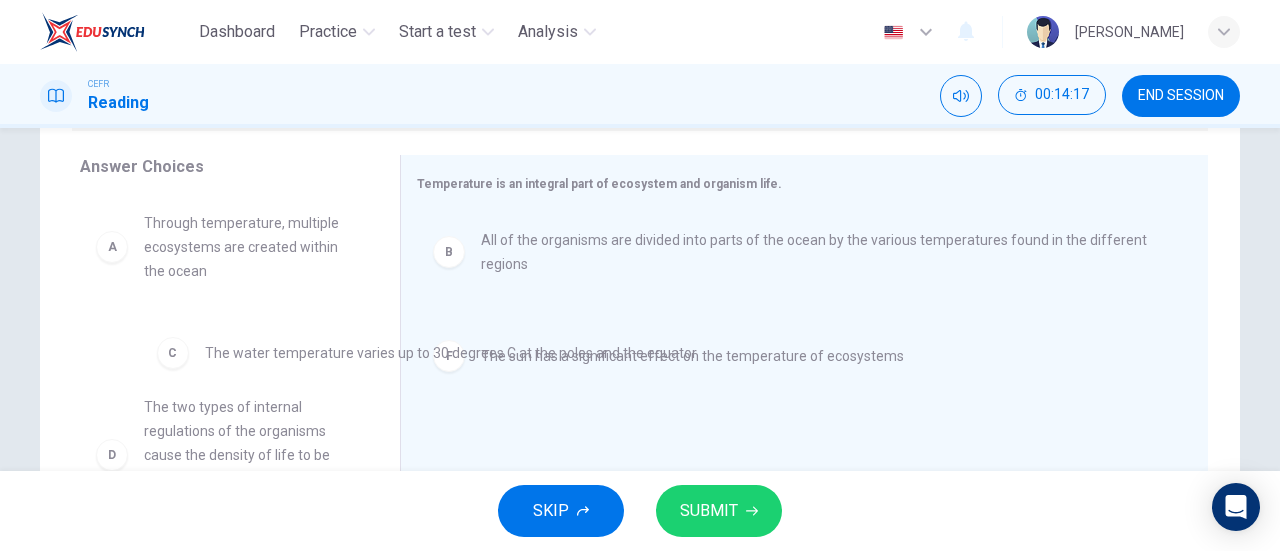 drag, startPoint x: 538, startPoint y: 337, endPoint x: 250, endPoint y: 350, distance: 288.29324 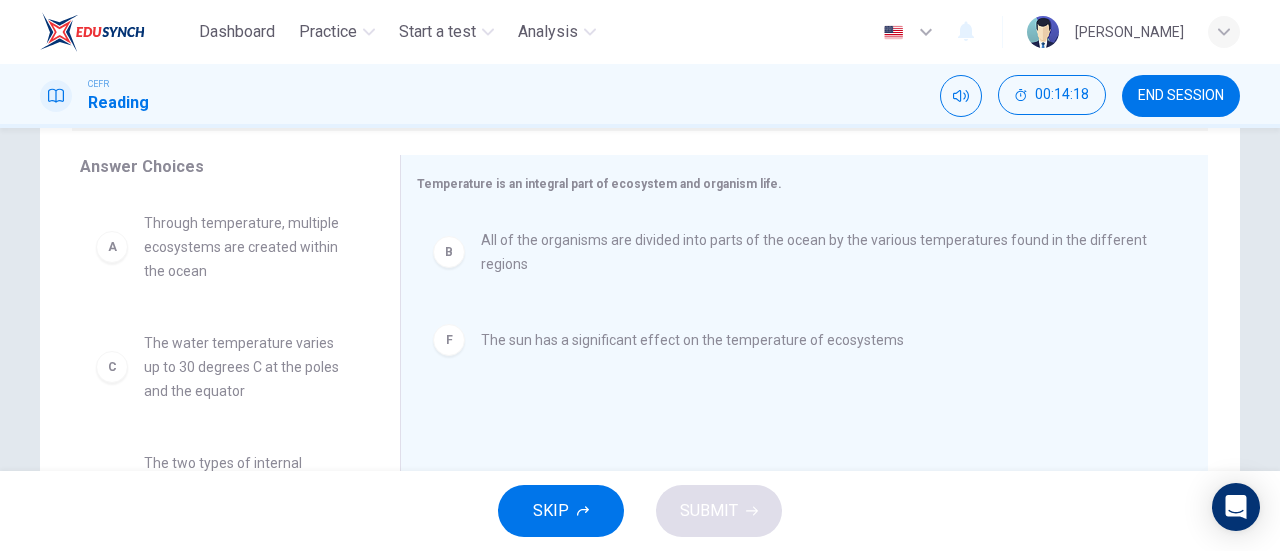 click on "Through temperature, multiple ecosystems are created within the ocean" at bounding box center (248, 247) 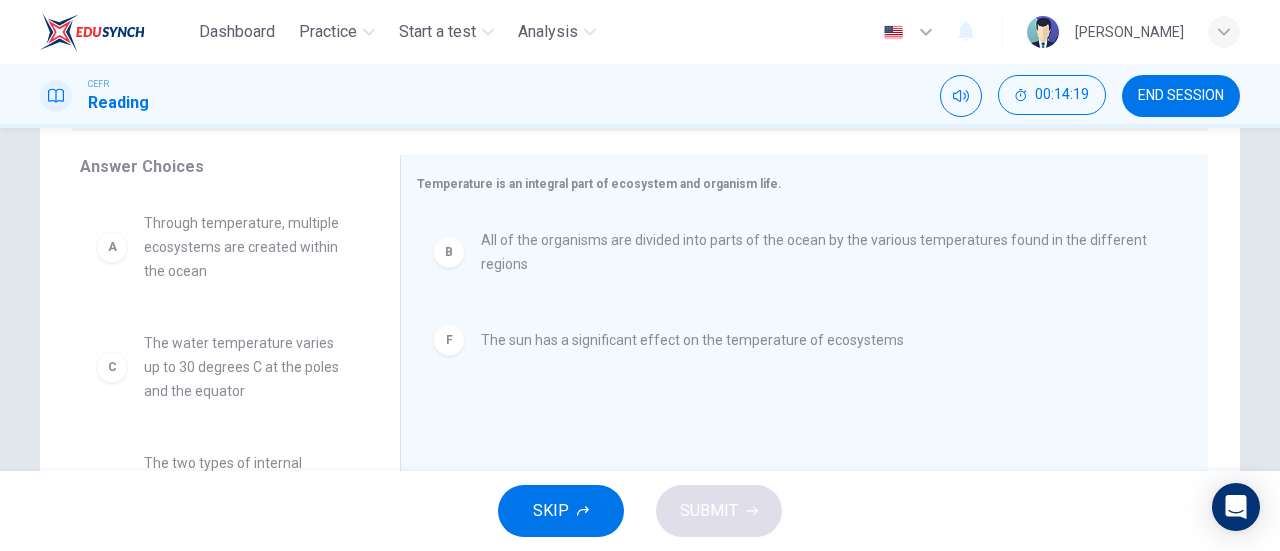 click on "Through temperature, multiple ecosystems are created within the ocean" at bounding box center [248, 247] 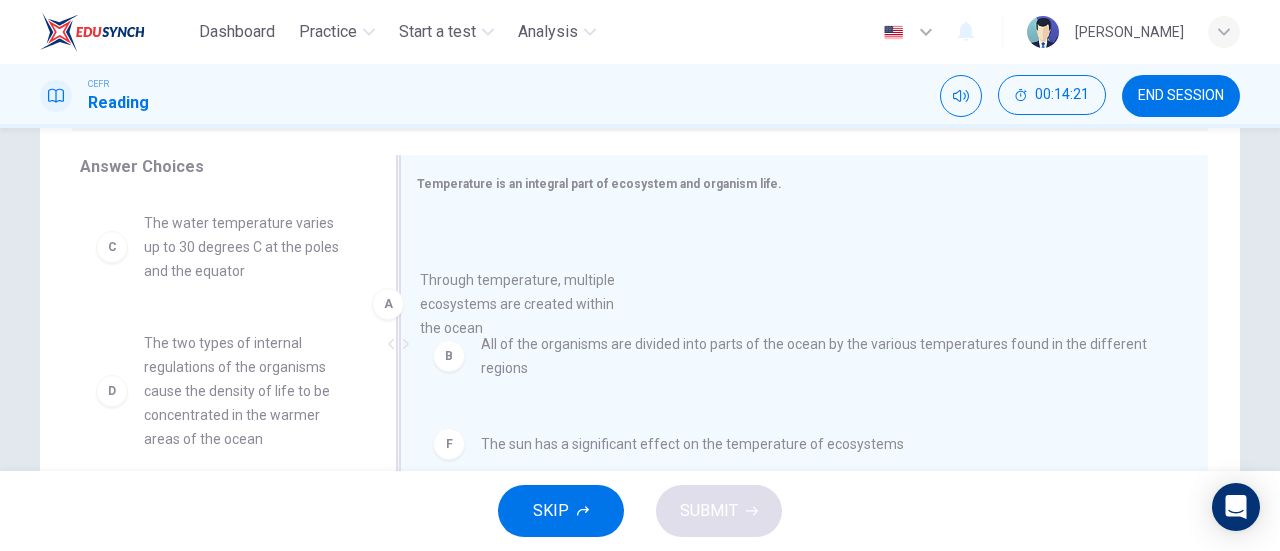 drag, startPoint x: 171, startPoint y: 237, endPoint x: 483, endPoint y: 307, distance: 319.75616 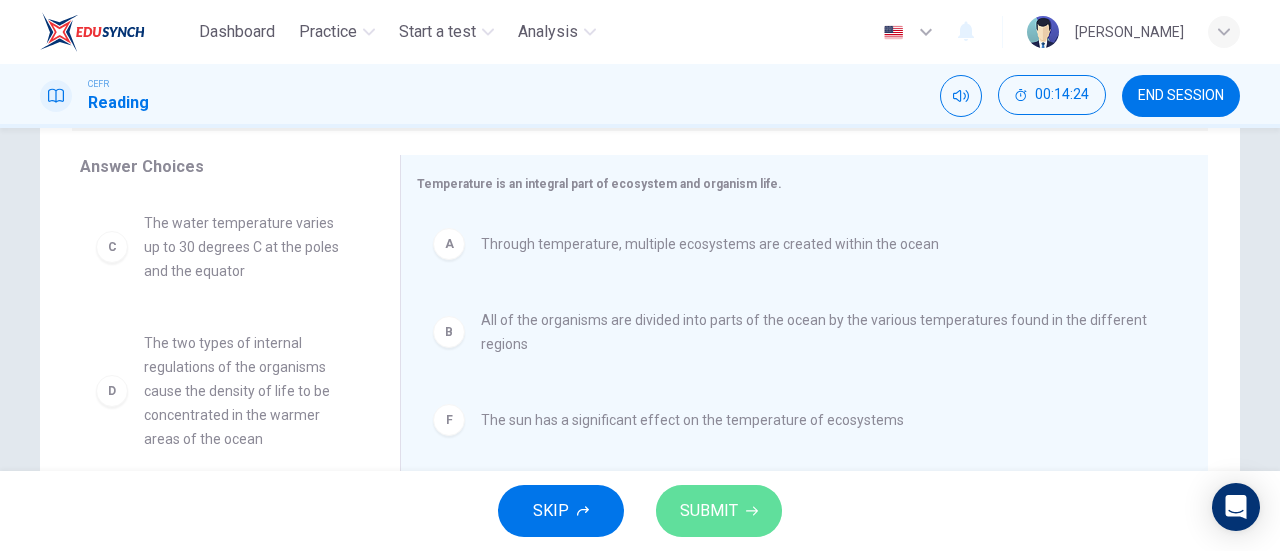 click on "SUBMIT" at bounding box center [719, 511] 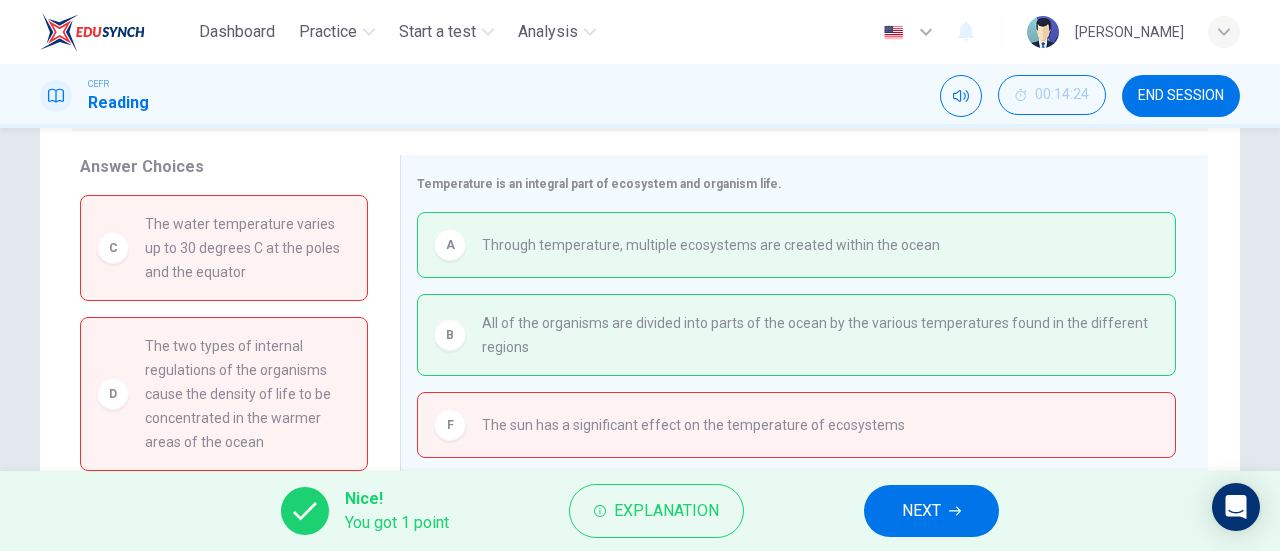 scroll, scrollTop: 136, scrollLeft: 0, axis: vertical 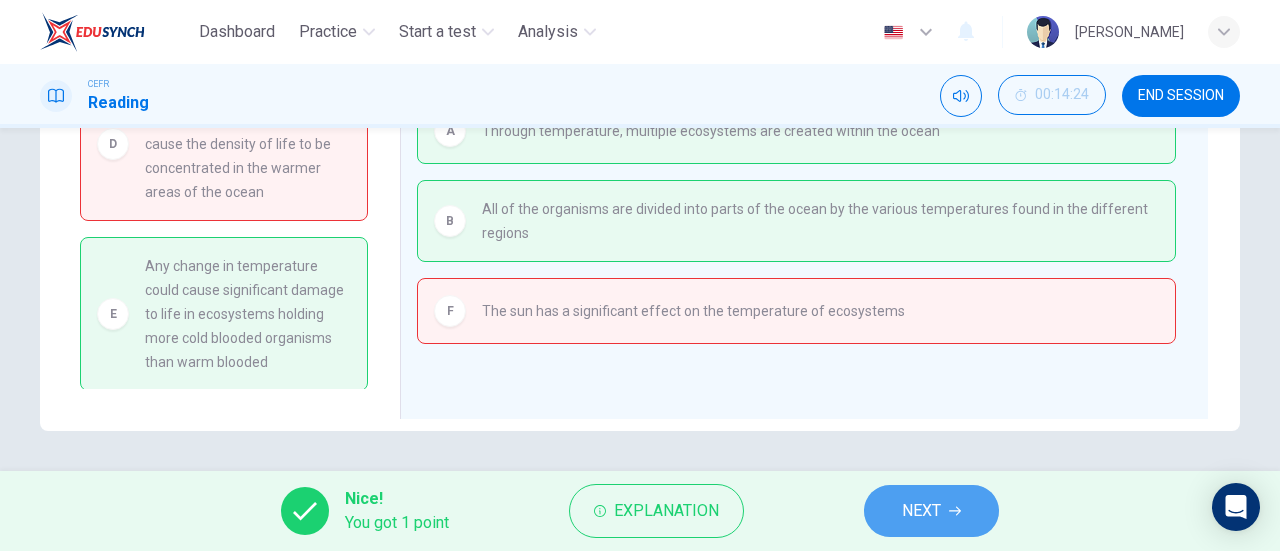 click on "NEXT" at bounding box center (921, 511) 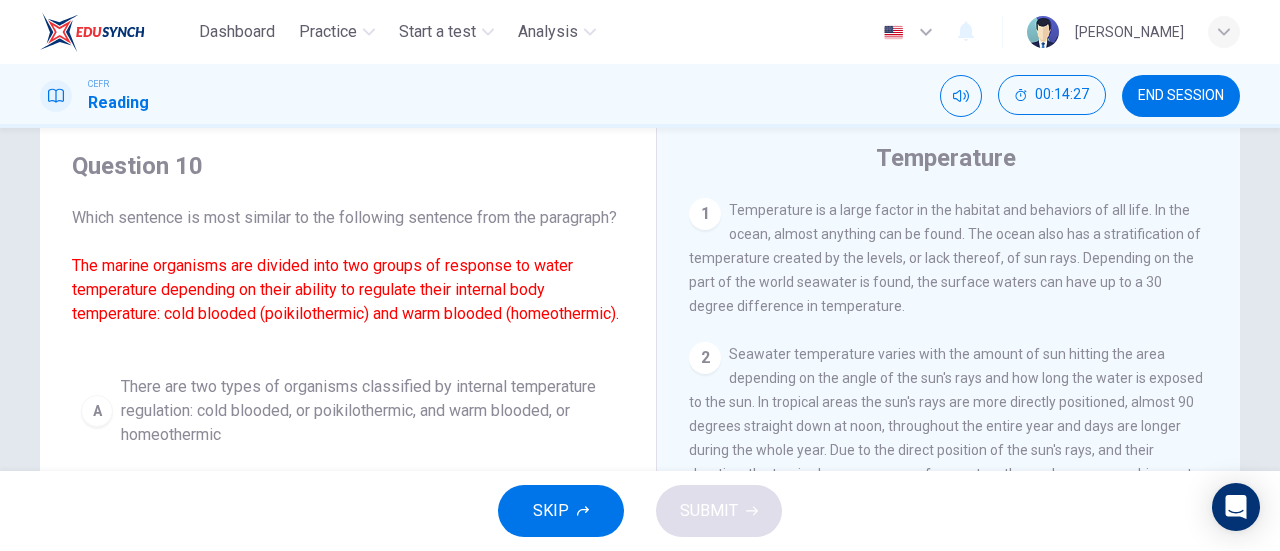 scroll, scrollTop: 55, scrollLeft: 0, axis: vertical 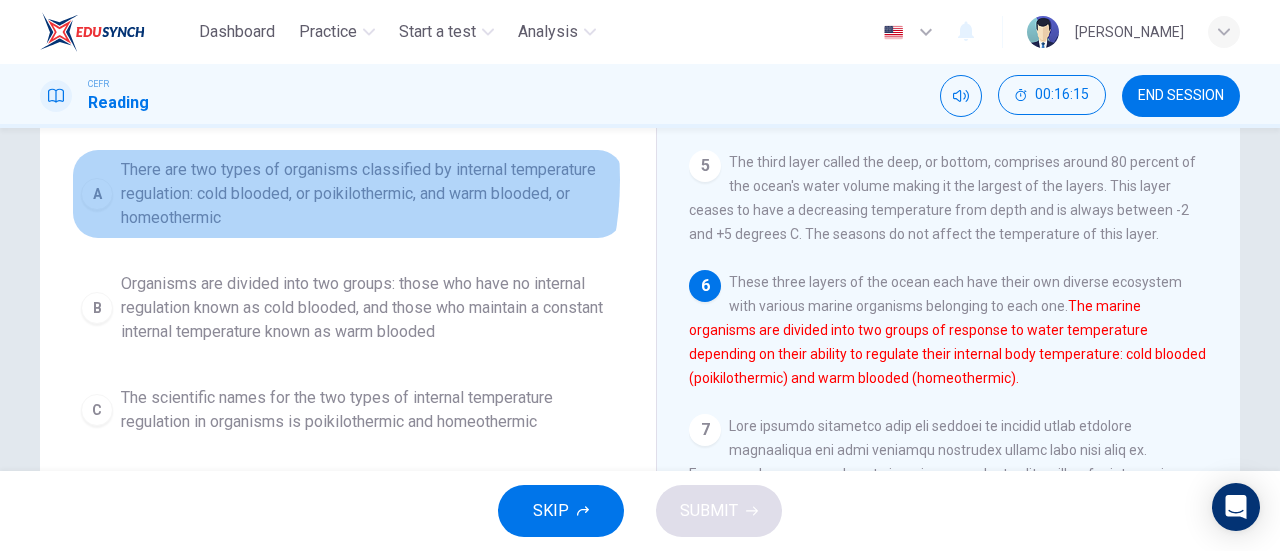 click on "There are two types of organisms classified by internal temperature regulation: cold blooded, or poikilothermic, and warm blooded, or homeothermic" at bounding box center [368, 194] 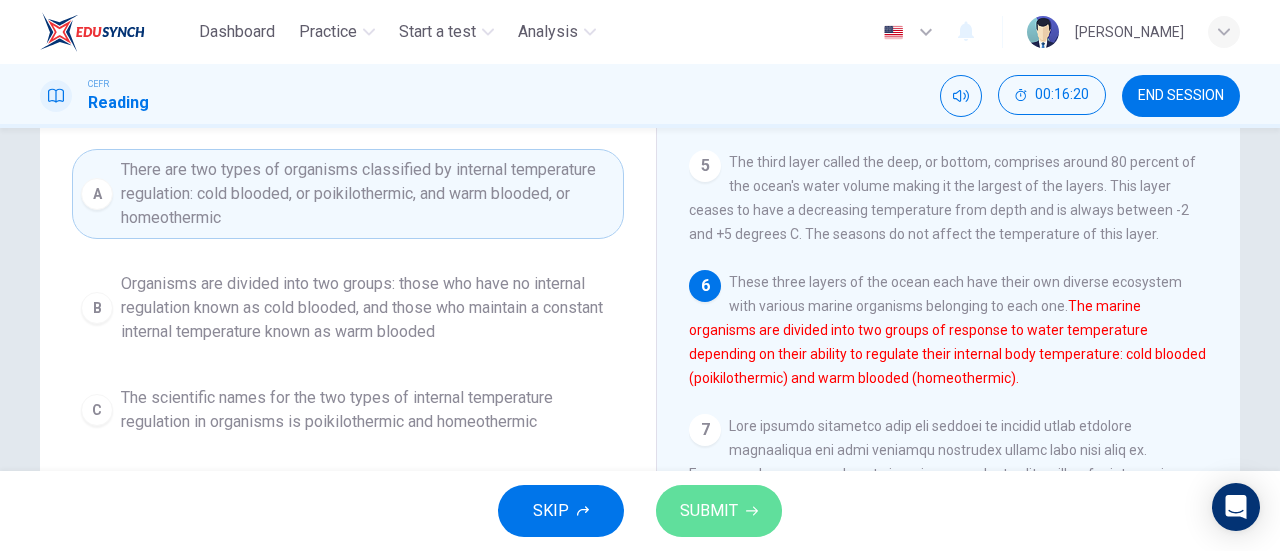 click on "SUBMIT" at bounding box center [709, 511] 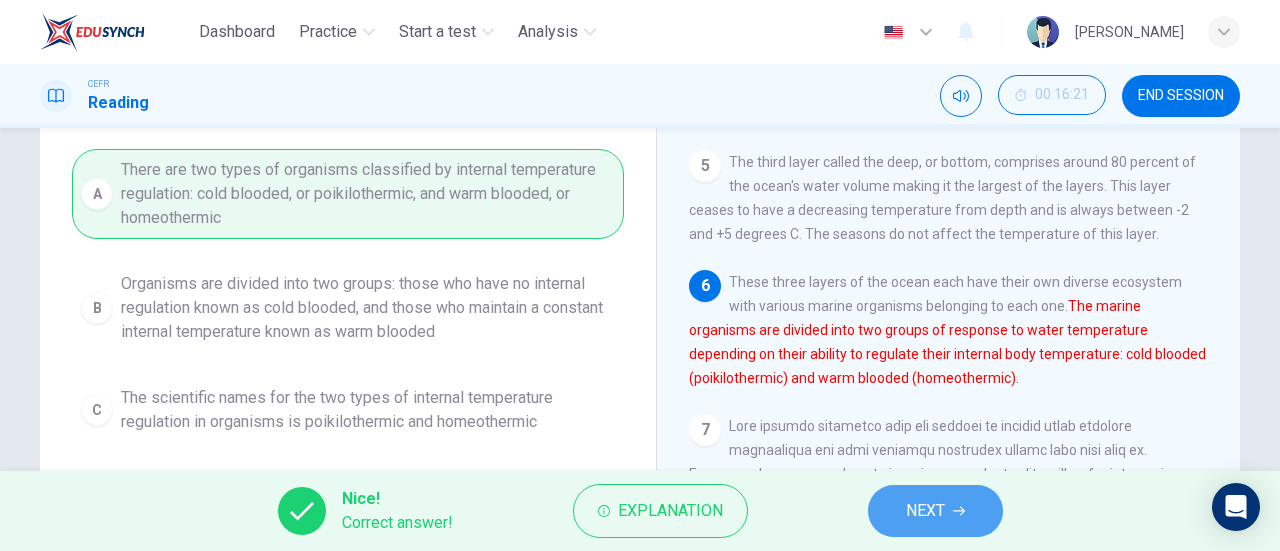 click on "NEXT" at bounding box center [925, 511] 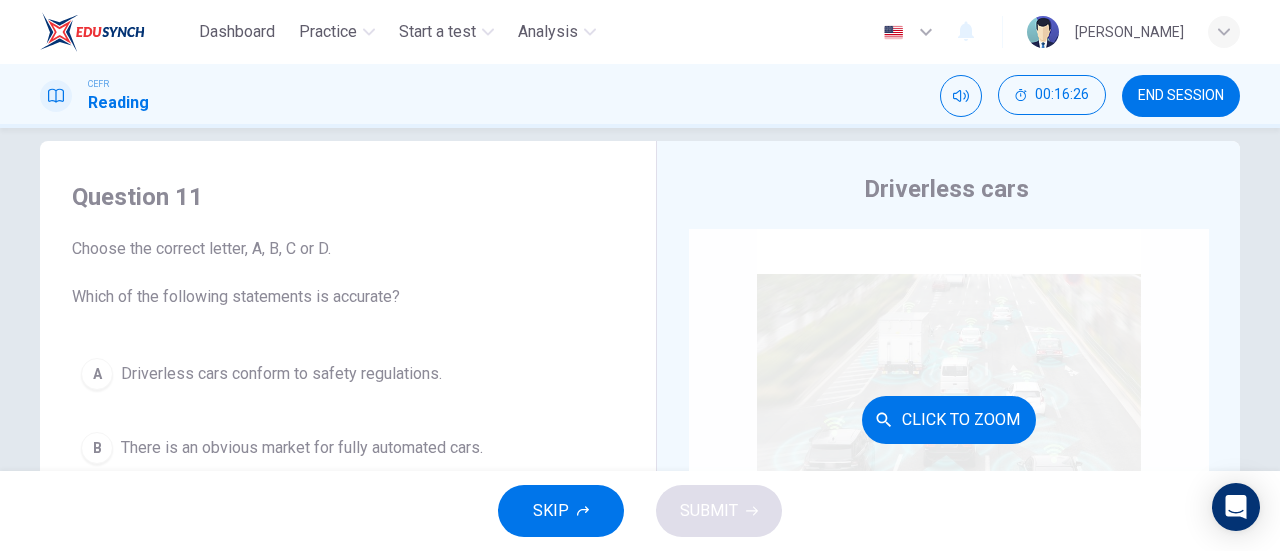 scroll, scrollTop: 26, scrollLeft: 0, axis: vertical 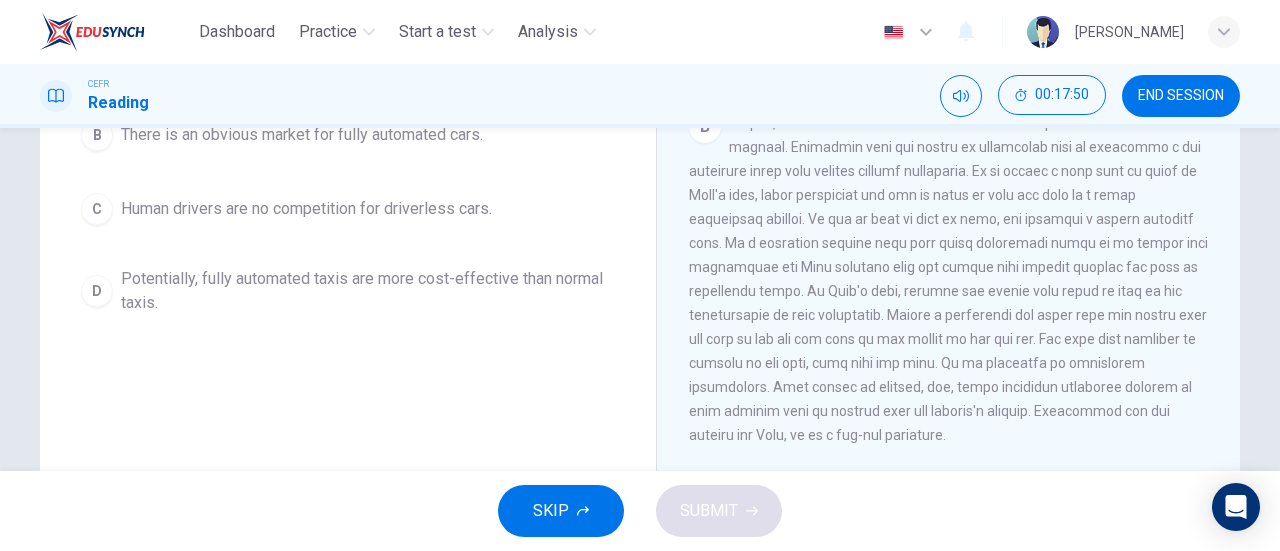 click at bounding box center (948, 279) 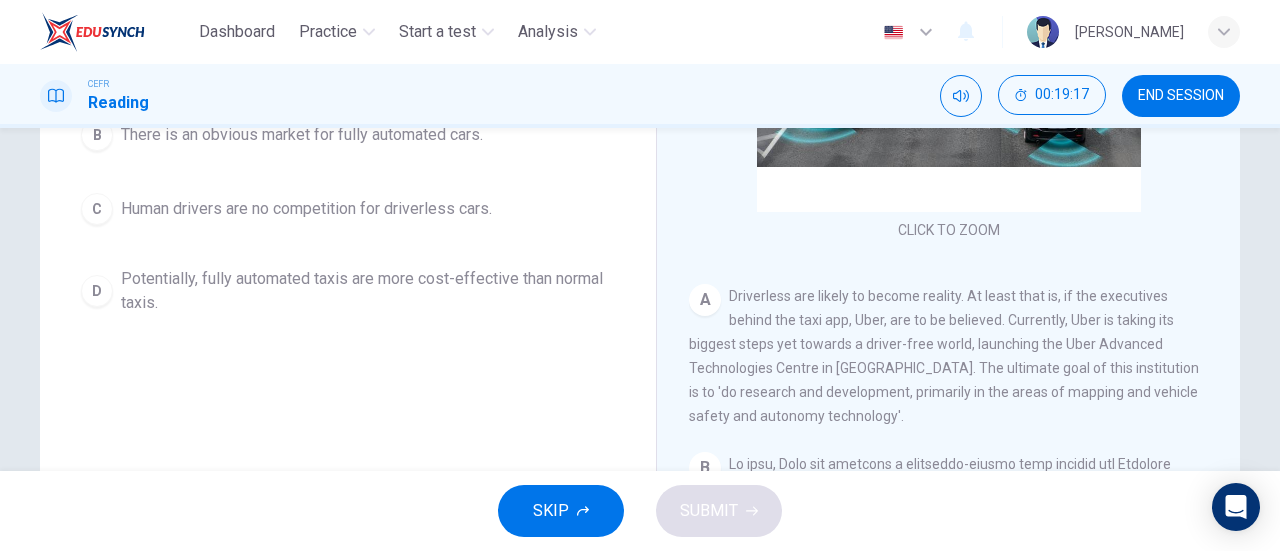 scroll, scrollTop: 0, scrollLeft: 0, axis: both 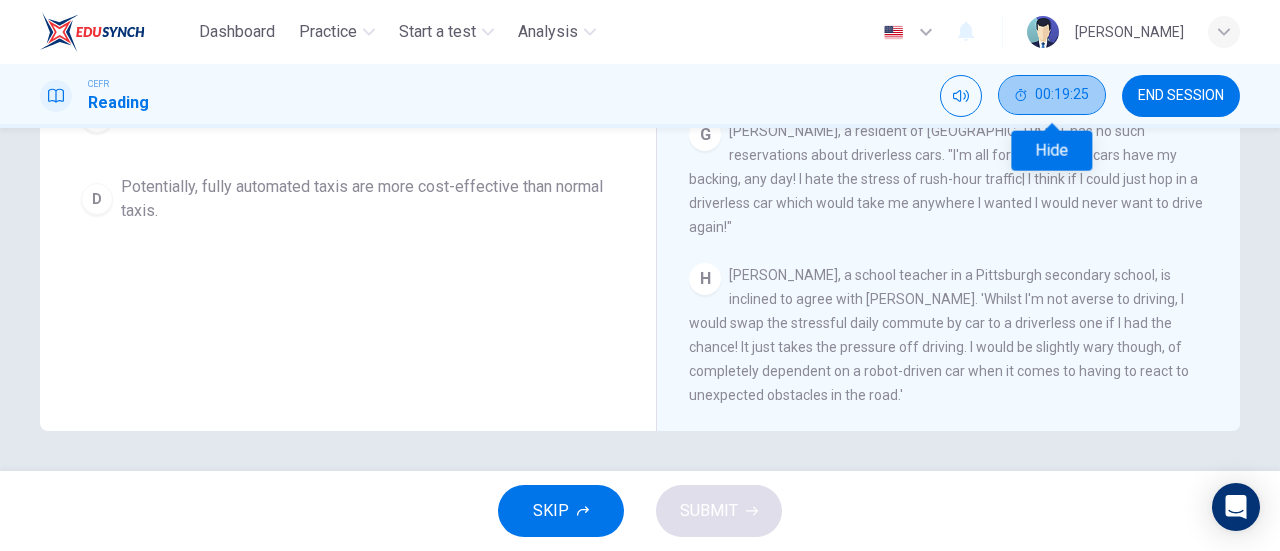 click on "00:19:25" at bounding box center [1052, 95] 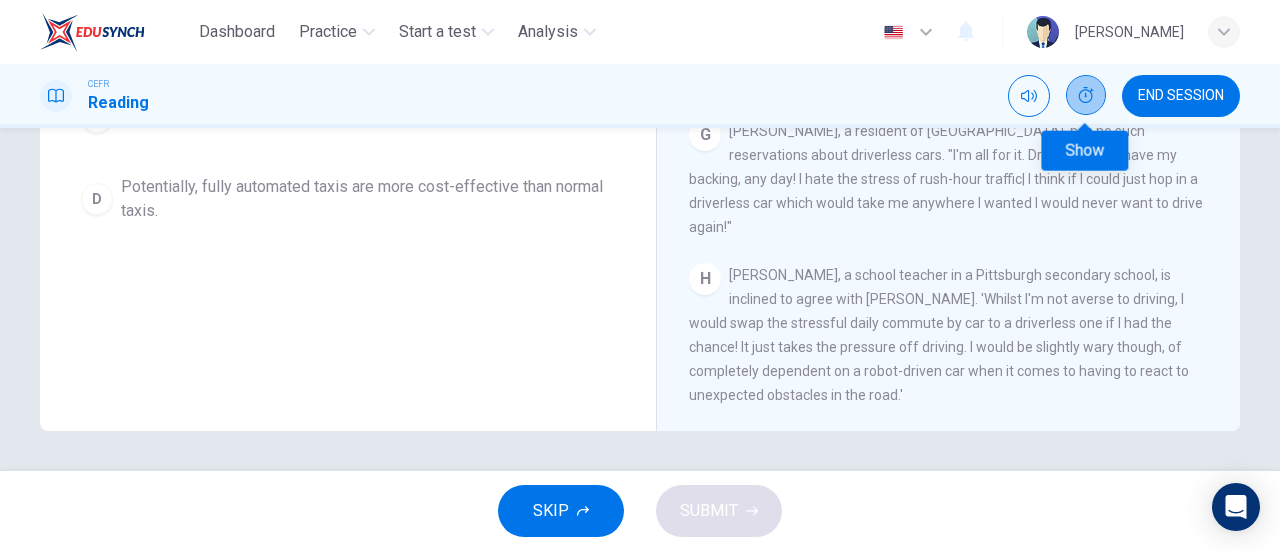 click at bounding box center (1086, 95) 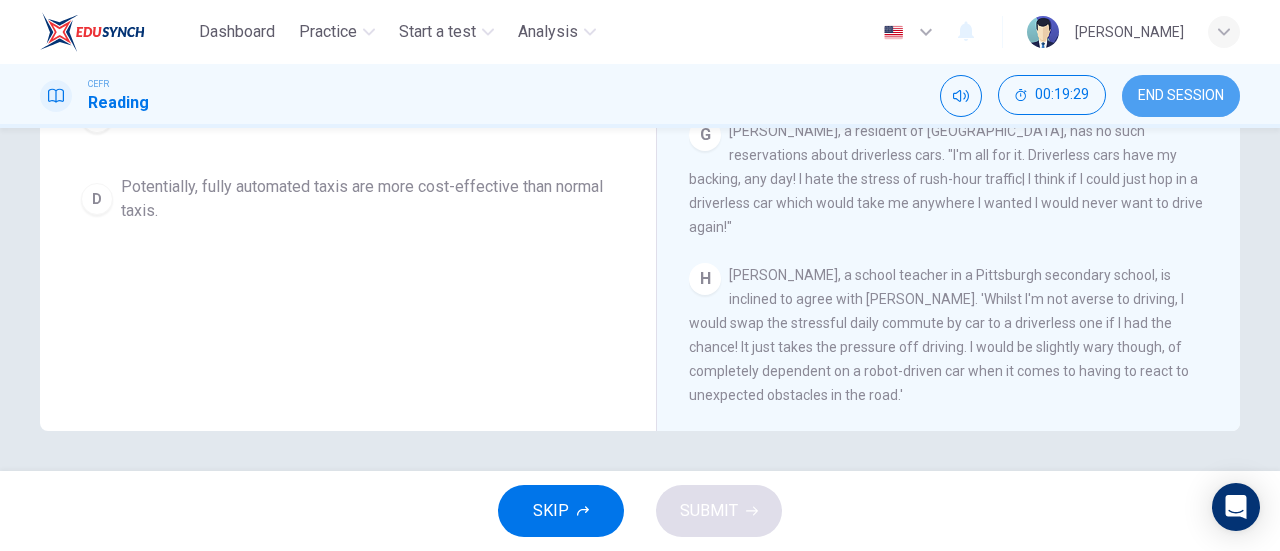 click on "END SESSION" at bounding box center (1181, 96) 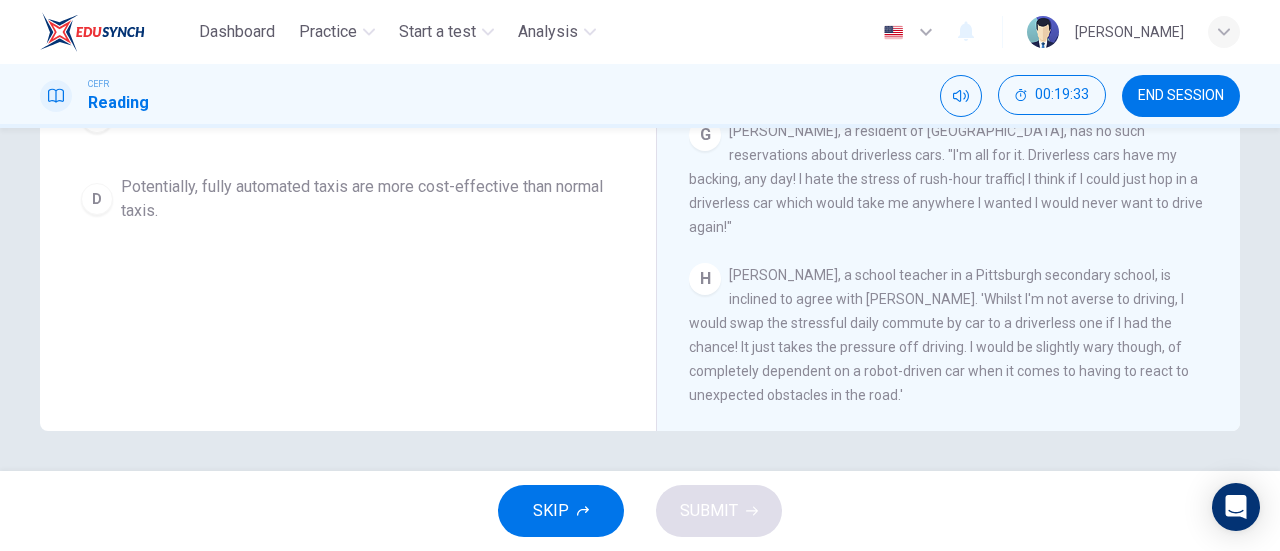 scroll, scrollTop: 0, scrollLeft: 0, axis: both 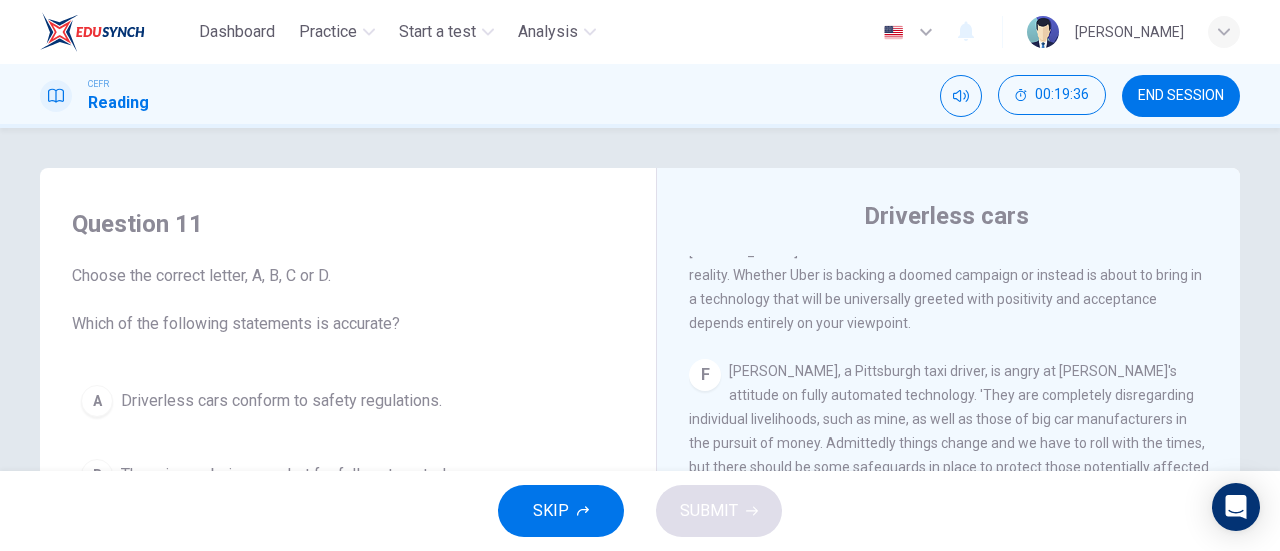 click 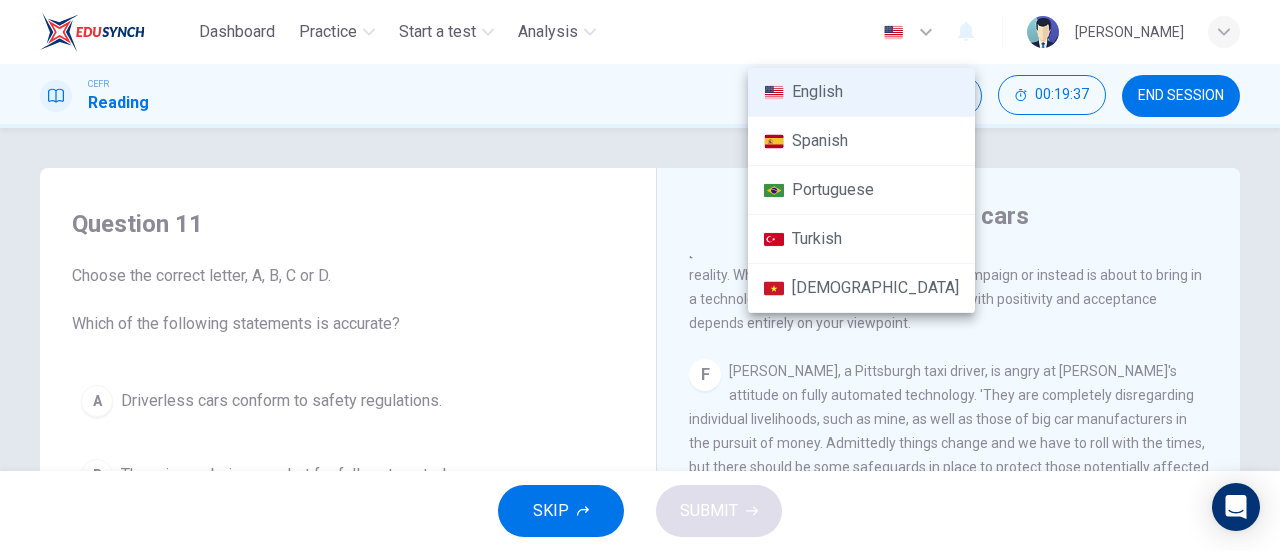 click at bounding box center [640, 275] 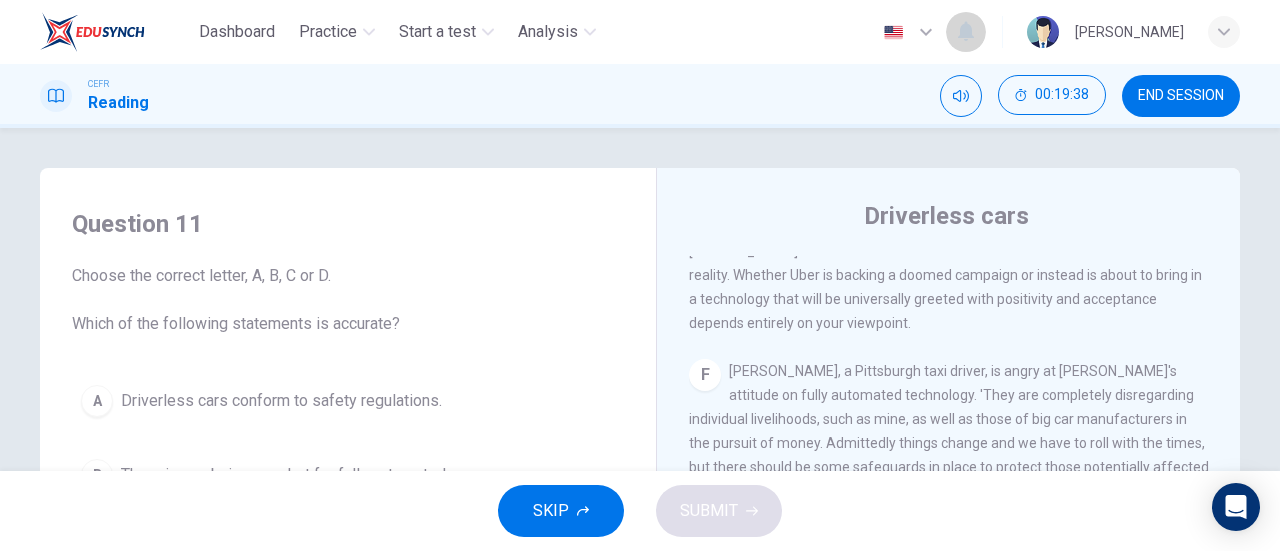 click 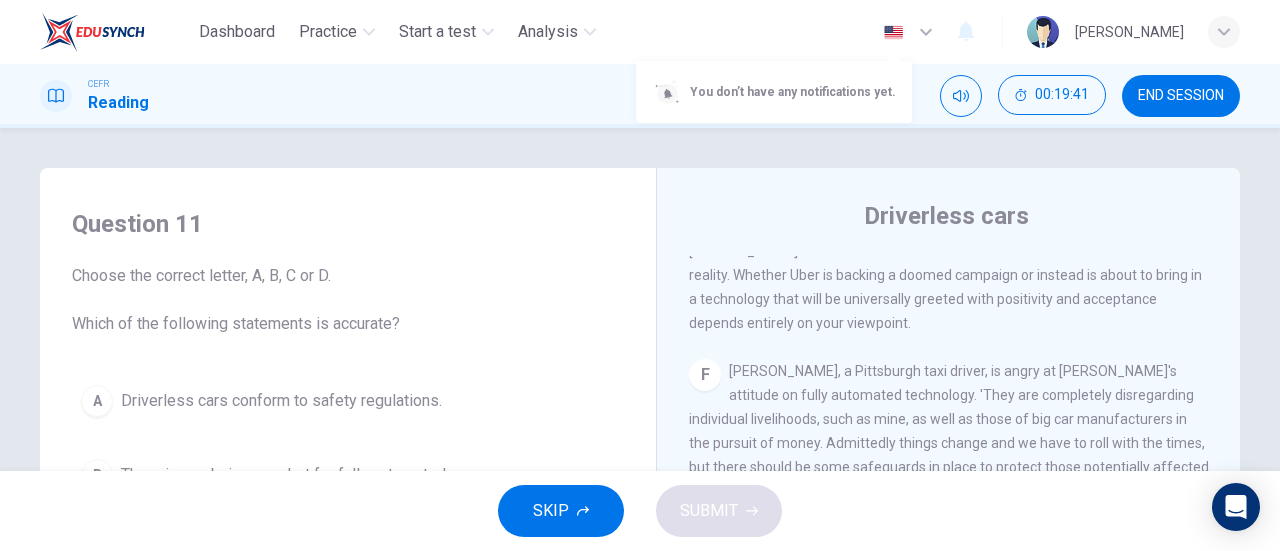 click at bounding box center [640, 275] 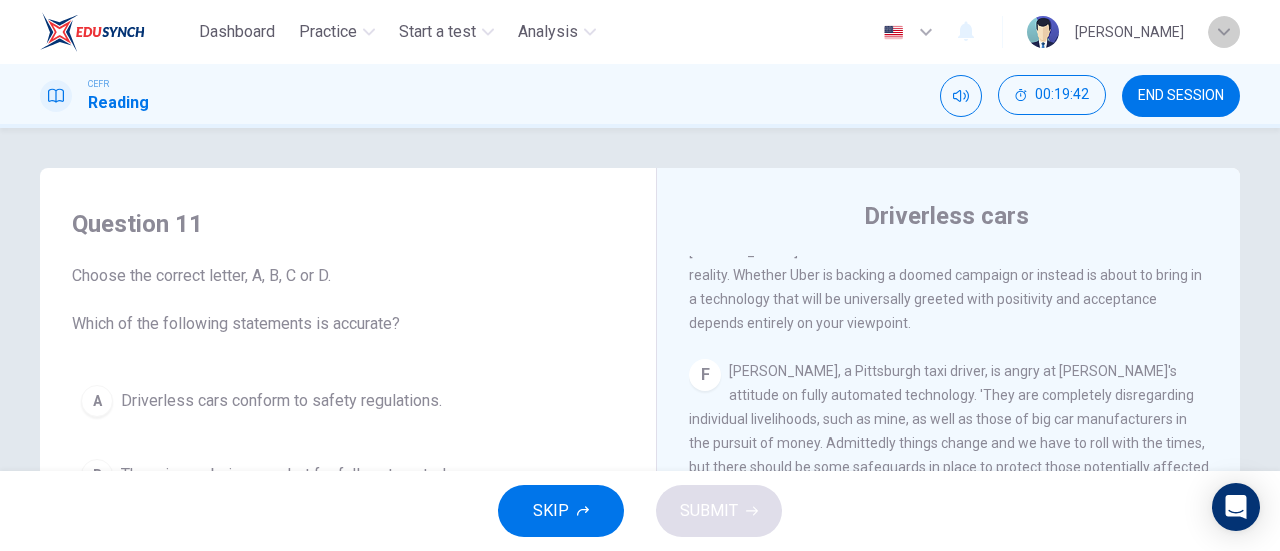 click 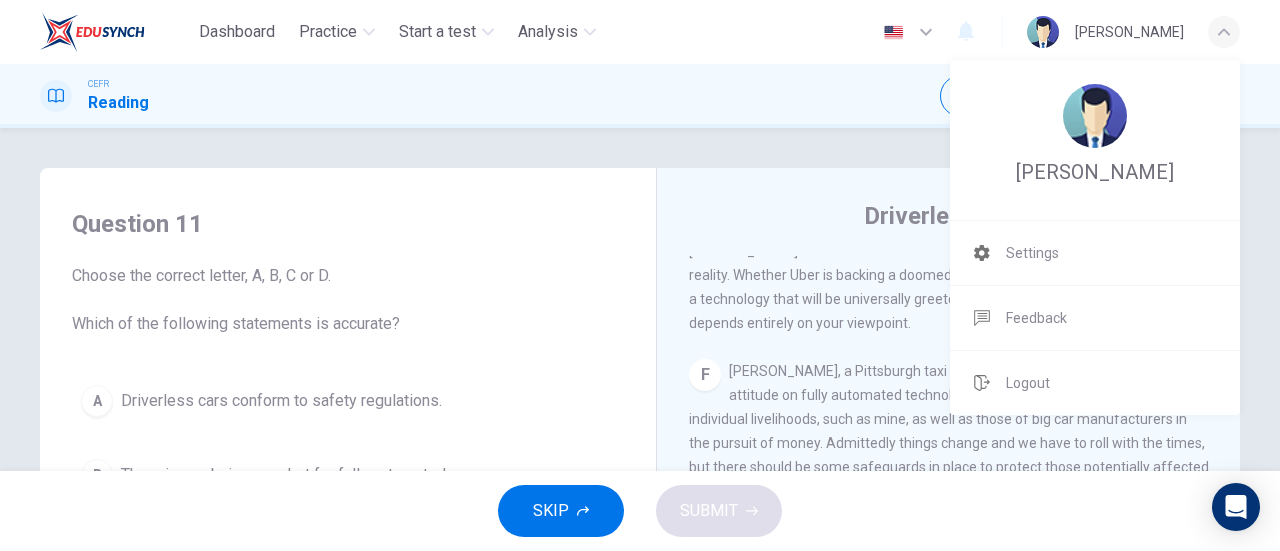 click at bounding box center [640, 275] 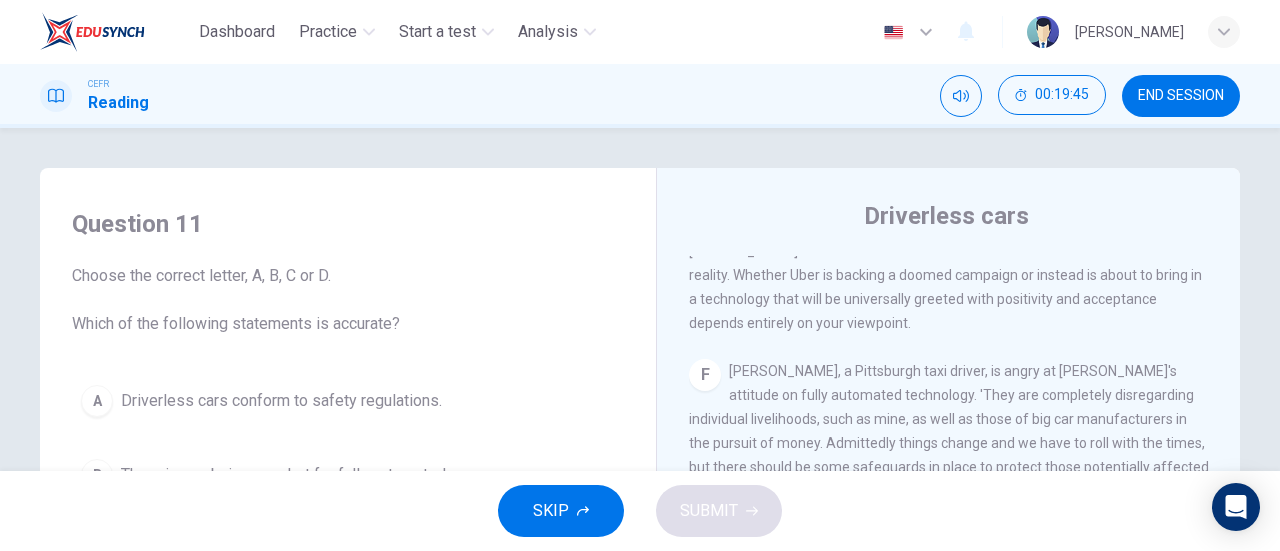 scroll, scrollTop: 432, scrollLeft: 0, axis: vertical 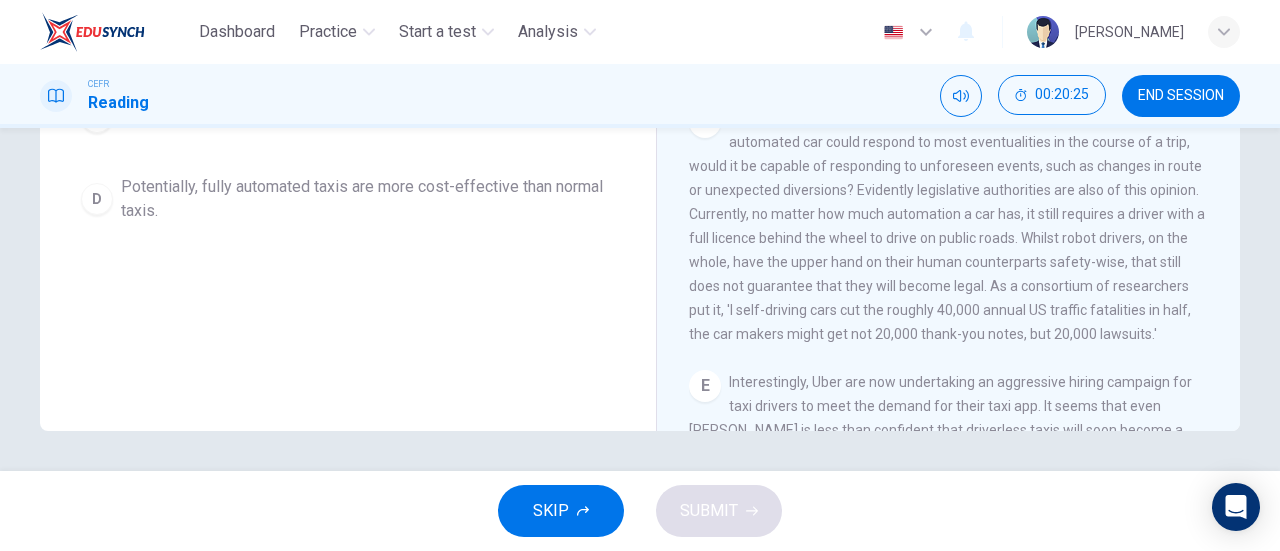 click on "The commercial aspect apart, there is also the safety issue. Whilst a fully automated car could respond to most eventualities in the course of a trip, would it be capable of responding to unforeseen events, such as changes in route or unexpected diversions? Evidently legislative authorities are also of this opinion. Currently, no matter how much automation a car has, it still requires a driver with a full licence behind the wheel to drive on public roads. Whilst robot drivers, on the whole, have the upper hand on their human counterparts safety-wise, that still does not guarantee that they will become legal. As a consortium of researchers put it, 'I self-driving cars cut the roughly 40,000 annual US traffic fatalities in half, the car makers might get not 20,000 thank-you notes, but 20,000 lawsuits.'" at bounding box center [947, 226] 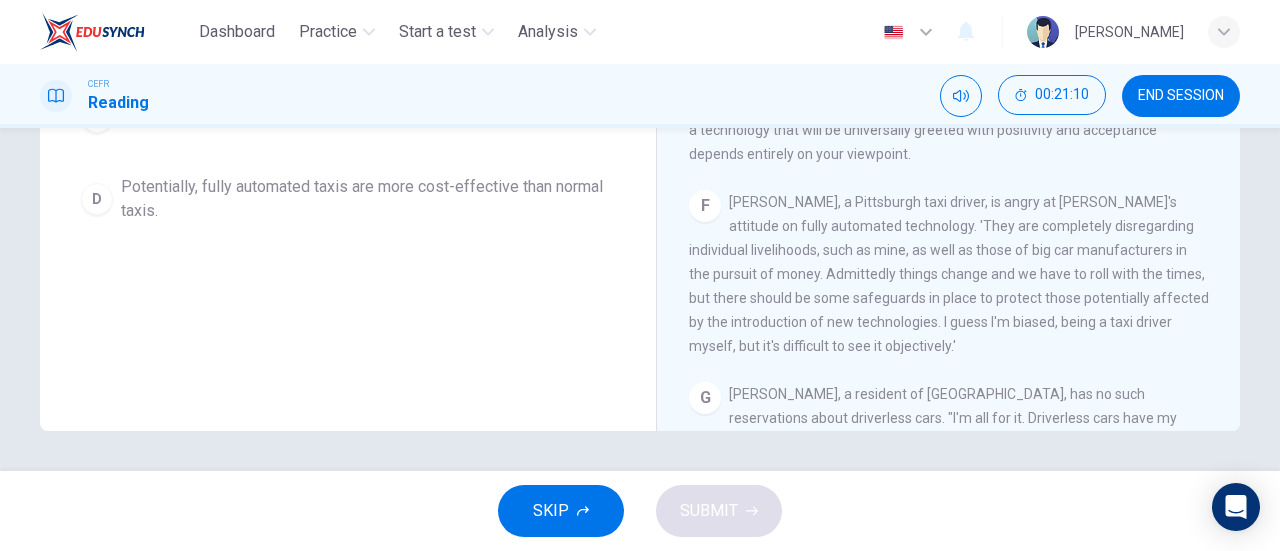 scroll, scrollTop: 1189, scrollLeft: 0, axis: vertical 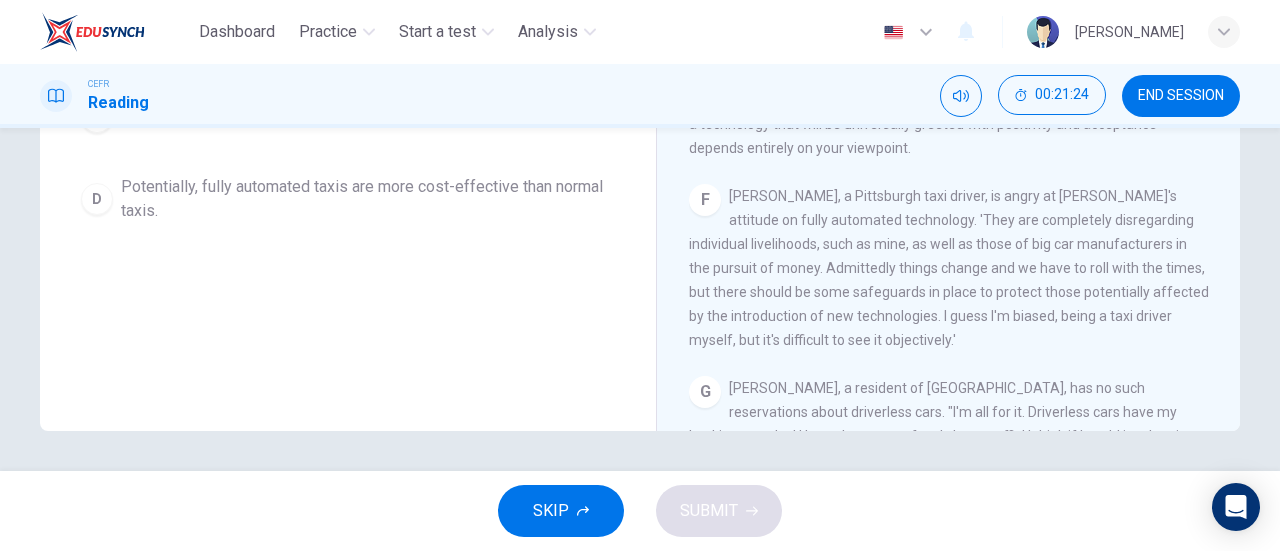 click on "F [PERSON_NAME], a Pittsburgh taxi driver, is angry at [PERSON_NAME]'s attitude on fully automated technology. 'They are completely disregarding individual livelihoods, such as mine, as well as those of big car manufacturers in the pursuit of money. Admittedly things change and we have to roll with the times, but there should be some safeguards in place to protect those potentially affected by the introduction of new technologies. I guess I'm biased, being a taxi driver myself, but it's difficult to see it objectively.'" at bounding box center (949, 268) 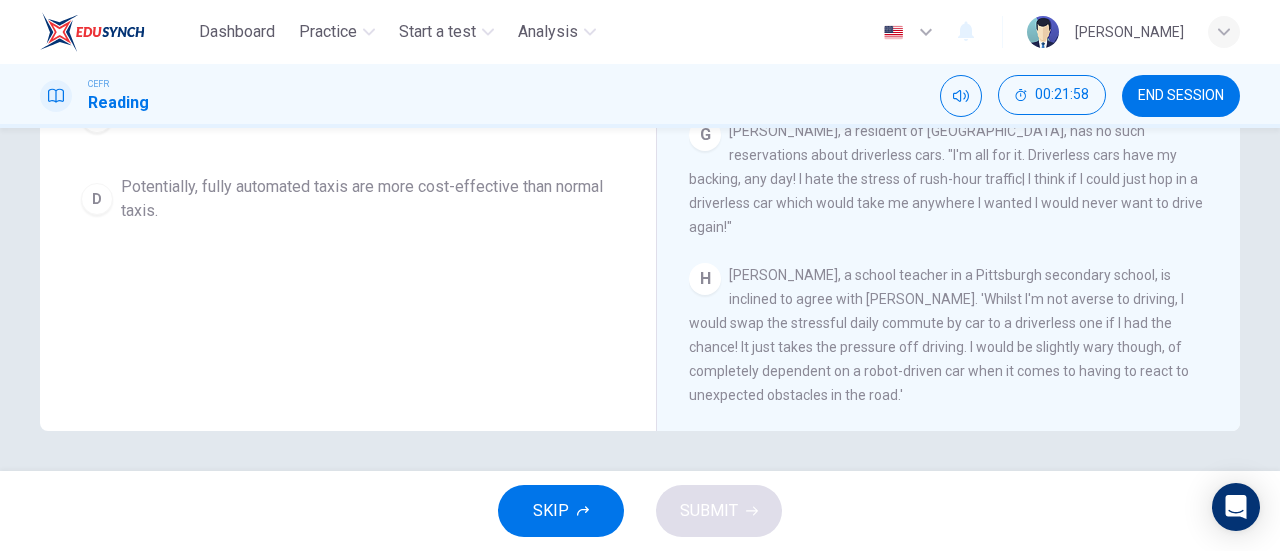 scroll, scrollTop: 1461, scrollLeft: 0, axis: vertical 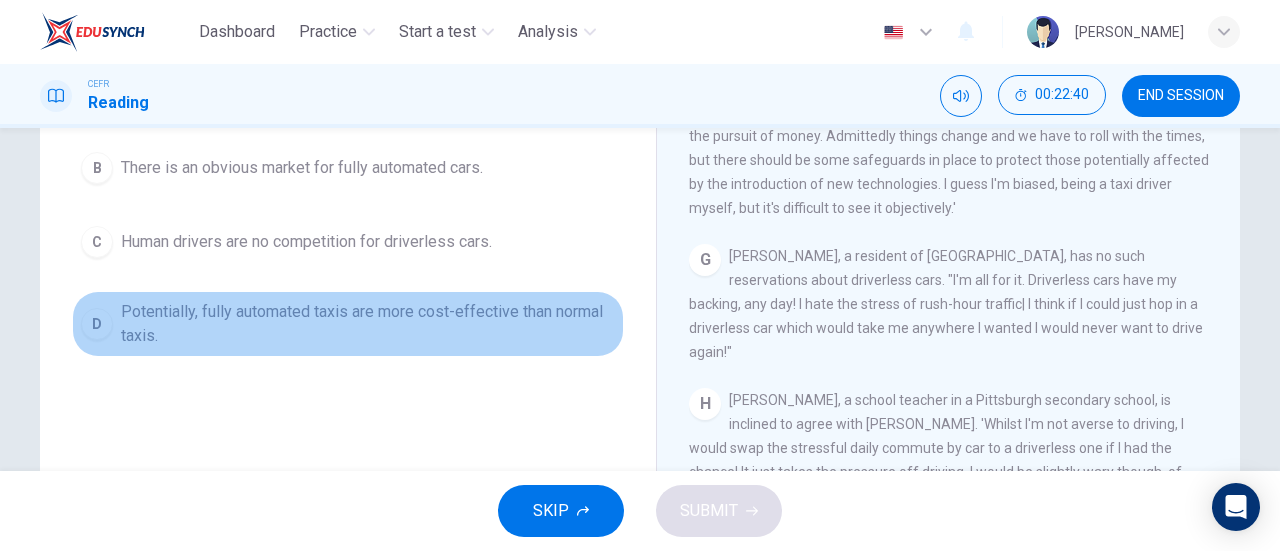 click on "D" at bounding box center (97, 324) 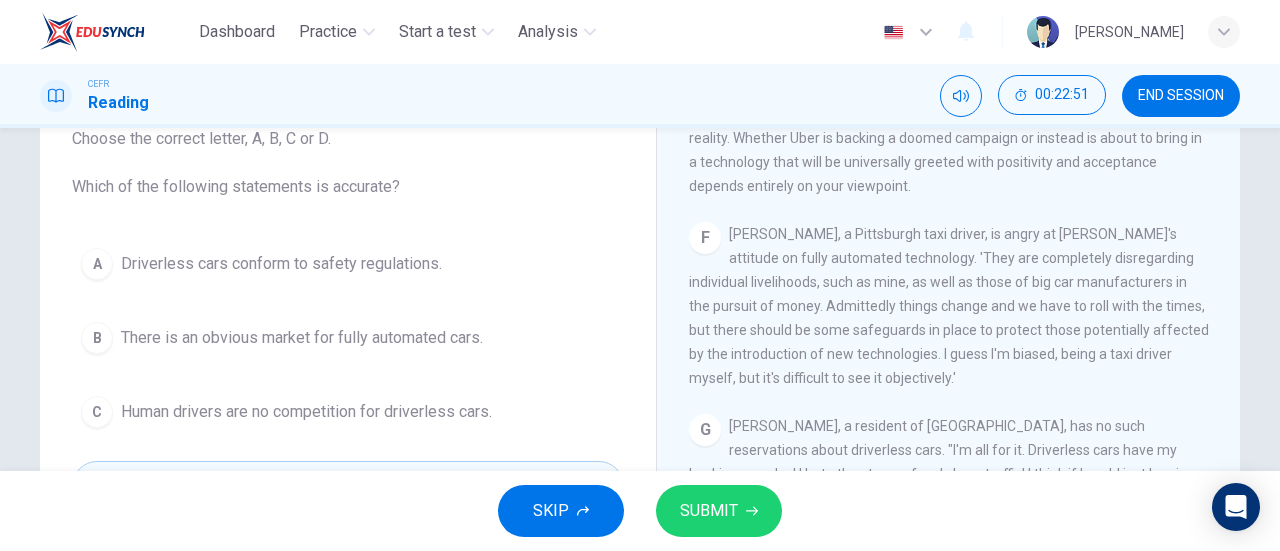 scroll, scrollTop: 135, scrollLeft: 0, axis: vertical 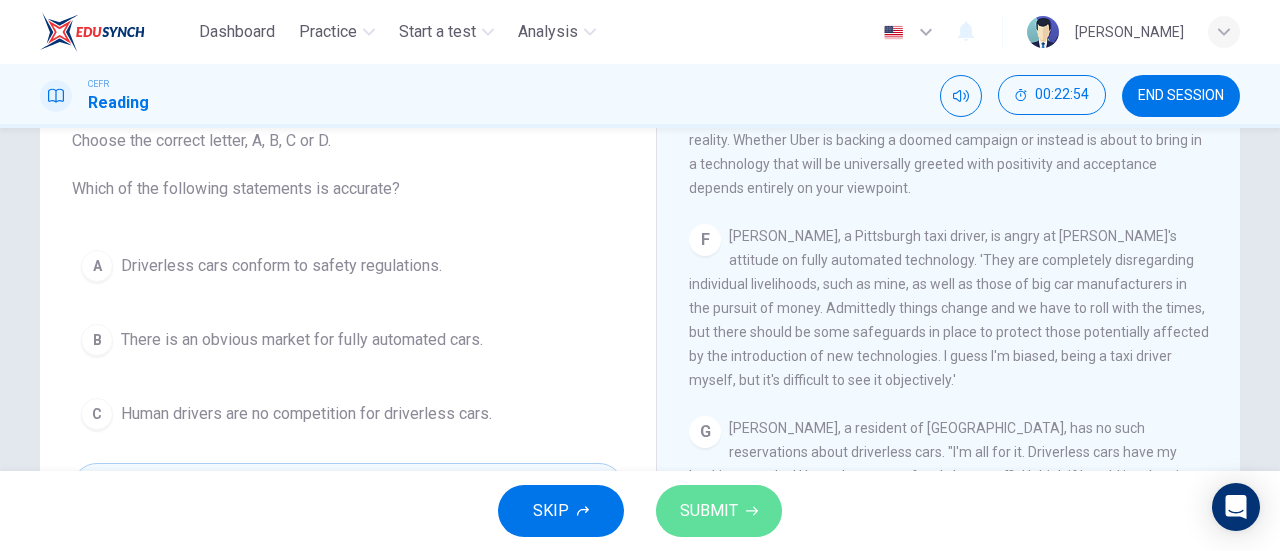 click on "SUBMIT" at bounding box center [709, 511] 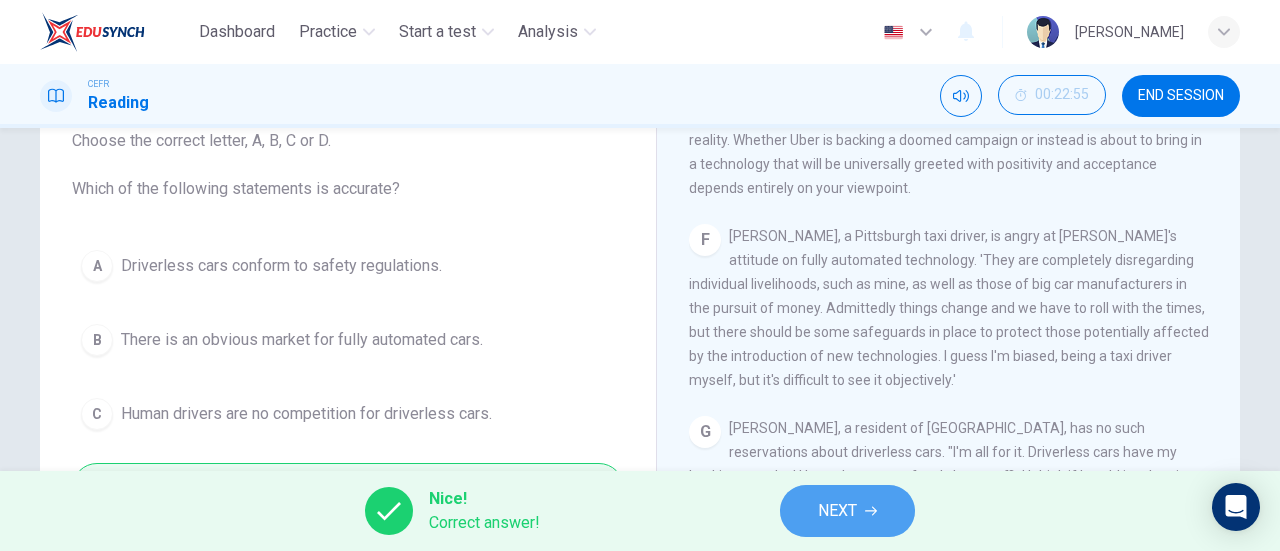 click on "NEXT" at bounding box center [837, 511] 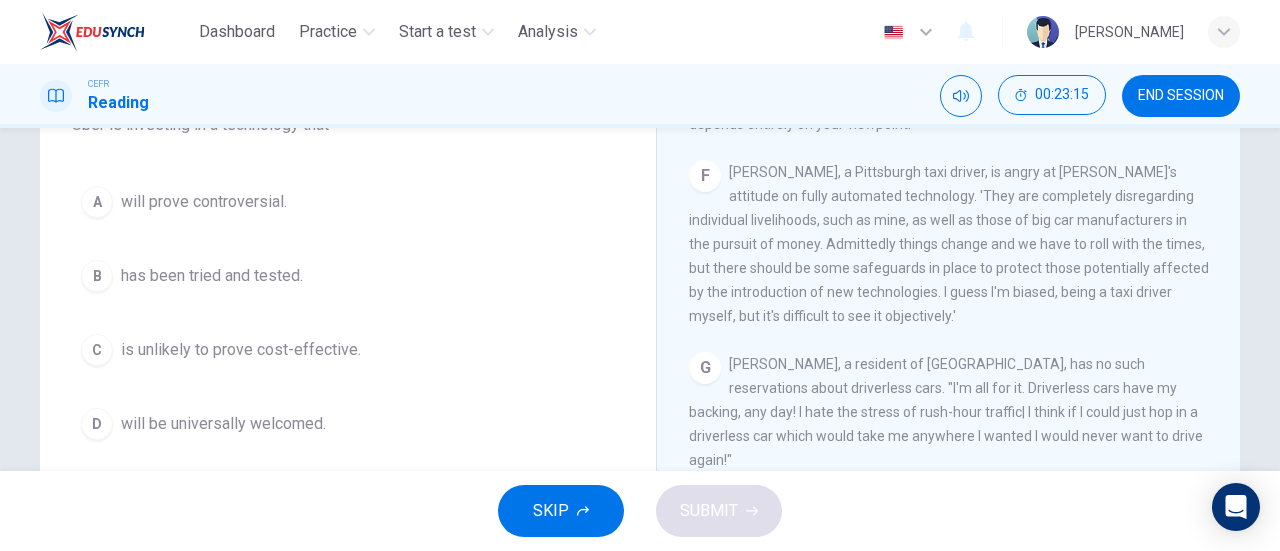 scroll, scrollTop: 200, scrollLeft: 0, axis: vertical 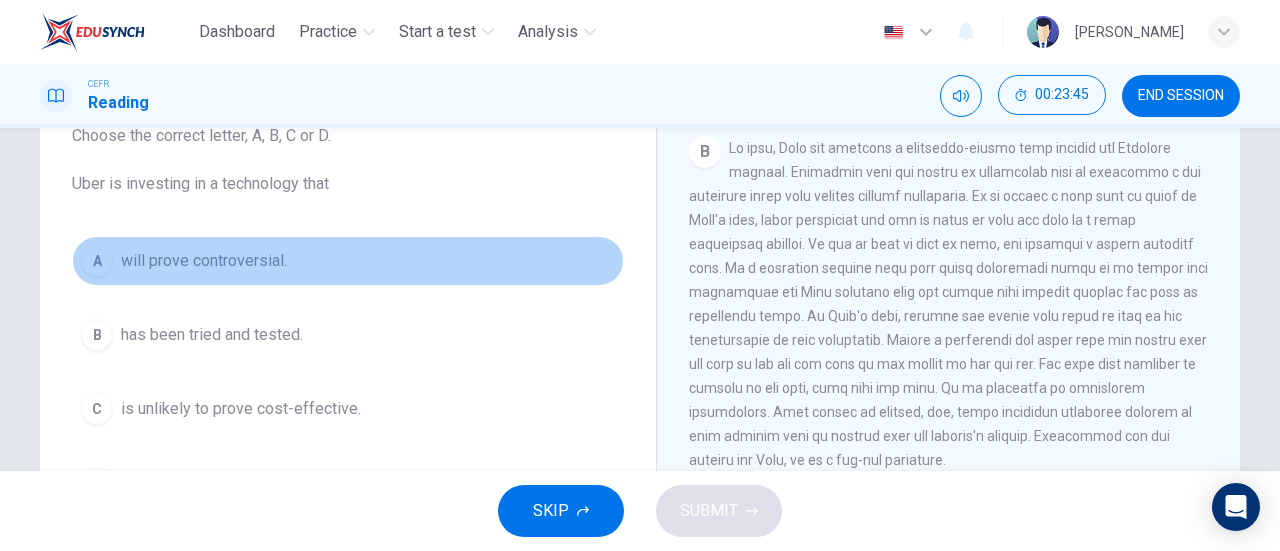 click on "A" at bounding box center [97, 261] 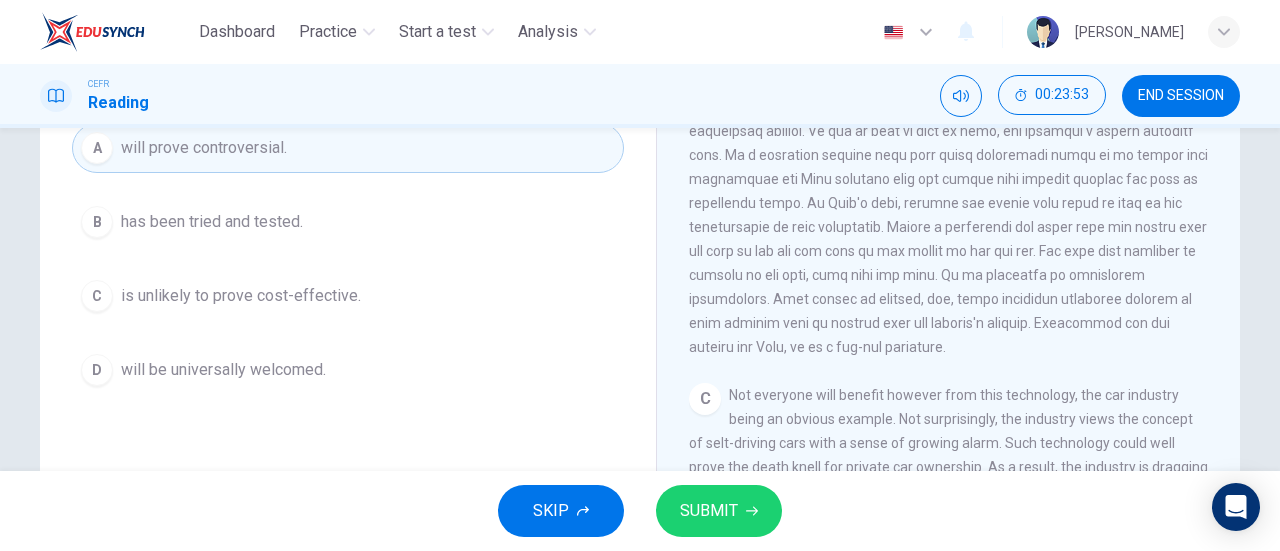 scroll, scrollTop: 254, scrollLeft: 0, axis: vertical 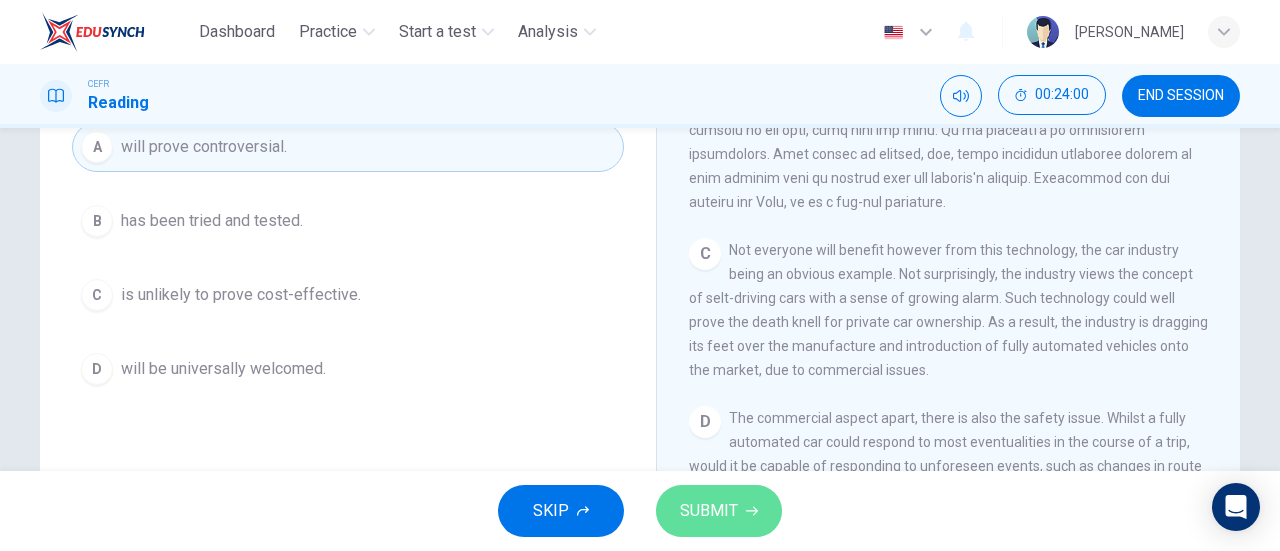 click on "SUBMIT" at bounding box center [709, 511] 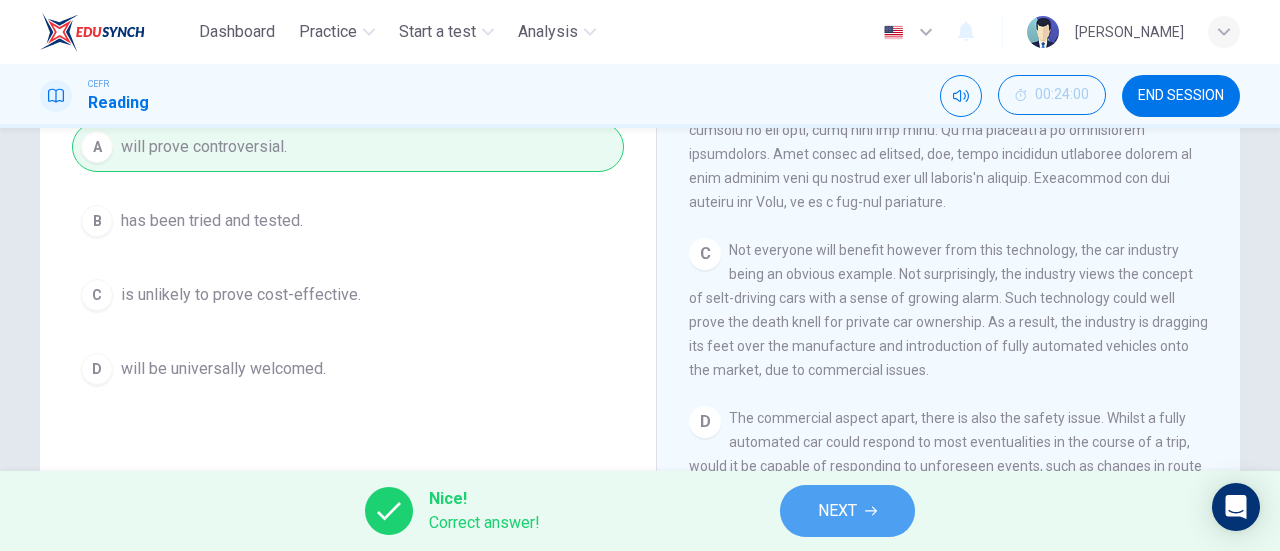 click on "NEXT" at bounding box center (847, 511) 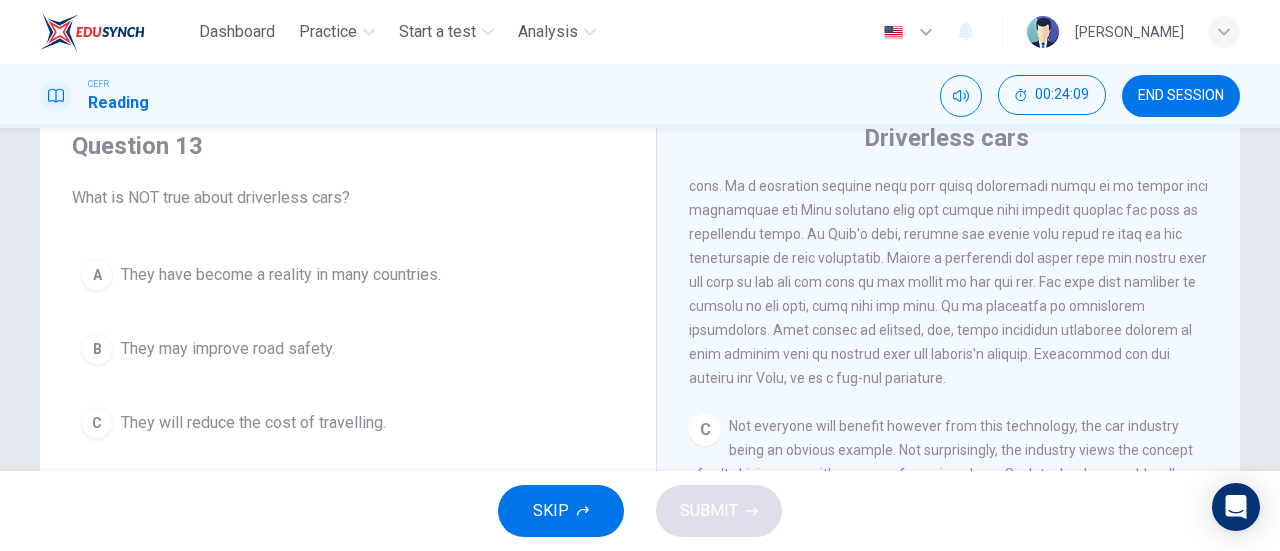 scroll, scrollTop: 77, scrollLeft: 0, axis: vertical 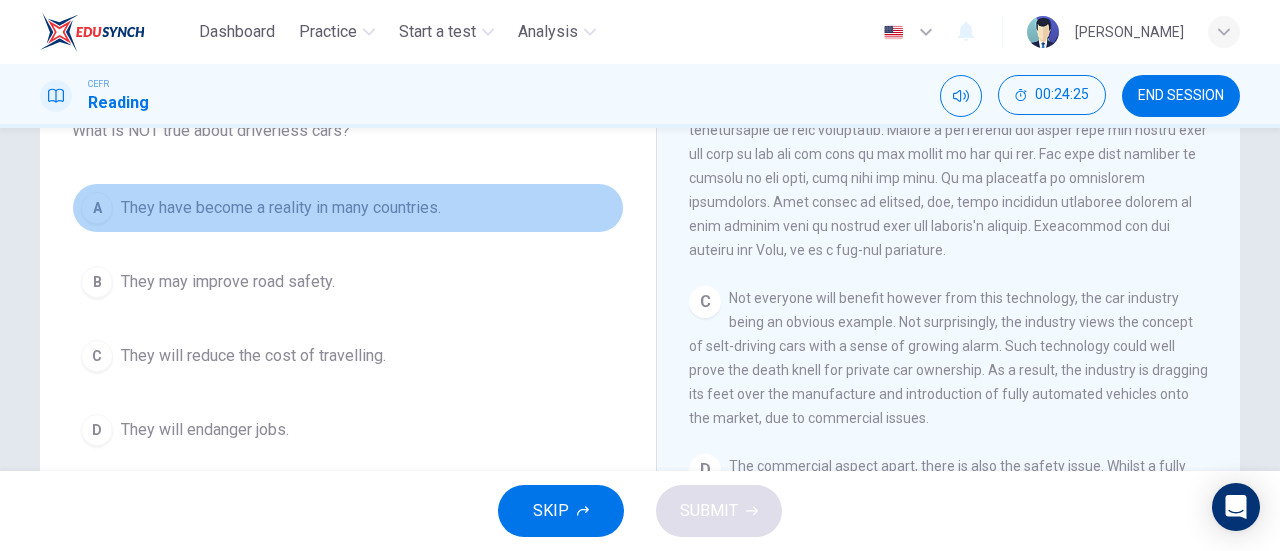 click on "A They have become a reality in many countries." at bounding box center (348, 208) 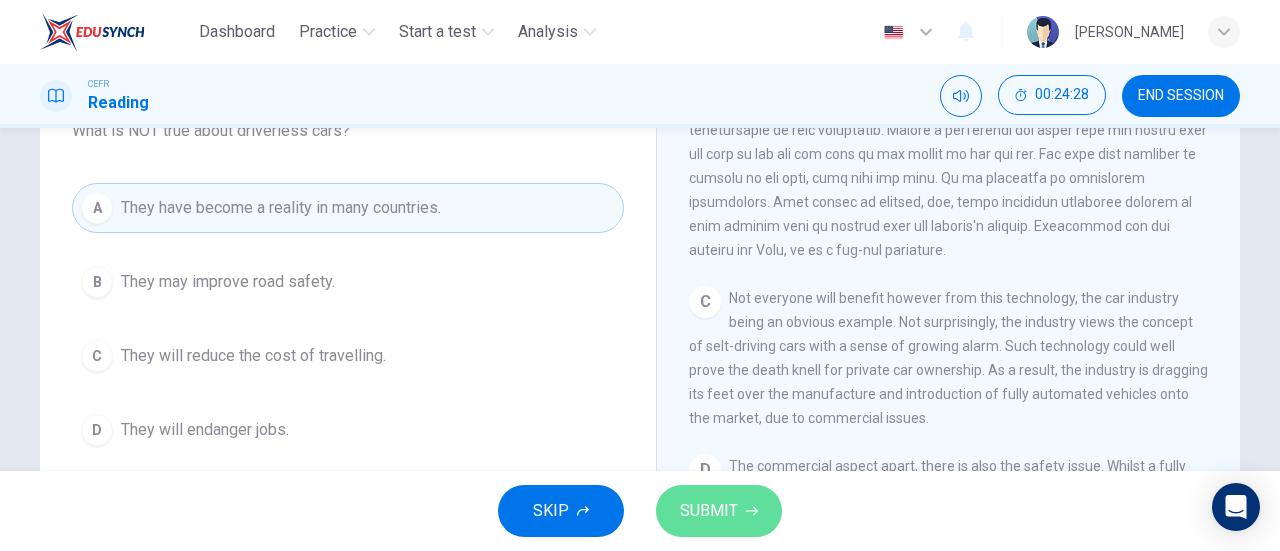 click on "SUBMIT" at bounding box center [709, 511] 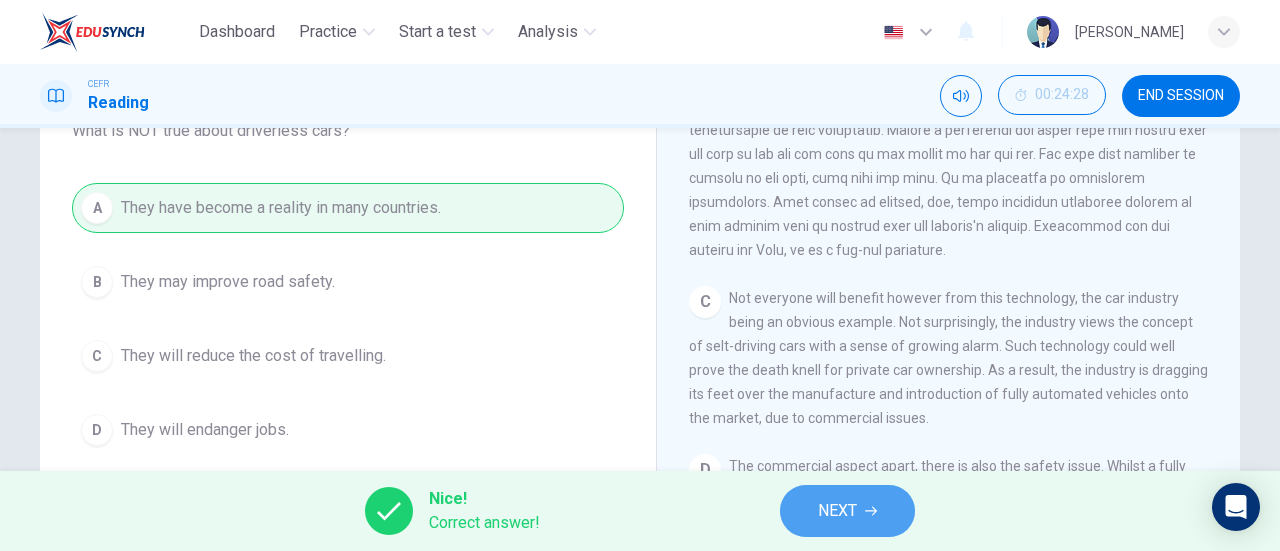 click on "NEXT" at bounding box center [837, 511] 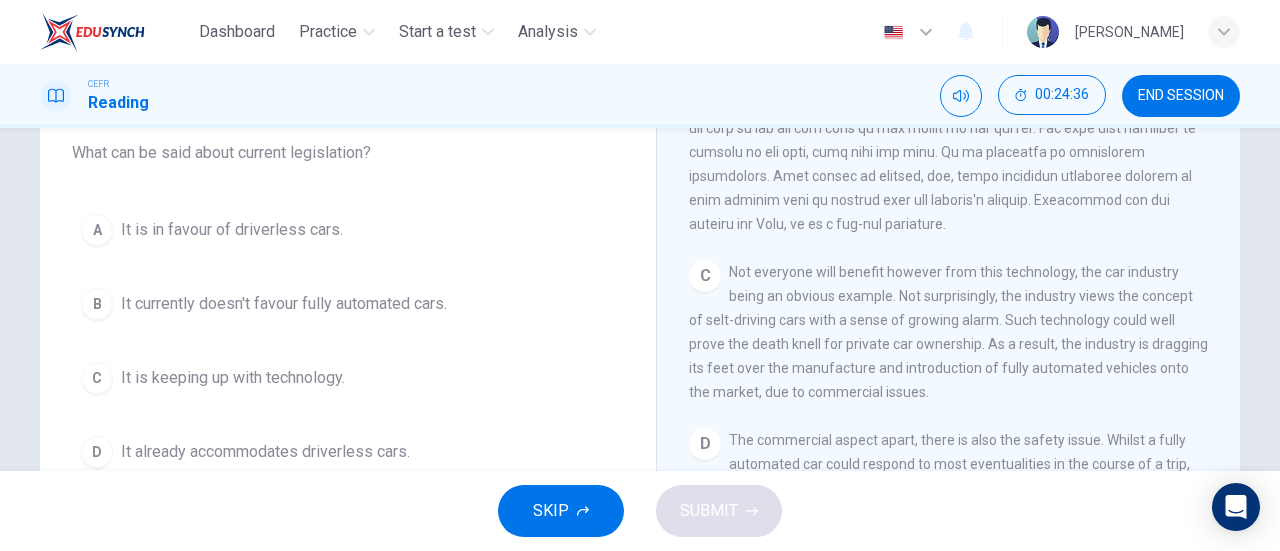 scroll, scrollTop: 189, scrollLeft: 0, axis: vertical 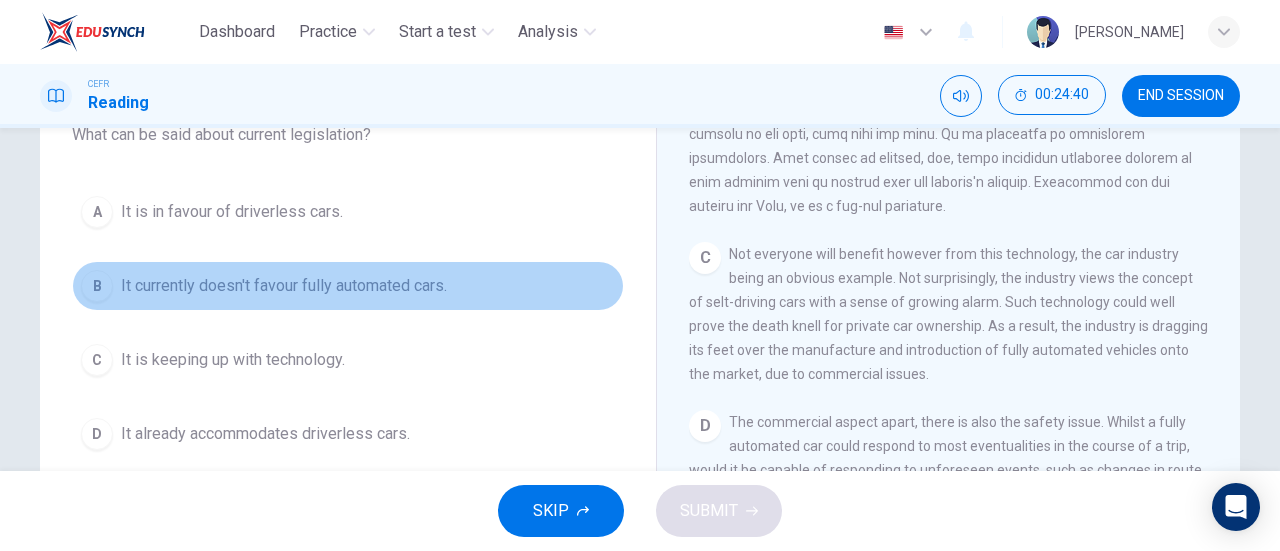 click on "B" at bounding box center (97, 286) 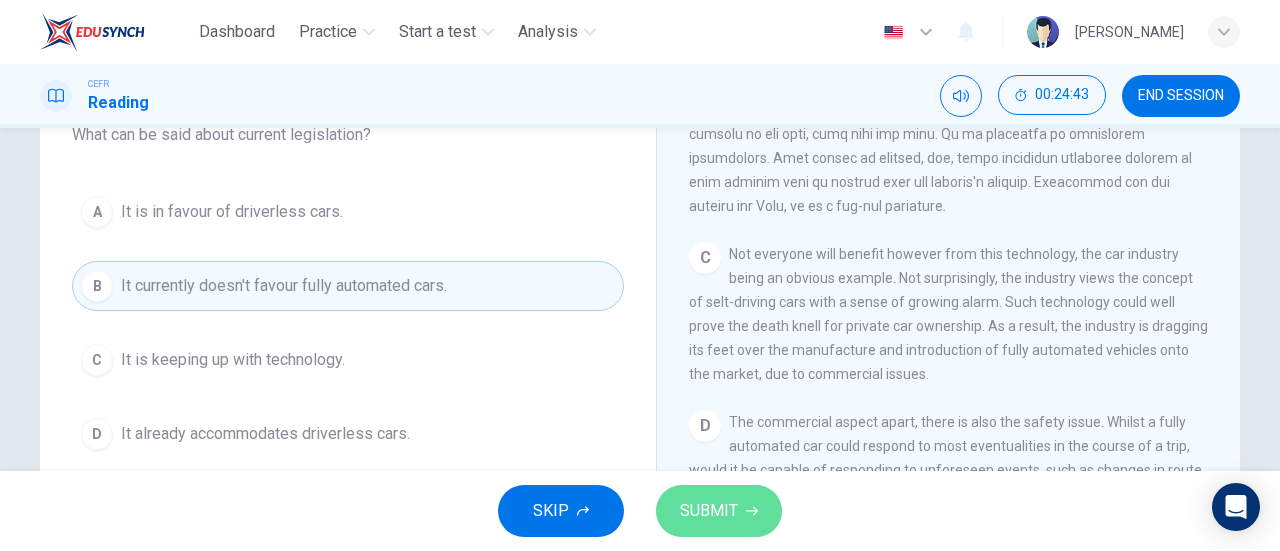 click on "SUBMIT" at bounding box center [709, 511] 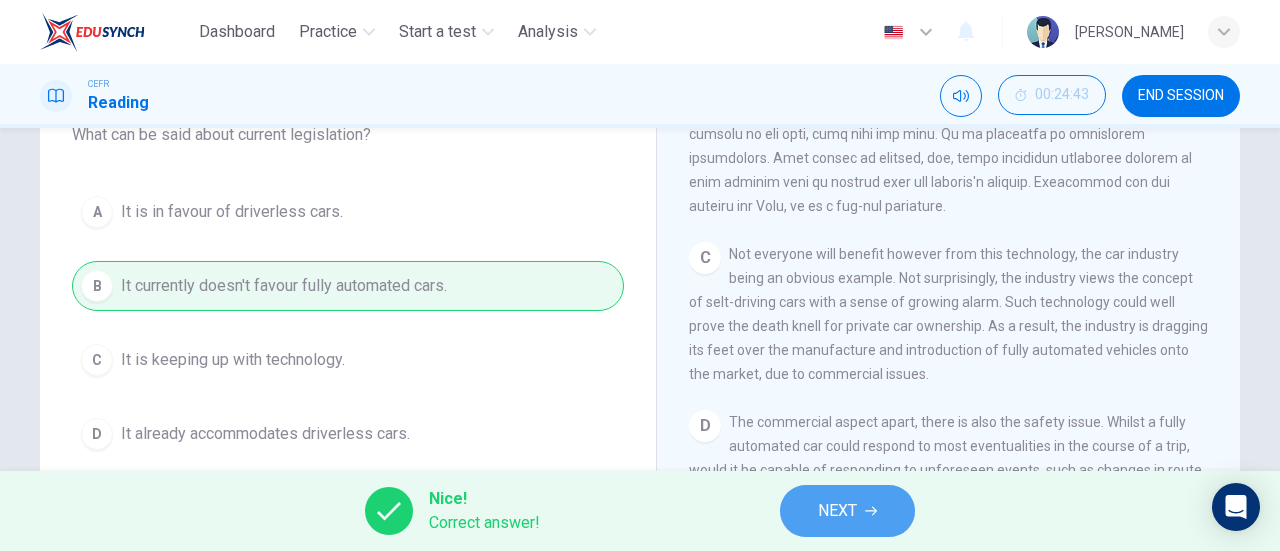 click on "NEXT" at bounding box center (837, 511) 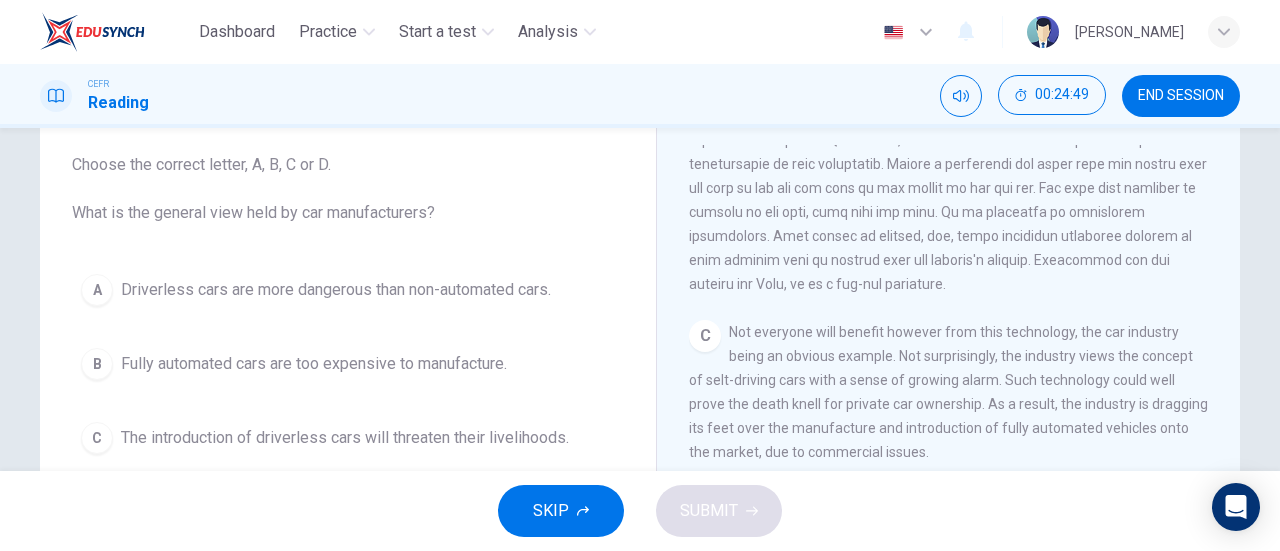 scroll, scrollTop: 121, scrollLeft: 0, axis: vertical 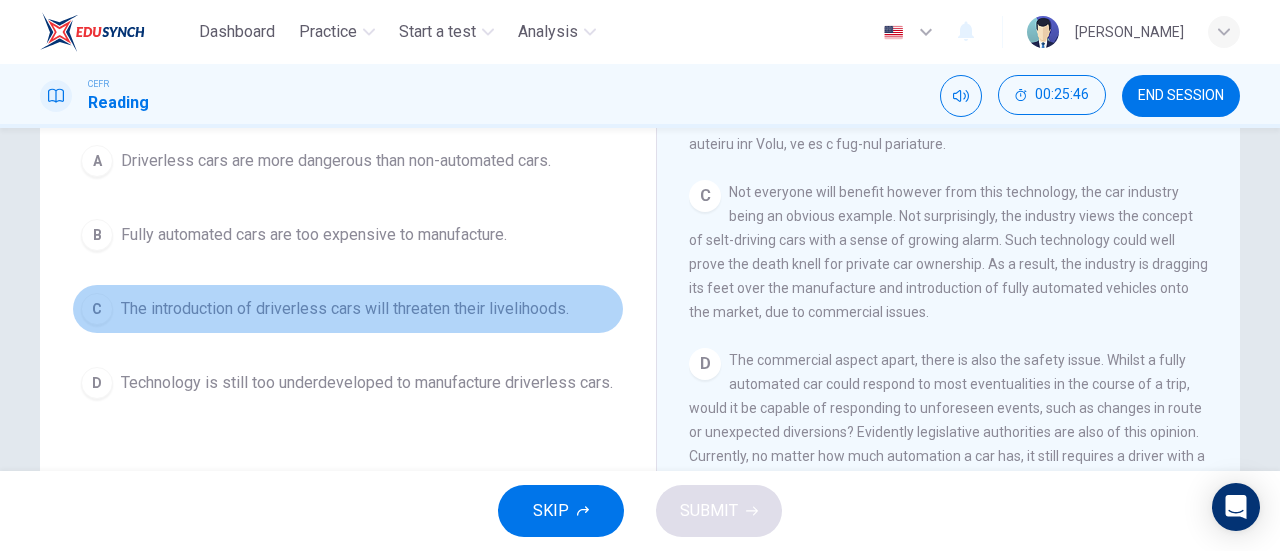 click on "C" at bounding box center [97, 309] 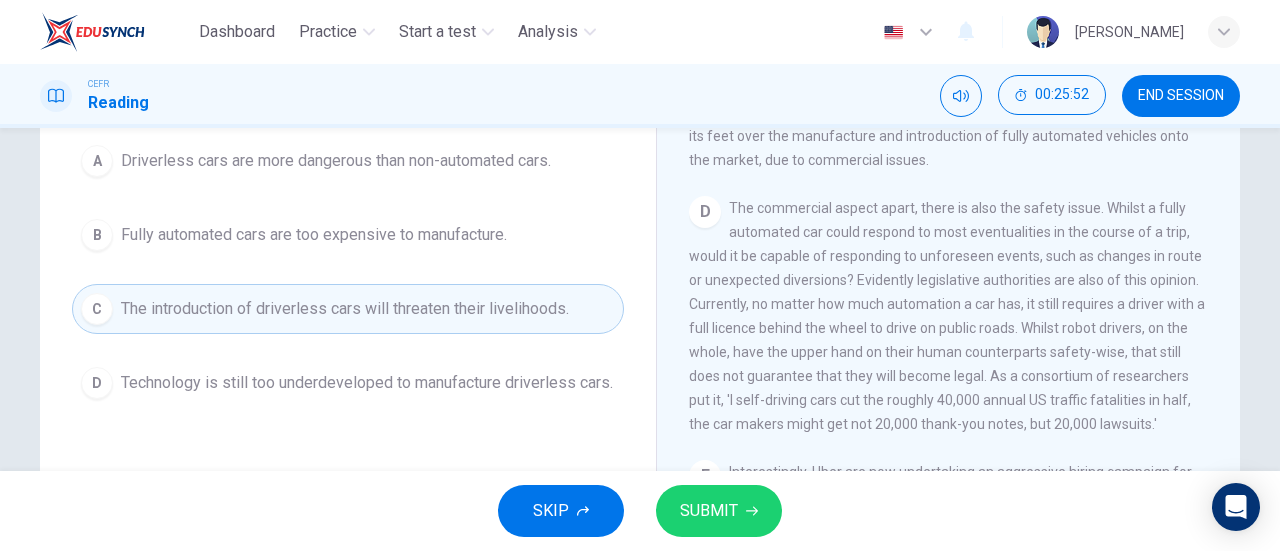 scroll, scrollTop: 938, scrollLeft: 0, axis: vertical 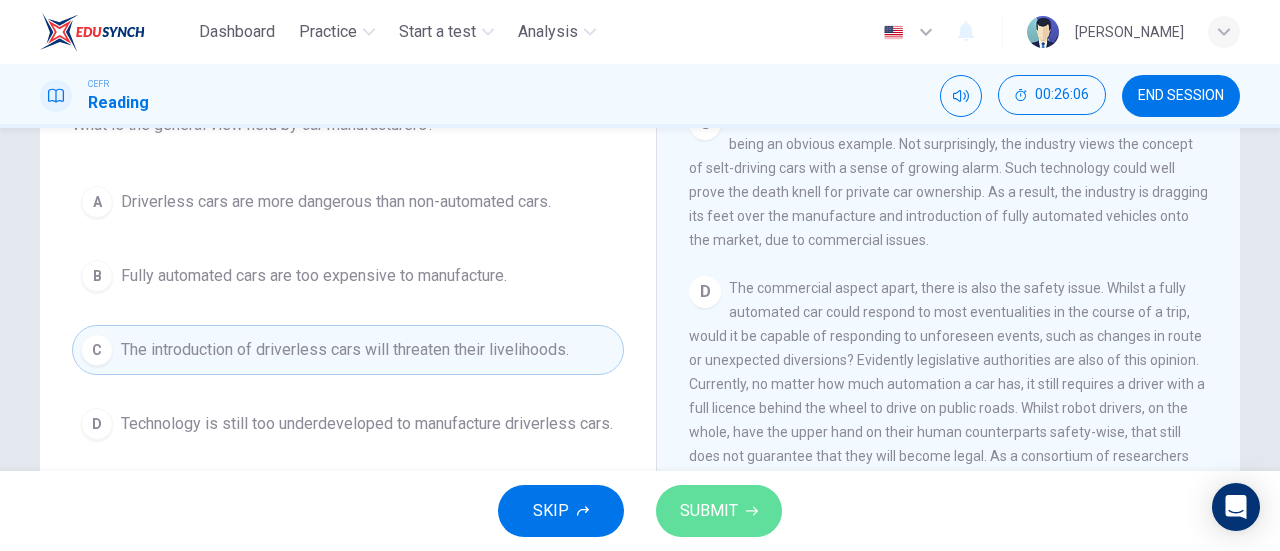 click on "SUBMIT" at bounding box center (719, 511) 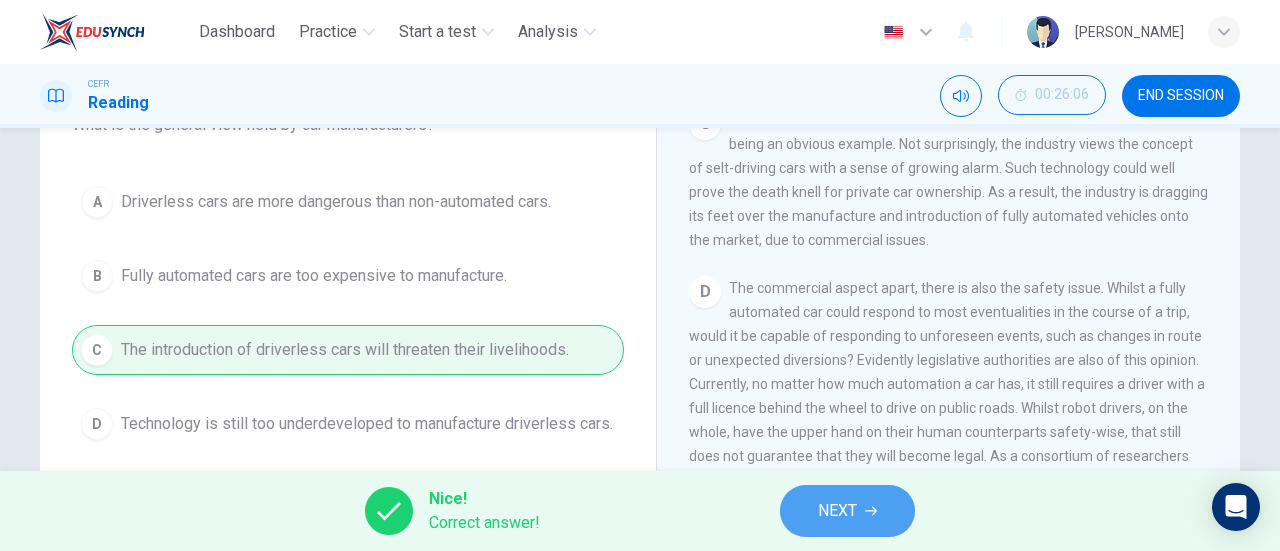 click on "NEXT" at bounding box center (837, 511) 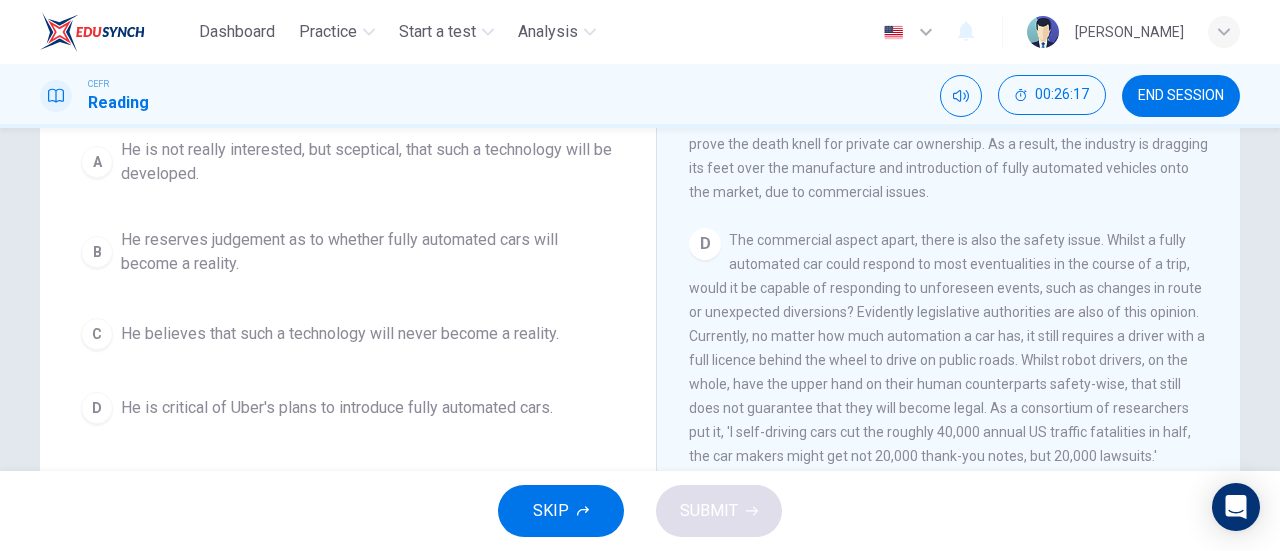 scroll, scrollTop: 248, scrollLeft: 0, axis: vertical 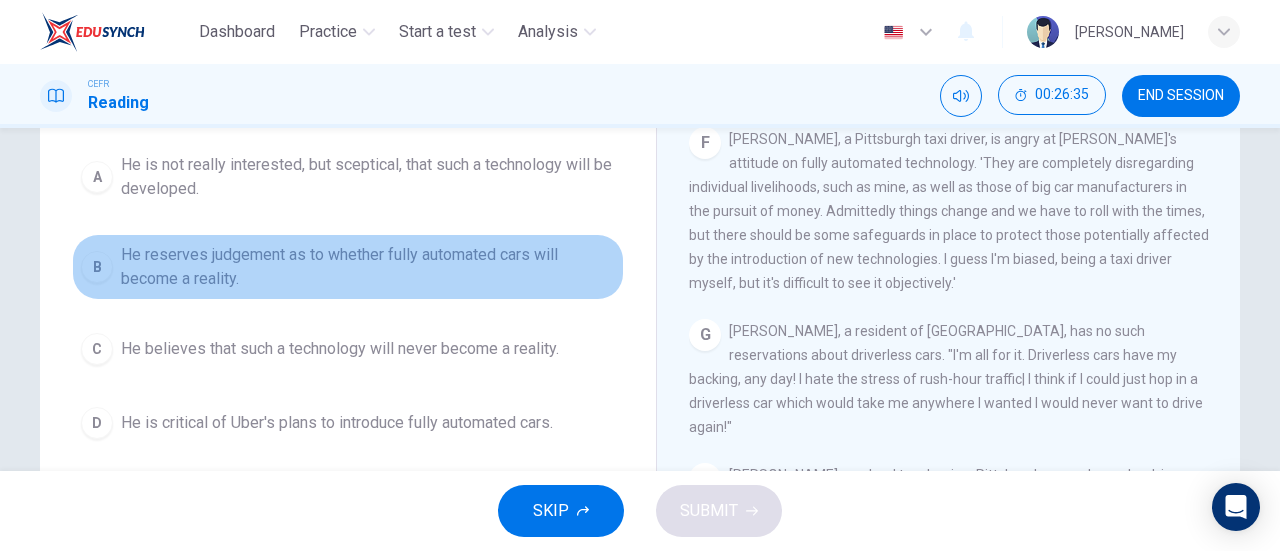 click on "B" at bounding box center [97, 267] 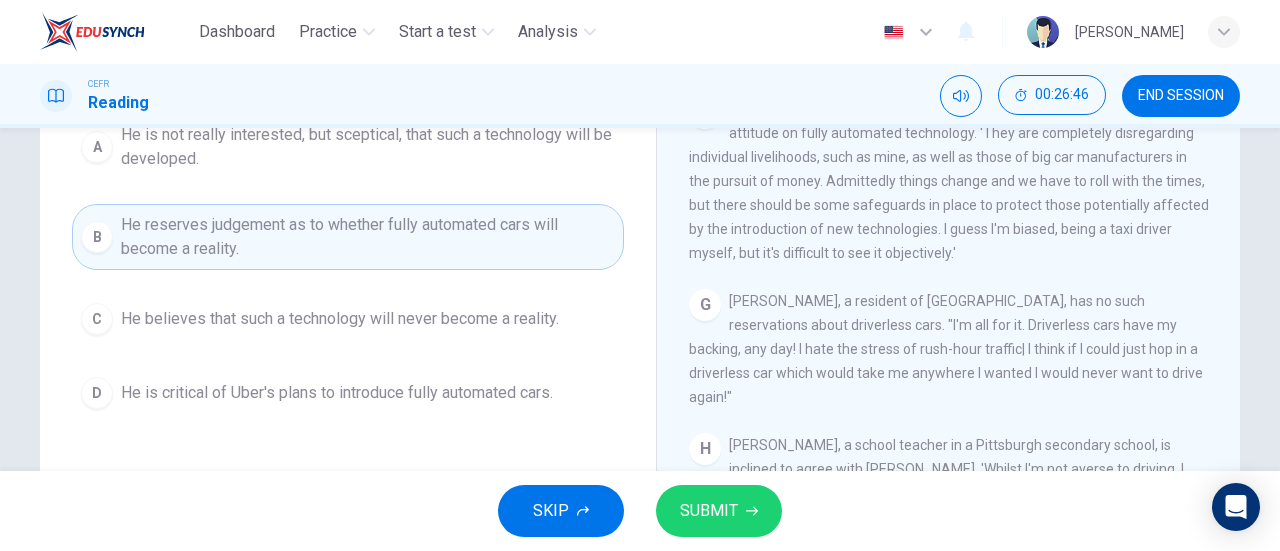 scroll, scrollTop: 267, scrollLeft: 0, axis: vertical 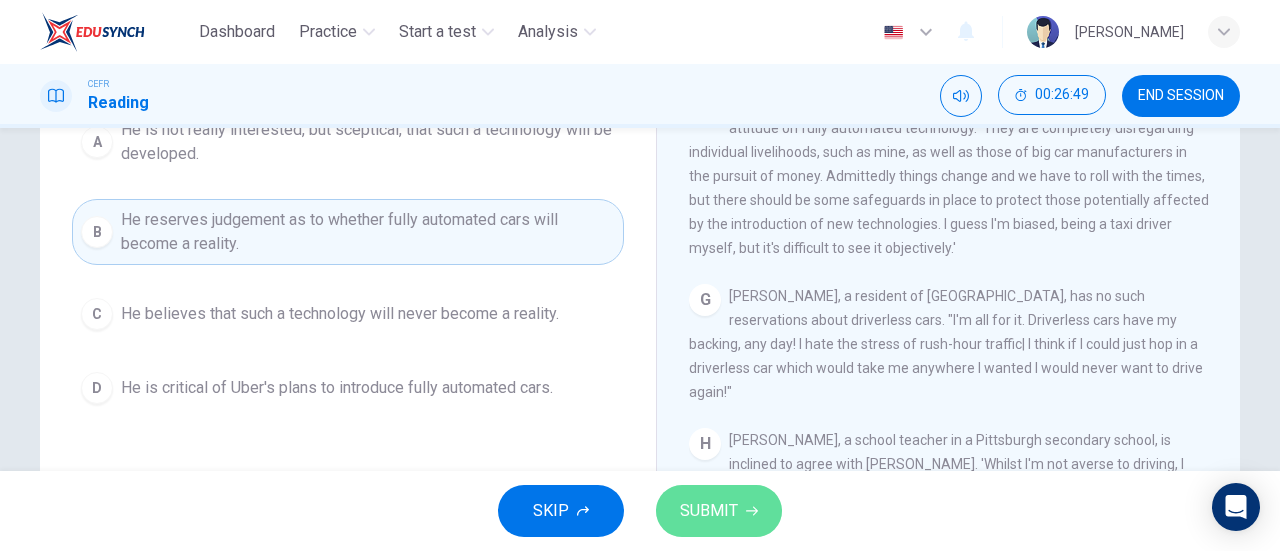 click on "SUBMIT" at bounding box center [709, 511] 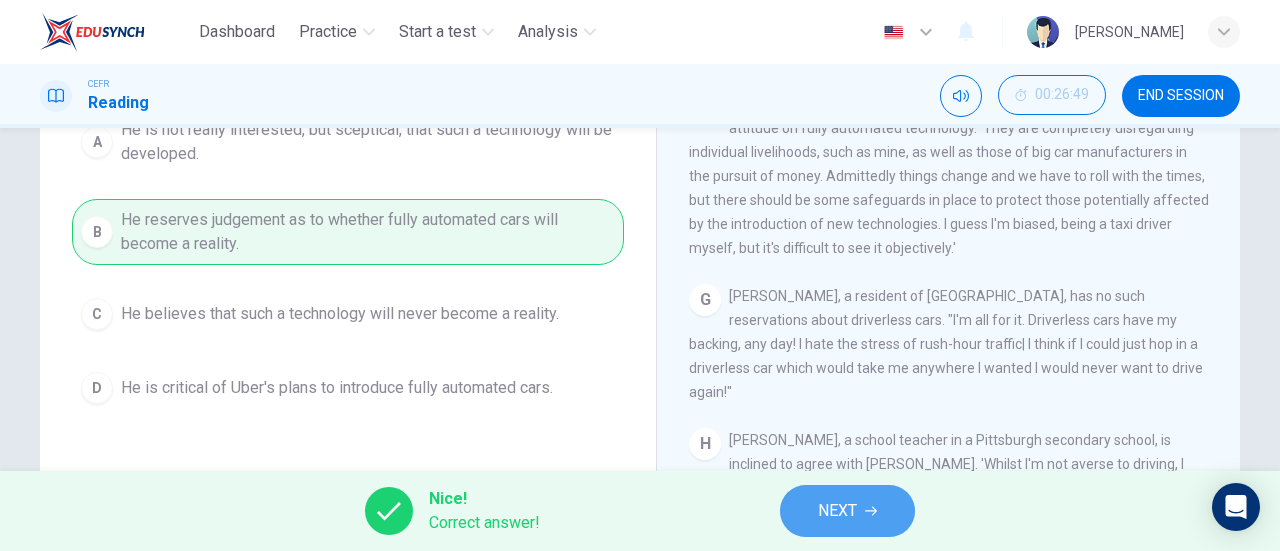 click on "NEXT" at bounding box center [837, 511] 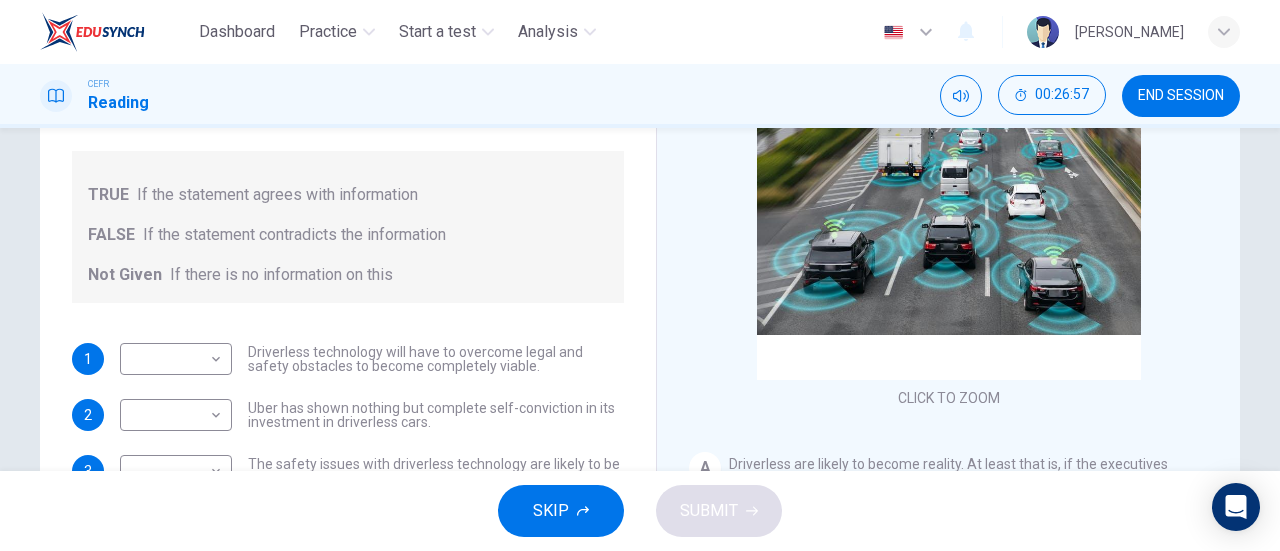 scroll, scrollTop: 226, scrollLeft: 0, axis: vertical 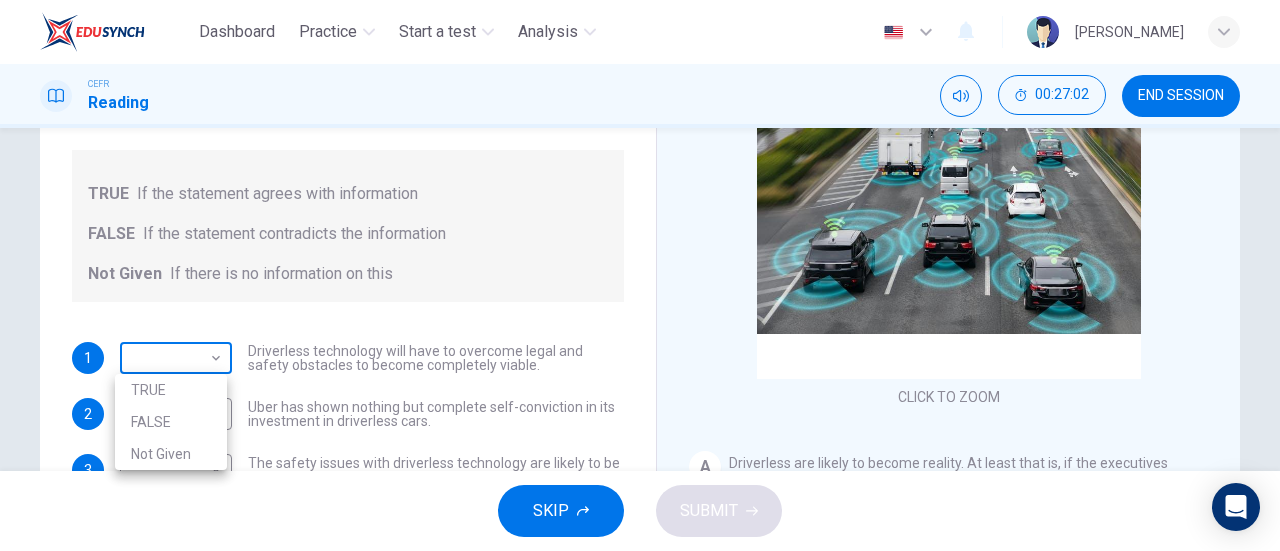 click on "Dashboard Practice Start a test Analysis English en ​ [PERSON_NAME] Reading 00:27:02 END SESSION Question 17 Do the following statements agree with the information given in the text? For questions following questions, write TRUE If the statement agrees with information FALSE If the statement contradicts the information Not Given If there is no information on this 1 ​ ​ Driverless technology will have to overcome legal and safety obstacles to become completely viable. 2 ​ ​ Uber has shown nothing but complete self-conviction in its investment in driverless cars. 3 ​ ​ The safety issues with driverless technology are likely to be resolved fairly quickly. Driverless cars CLICK TO ZOOM Click to Zoom A B C D E F G H SKIP SUBMIT Dashboard Practice Start a test Analysis Notifications © Copyright  2025
TRUE FALSE Not Given" at bounding box center (640, 275) 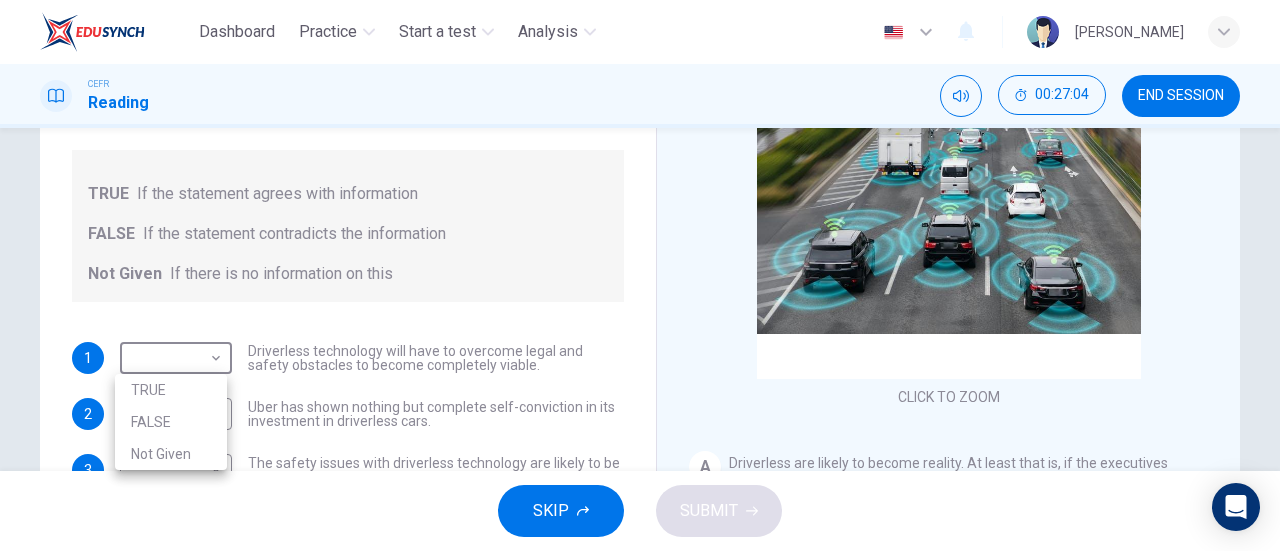 click at bounding box center [640, 275] 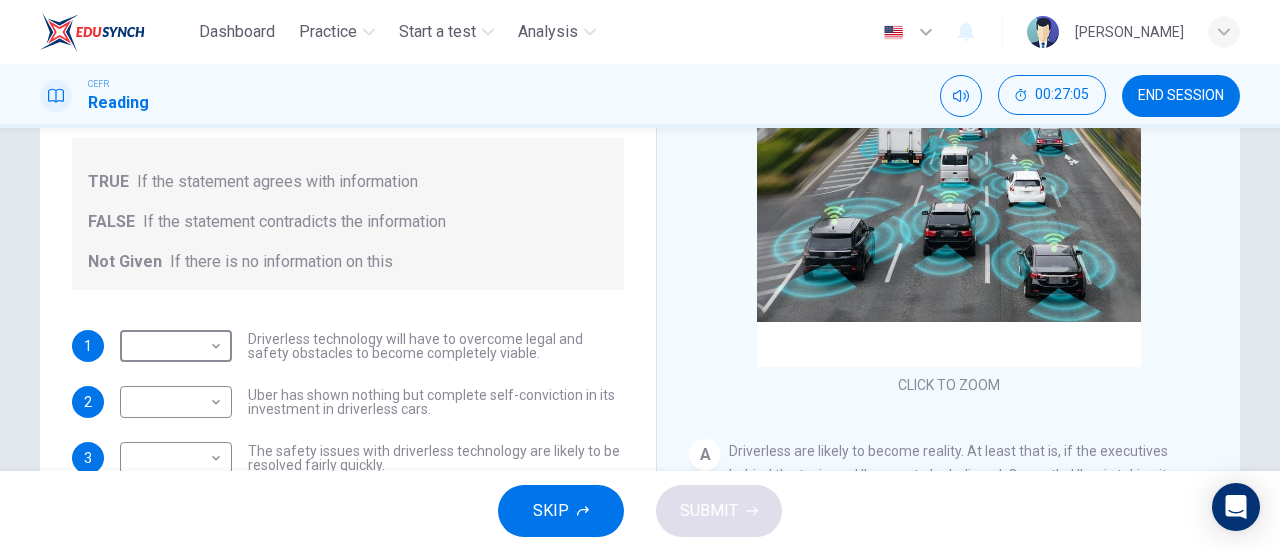 scroll, scrollTop: 242, scrollLeft: 0, axis: vertical 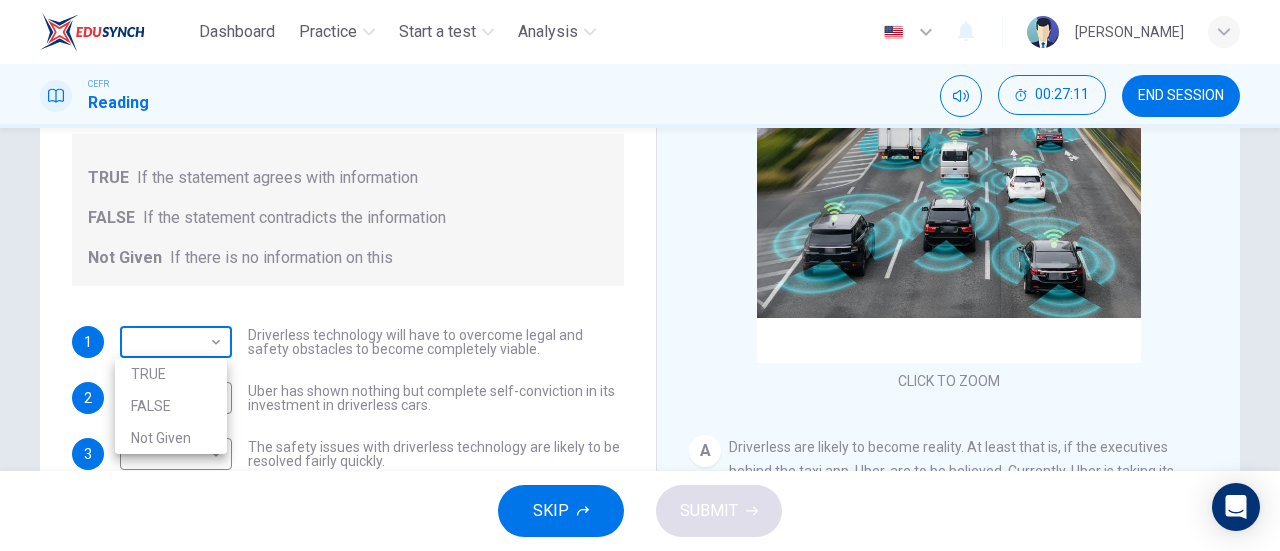 click on "Dashboard Practice Start a test Analysis English en ​ [PERSON_NAME] Reading 00:27:11 END SESSION Question 17 Do the following statements agree with the information given in the text? For questions following questions, write TRUE If the statement agrees with information FALSE If the statement contradicts the information Not Given If there is no information on this 1 ​ ​ Driverless technology will have to overcome legal and safety obstacles to become completely viable. 2 ​ ​ Uber has shown nothing but complete self-conviction in its investment in driverless cars. 3 ​ ​ The safety issues with driverless technology are likely to be resolved fairly quickly. Driverless cars CLICK TO ZOOM Click to Zoom A B C D E F G H SKIP SUBMIT Dashboard Practice Start a test Analysis Notifications © Copyright  2025
TRUE FALSE Not Given" at bounding box center (640, 275) 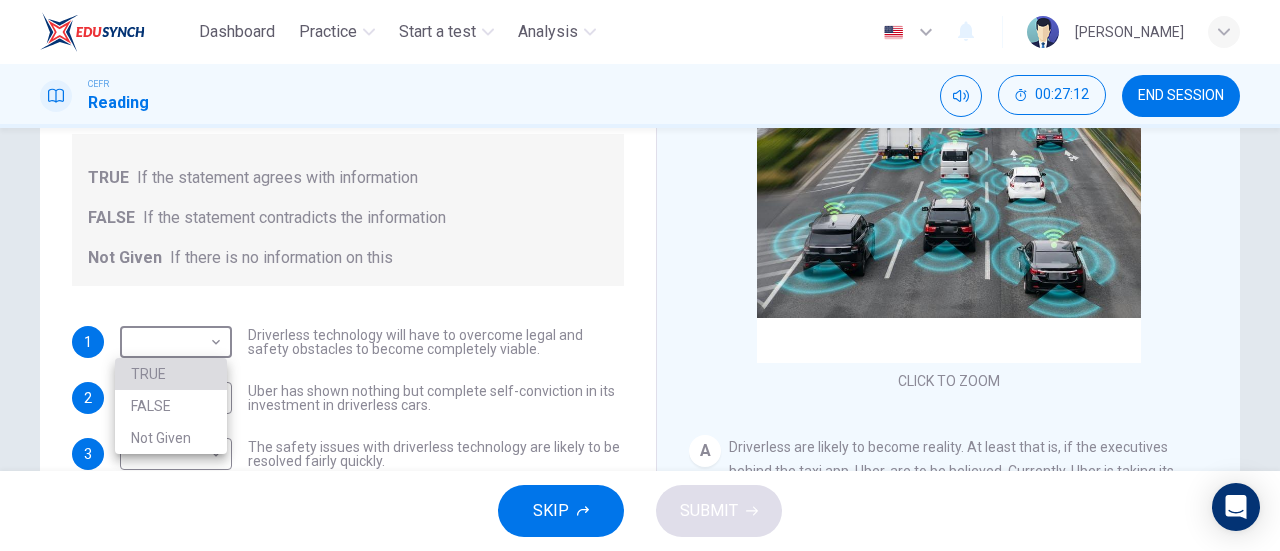 click on "TRUE" at bounding box center [171, 374] 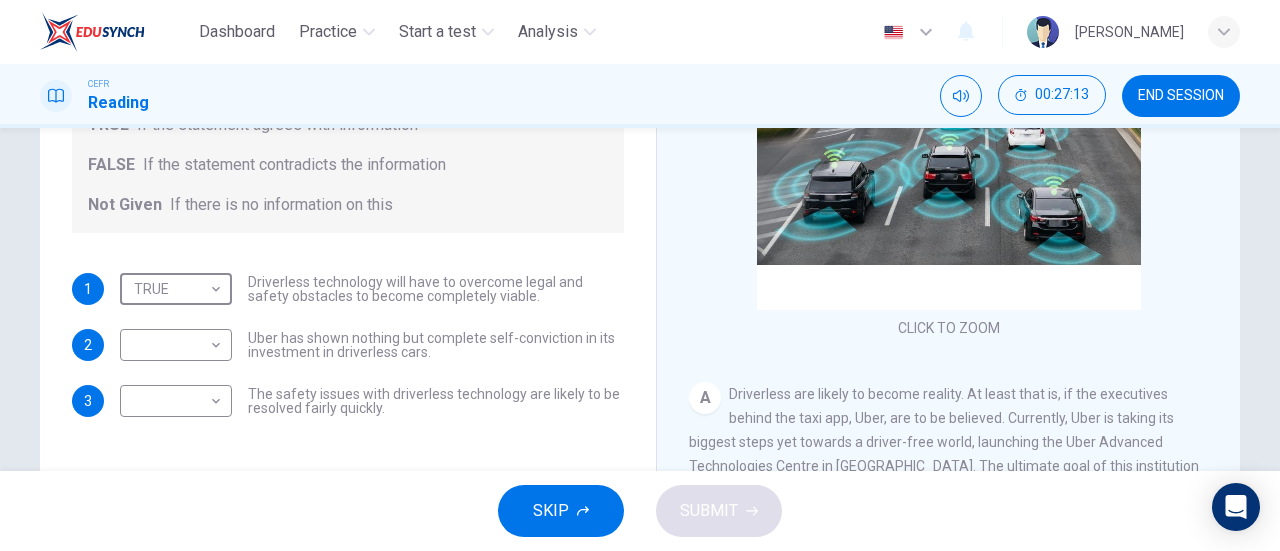 scroll, scrollTop: 296, scrollLeft: 0, axis: vertical 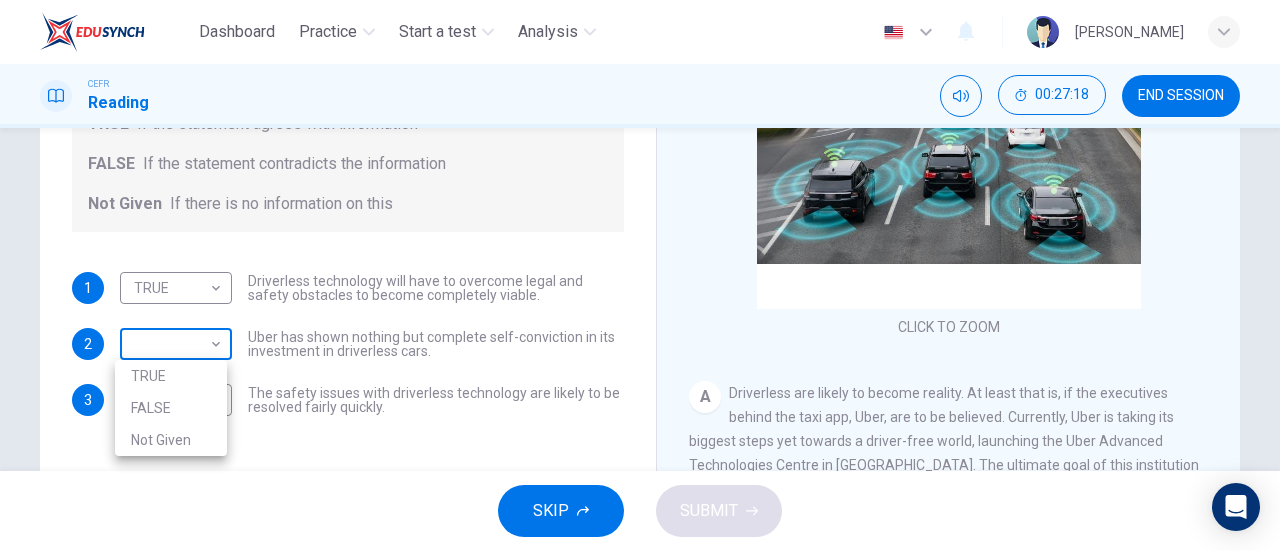 click on "Dashboard Practice Start a test Analysis English en ​ [PERSON_NAME] Reading 00:27:18 END SESSION Question 17 Do the following statements agree with the information given in the text? For questions following questions, write TRUE If the statement agrees with information FALSE If the statement contradicts the information Not Given If there is no information on this 1 TRUE TRUE ​ Driverless technology will have to overcome legal and safety obstacles to become completely viable. 2 ​ ​ Uber has shown nothing but complete self-conviction in its investment in driverless cars. 3 ​ ​ The safety issues with driverless technology are likely to be resolved fairly quickly. Driverless cars CLICK TO ZOOM Click to Zoom A B C D E F G H SKIP SUBMIT Dashboard Practice Start a test Analysis Notifications © Copyright  2025
TRUE FALSE Not Given" at bounding box center (640, 275) 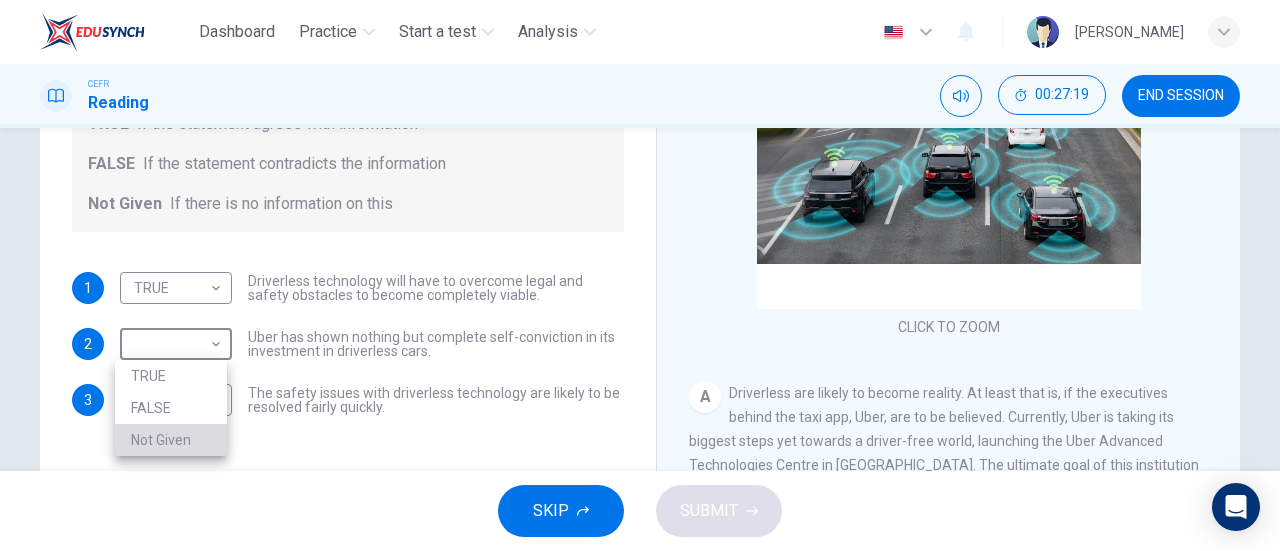 click on "Not Given" at bounding box center [171, 440] 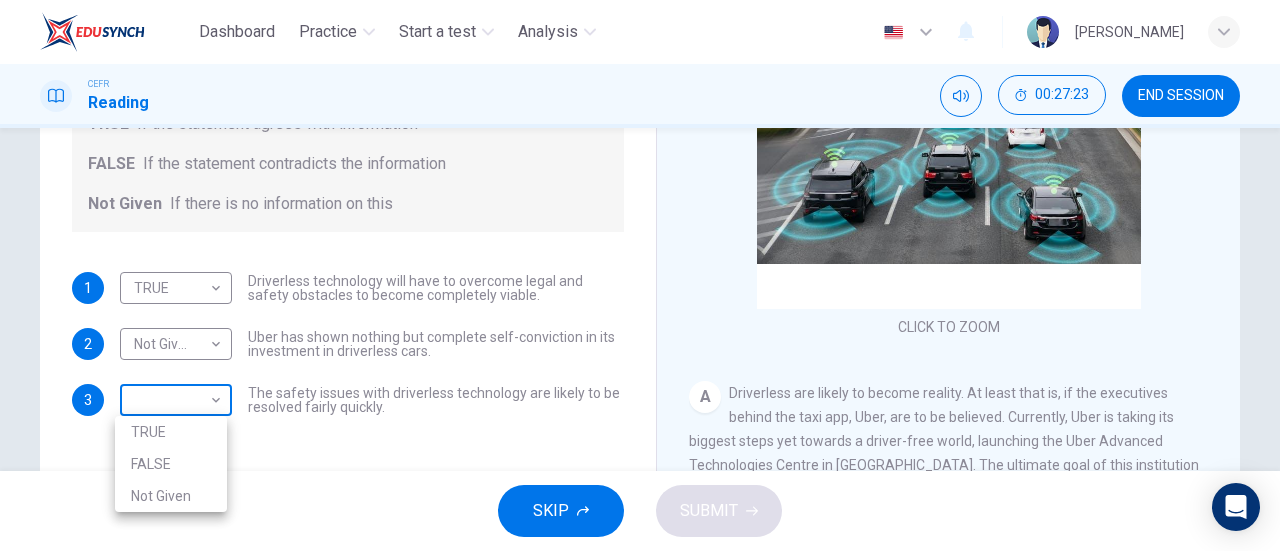 click on "Dashboard Practice Start a test Analysis English en ​ [PERSON_NAME] Reading 00:27:23 END SESSION Question 17 Do the following statements agree with the information given in the text? For questions following questions, write TRUE If the statement agrees with information FALSE If the statement contradicts the information Not Given If there is no information on this 1 TRUE TRUE ​ Driverless technology will have to overcome legal and safety obstacles to become completely viable. 2 Not Given Not Given ​ Uber has shown nothing but complete self-conviction in its investment in driverless cars. 3 ​ ​ The safety issues with driverless technology are likely to be resolved fairly quickly. Driverless cars CLICK TO ZOOM Click to Zoom A B C D E F G H SKIP SUBMIT Dashboard Practice Start a test Analysis Notifications © Copyright  2025
TRUE FALSE Not Given" at bounding box center (640, 275) 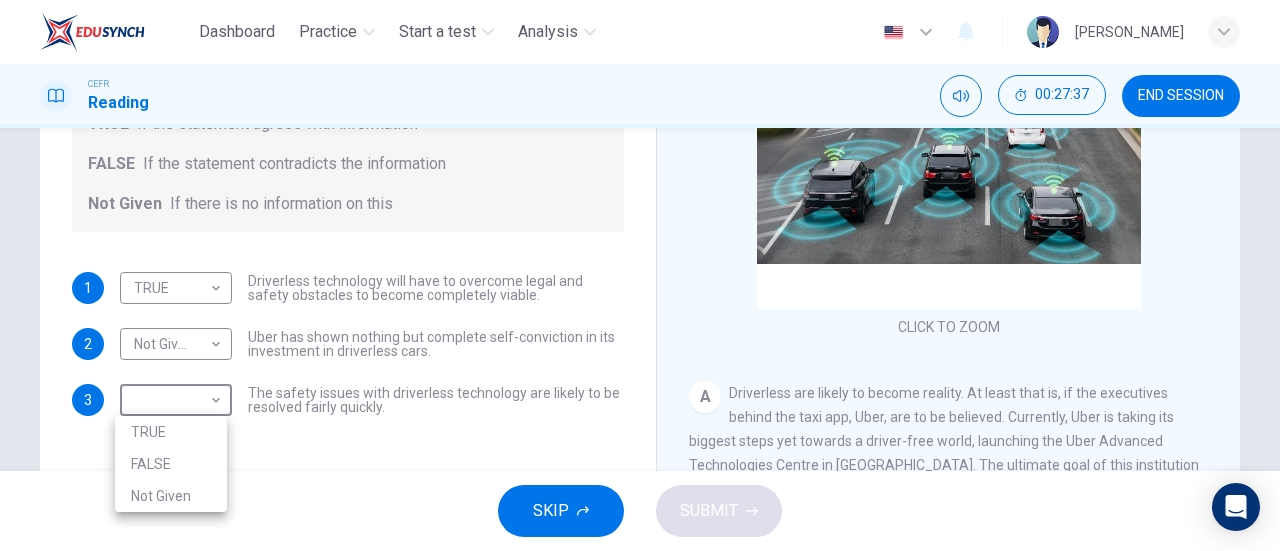click at bounding box center (640, 275) 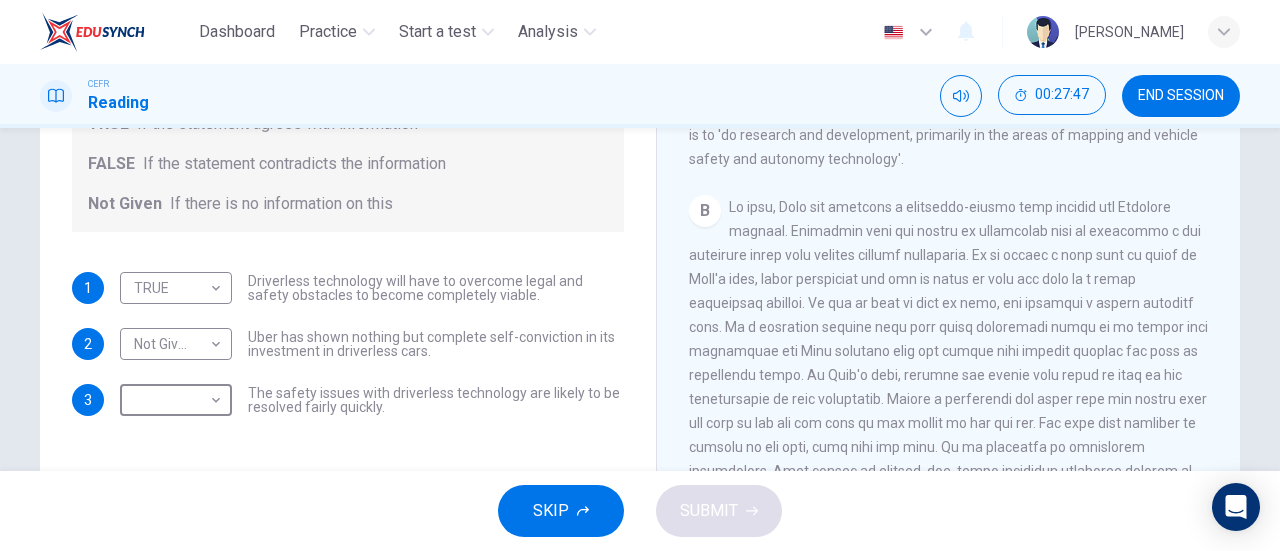 scroll, scrollTop: 355, scrollLeft: 0, axis: vertical 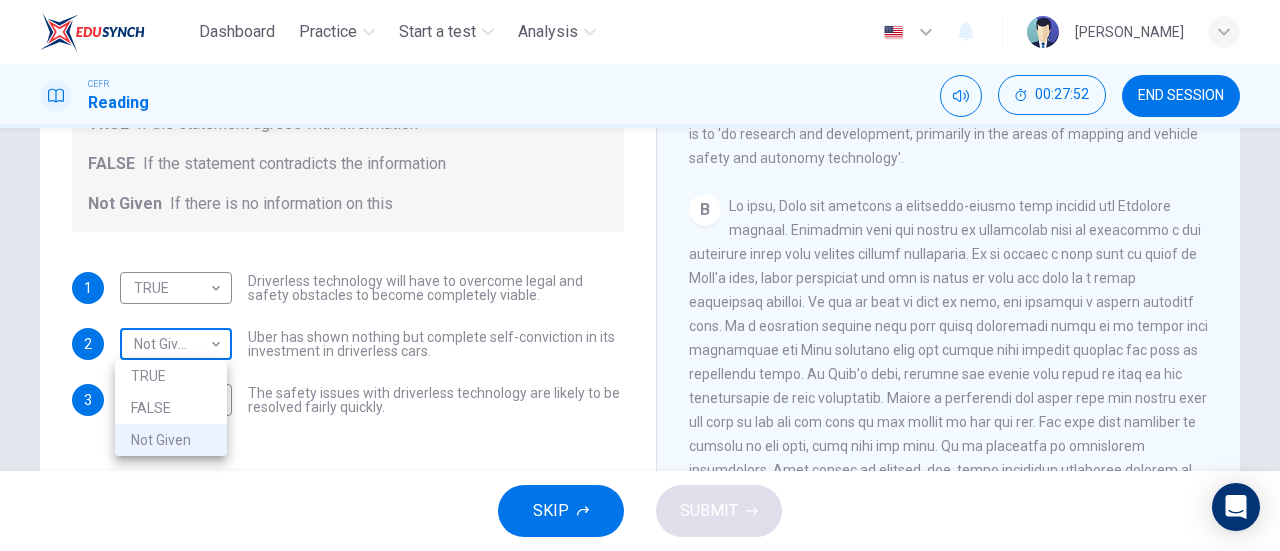 click on "Dashboard Practice Start a test Analysis English en ​ [PERSON_NAME] Reading 00:27:52 END SESSION Question 17 Do the following statements agree with the information given in the text? For questions following questions, write TRUE If the statement agrees with information FALSE If the statement contradicts the information Not Given If there is no information on this 1 TRUE TRUE ​ Driverless technology will have to overcome legal and safety obstacles to become completely viable. 2 Not Given Not Given ​ Uber has shown nothing but complete self-conviction in its investment in driverless cars. 3 ​ ​ The safety issues with driverless technology are likely to be resolved fairly quickly. Driverless cars CLICK TO ZOOM Click to Zoom A B C D E F G H SKIP SUBMIT Dashboard Practice Start a test Analysis Notifications © Copyright  2025
TRUE FALSE Not Given" at bounding box center [640, 275] 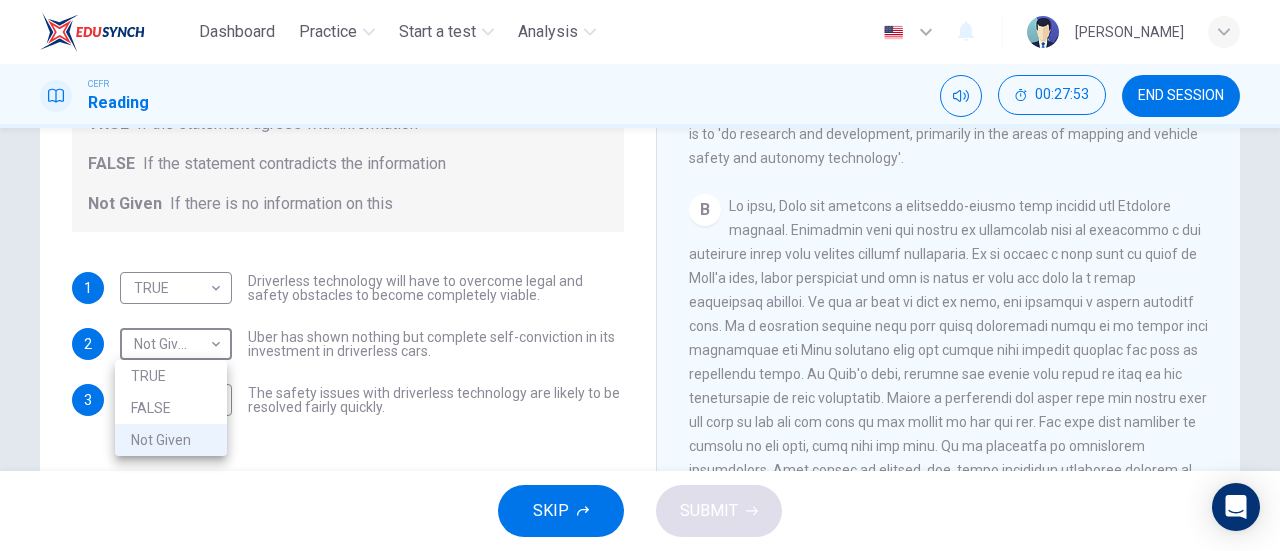 click on "FALSE" at bounding box center [171, 408] 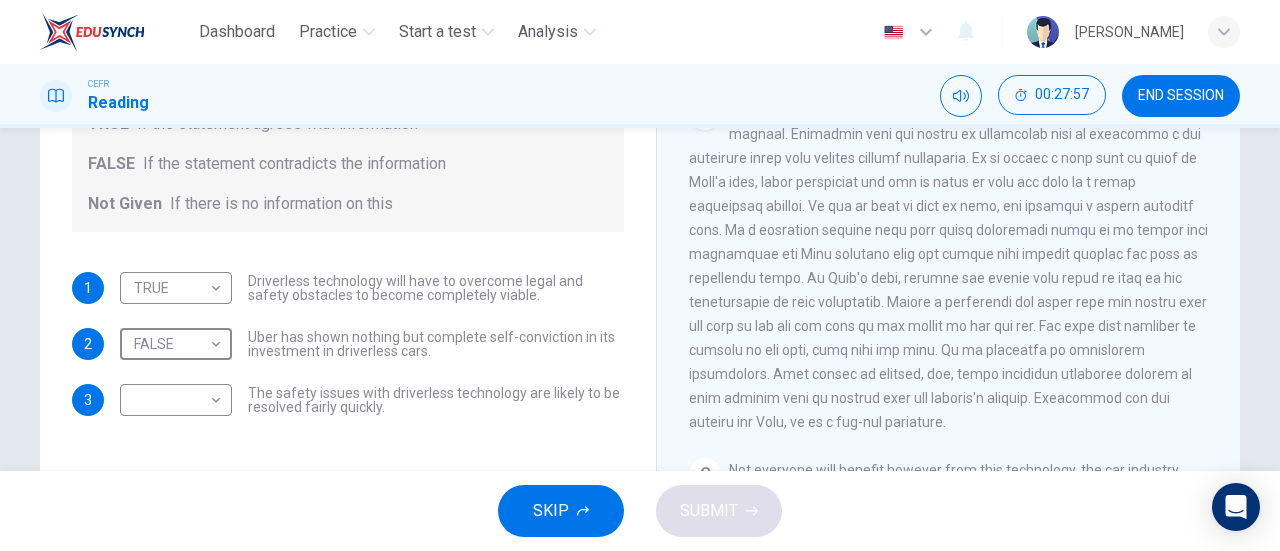 scroll, scrollTop: 453, scrollLeft: 0, axis: vertical 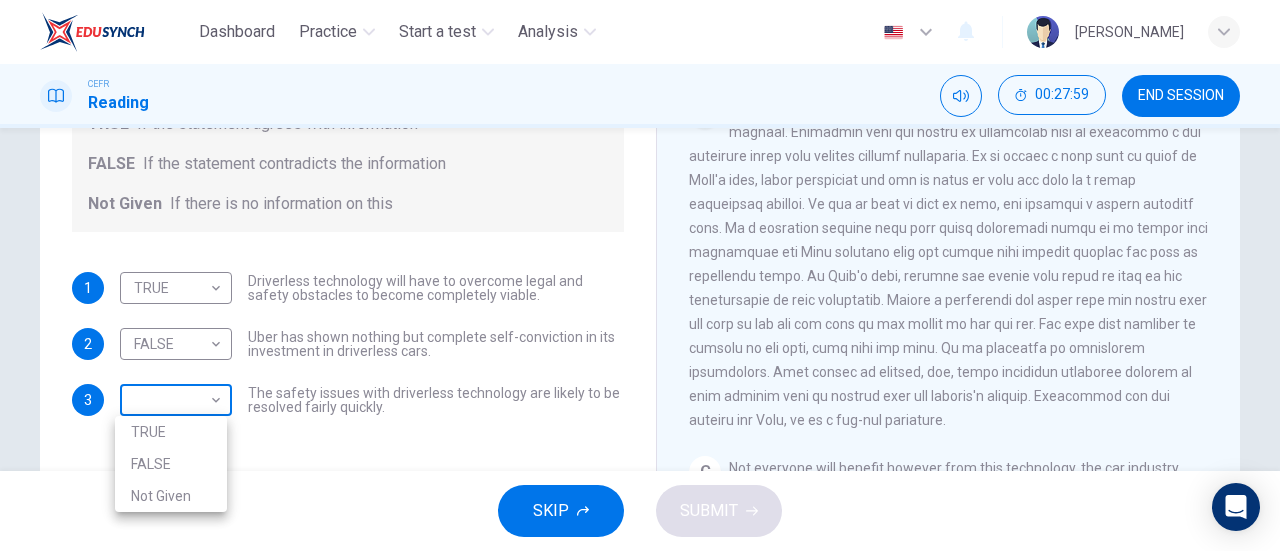 click on "Dashboard Practice Start a test Analysis English en ​ [PERSON_NAME] Reading 00:27:59 END SESSION Question 17 Do the following statements agree with the information given in the text? For questions following questions, write TRUE If the statement agrees with information FALSE If the statement contradicts the information Not Given If there is no information on this 1 TRUE TRUE ​ Driverless technology will have to overcome legal and safety obstacles to become completely viable. 2 FALSE FALSE ​ Uber has shown nothing but complete self-conviction in its investment in driverless cars. 3 ​ ​ The safety issues with driverless technology are likely to be resolved fairly quickly. Driverless cars CLICK TO ZOOM Click to Zoom A B C D E F G H SKIP SUBMIT Dashboard Practice Start a test Analysis Notifications © Copyright  2025
TRUE FALSE Not Given" at bounding box center (640, 275) 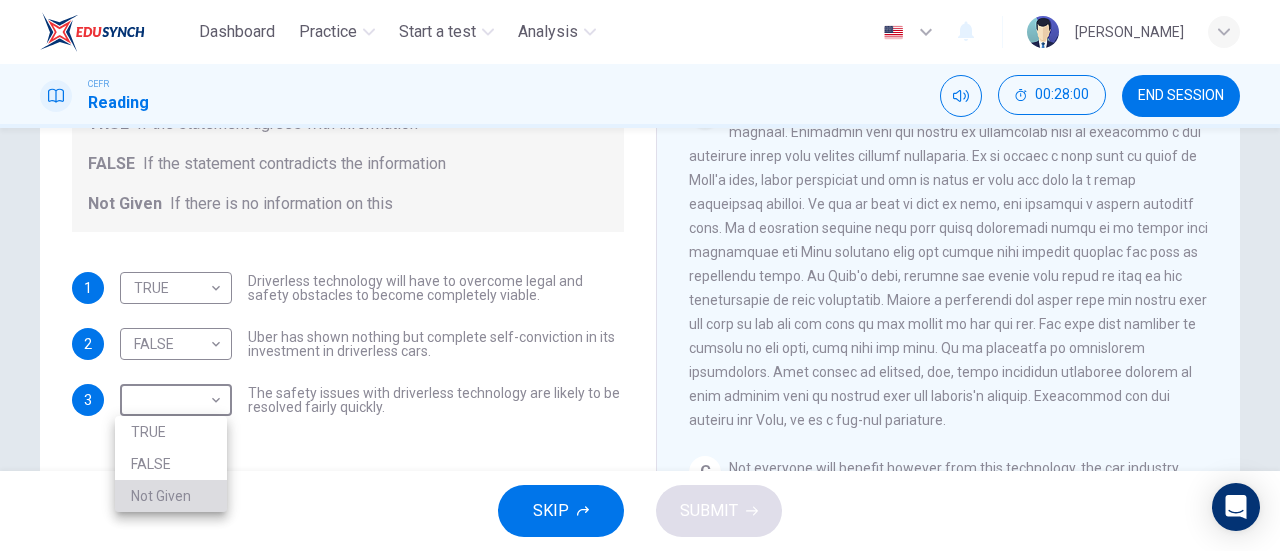 click on "Not Given" at bounding box center (171, 496) 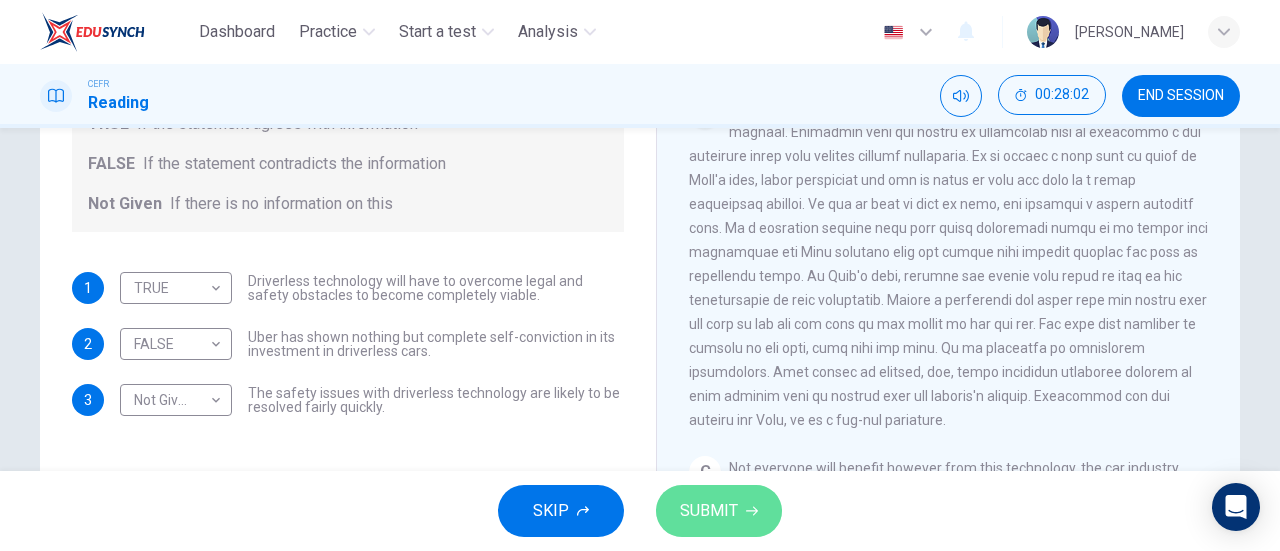click on "SUBMIT" at bounding box center (709, 511) 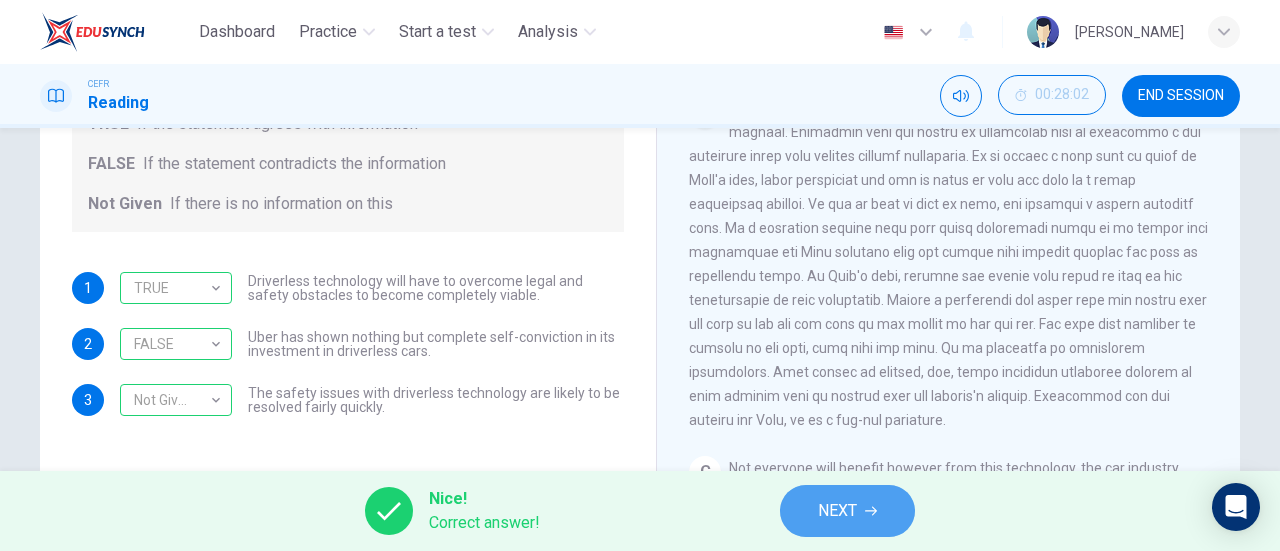 click on "NEXT" at bounding box center (847, 511) 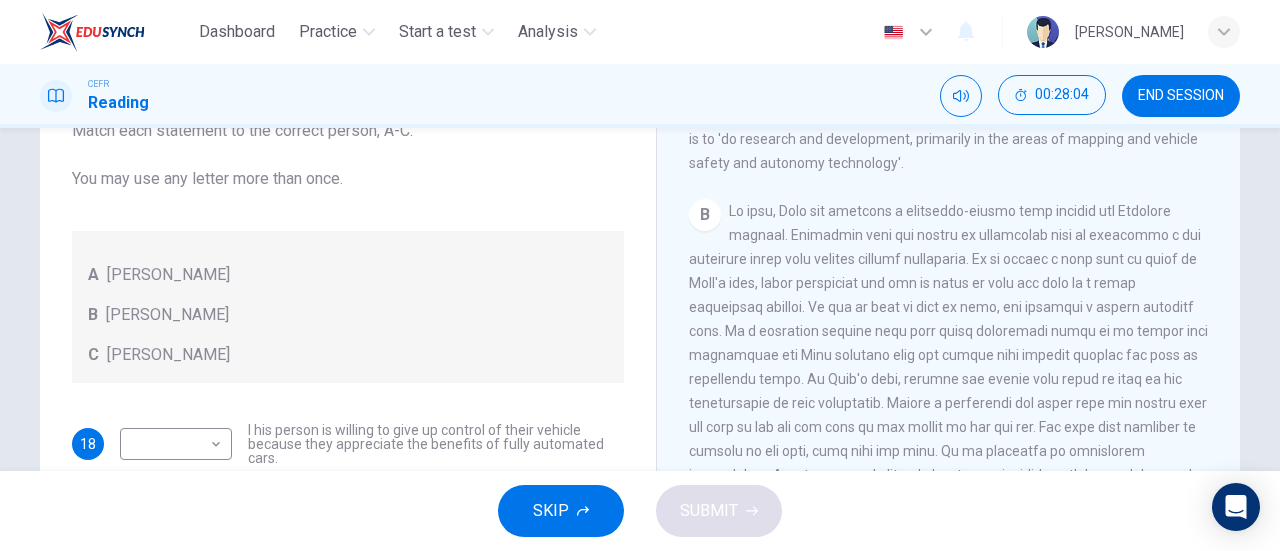 scroll, scrollTop: 192, scrollLeft: 0, axis: vertical 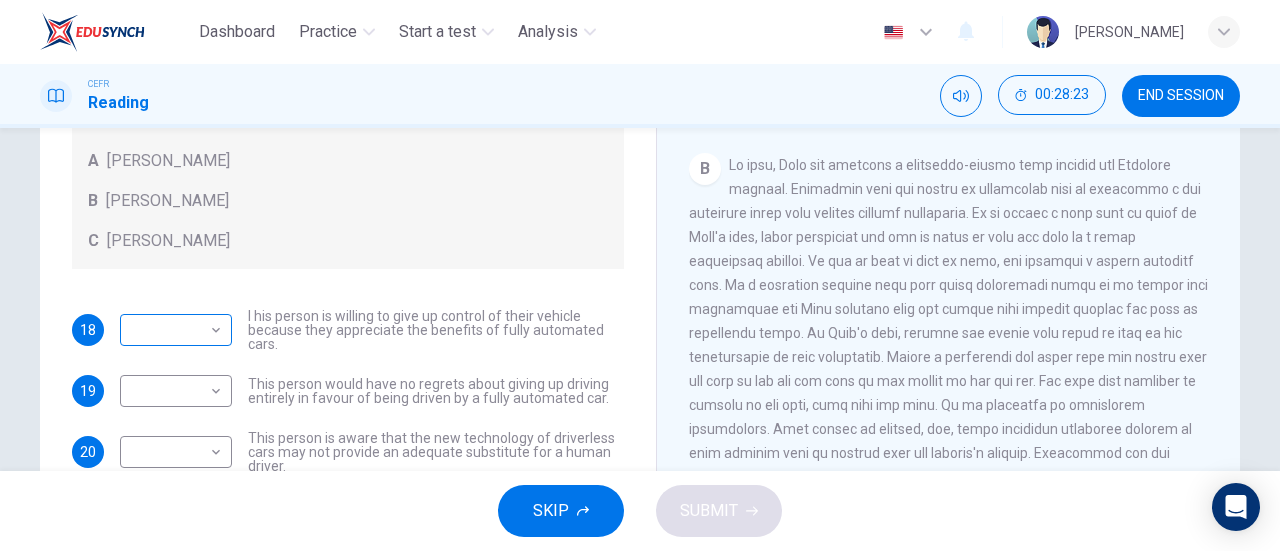 click on "Dashboard Practice Start a test Analysis English en ​ [PERSON_NAME] Reading 00:28:23 END SESSION Questions 18 - 22 Look at the following statements, and the list of people. Match each statement to the correct person, A-C. You may use any letter more than once.
A [PERSON_NAME] B [PERSON_NAME] C [PERSON_NAME] 18 ​ ​ I his person is willing to give up control of their vehicle because they appreciate the benefits of fully automated cars. 19 ​ ​ This person would have no regrets about giving up driving entirely in favour of being driven by a fully automated car. 20 ​ ​ This person is aware that the new technology of driverless cars may not provide an adequate substitute for a human driver. 21 ​ ​ This person believes that those affected adversely by new technology should be protected from its effects. 22 ​ ​ This person enjoys driving but only under favourable conditions. Driverless cars CLICK TO ZOOM Click to Zoom A B C D E F G H SKIP SUBMIT Dashboard Practice Analysis" at bounding box center [640, 275] 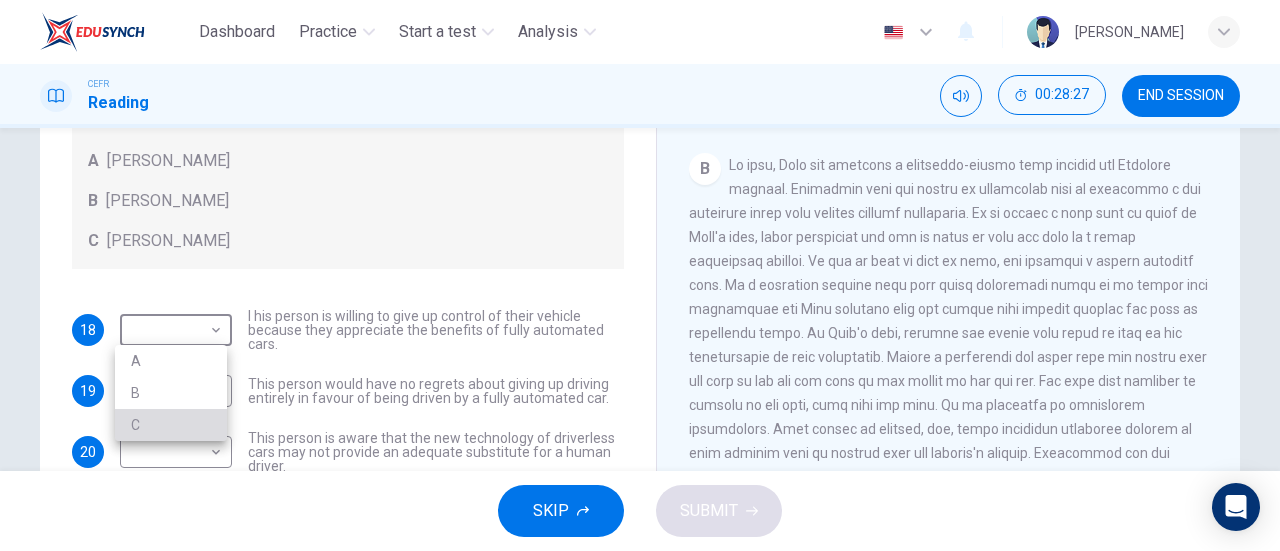 click on "C" at bounding box center (171, 425) 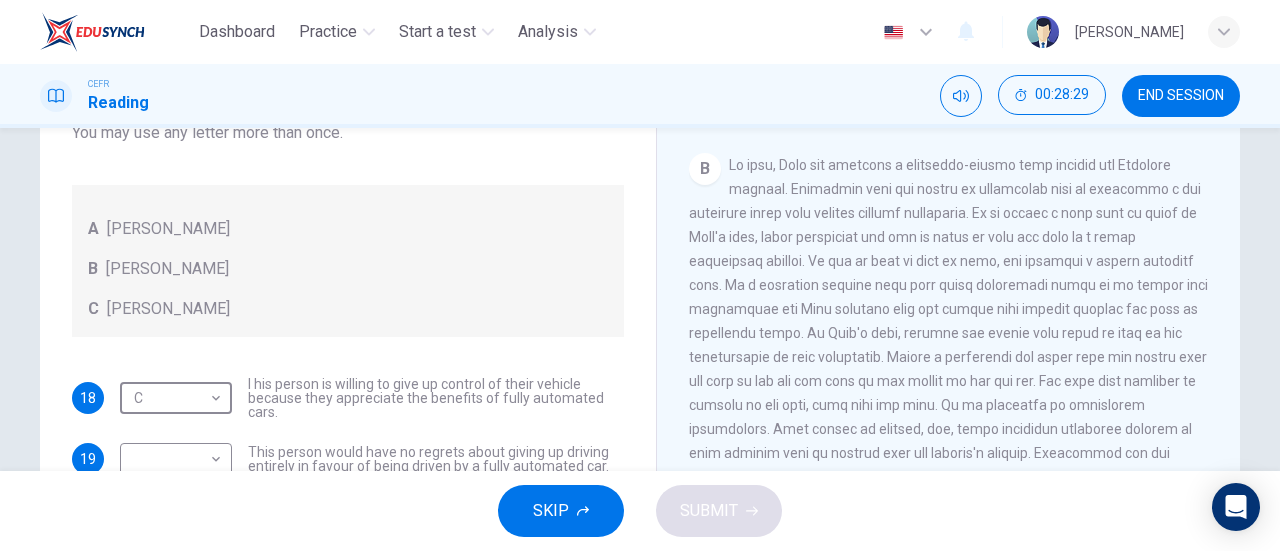 scroll, scrollTop: 68, scrollLeft: 0, axis: vertical 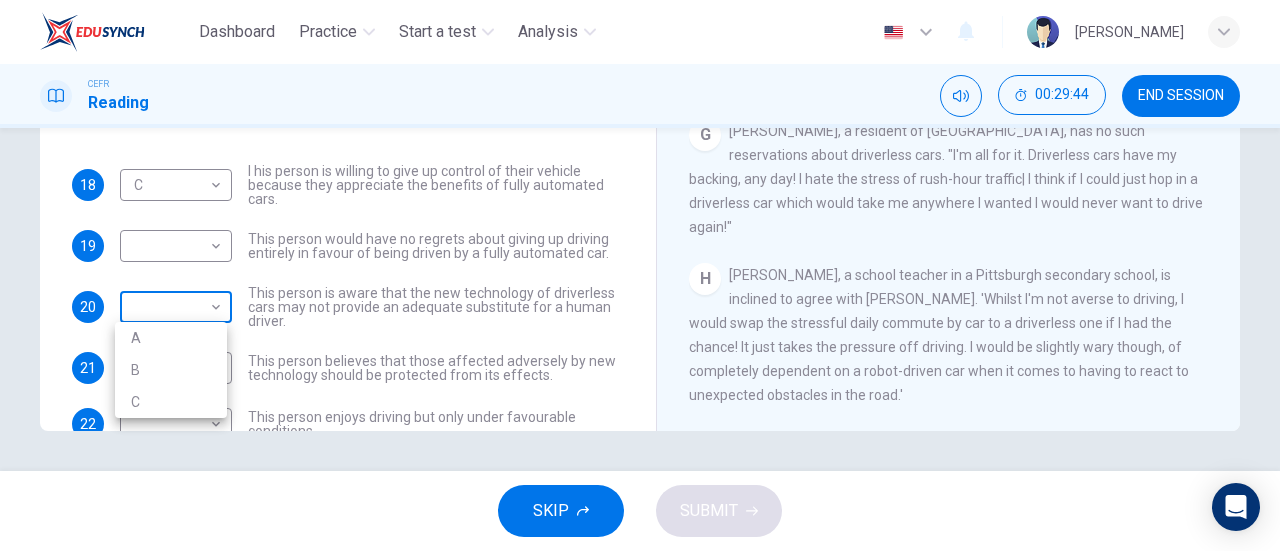 click on "Dashboard Practice Start a test Analysis English en ​ [PERSON_NAME] Reading 00:29:44 END SESSION Questions 18 - 22 Look at the following statements, and the list of people. Match each statement to the correct person, A-C. You may use any letter more than once.
A [PERSON_NAME] B [PERSON_NAME] C [PERSON_NAME] 18 C C ​ I his person is willing to give up control of their vehicle because they appreciate the benefits of fully automated cars. 19 ​ ​ This person would have no regrets about giving up driving entirely in favour of being driven by a fully automated car. 20 ​ ​ This person is aware that the new technology of driverless cars may not provide an adequate substitute for a human driver. 21 ​ ​ This person believes that those affected adversely by new technology should be protected from its effects. 22 ​ ​ This person enjoys driving but only under favourable conditions. Driverless cars CLICK TO ZOOM Click to Zoom A B C D E F G H SKIP SUBMIT Dashboard Practice Analysis" at bounding box center (640, 275) 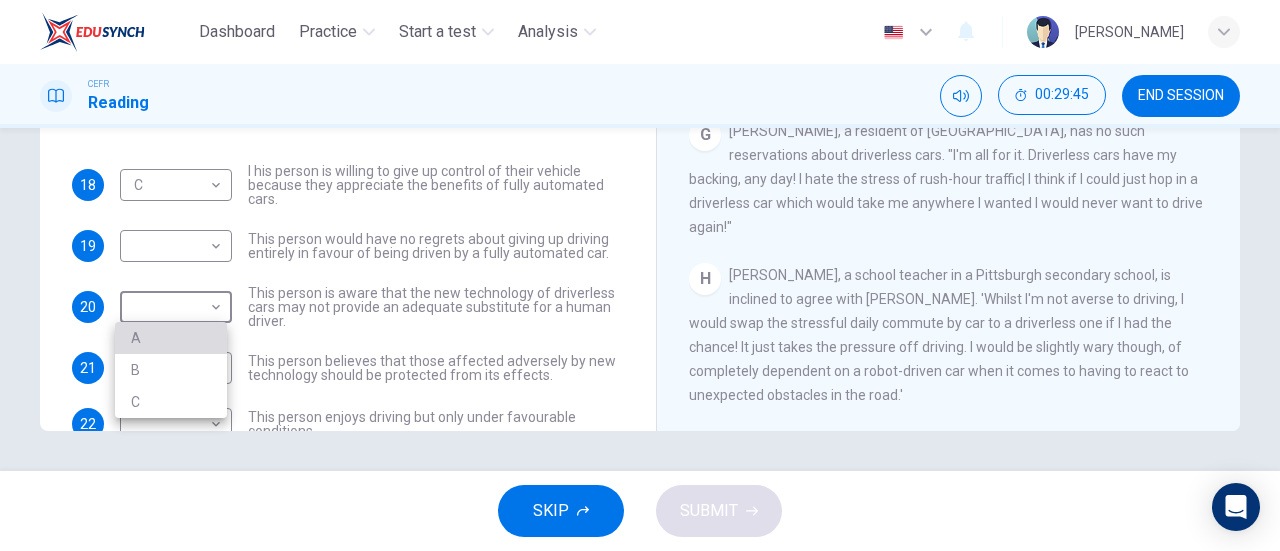 click on "A" at bounding box center (171, 338) 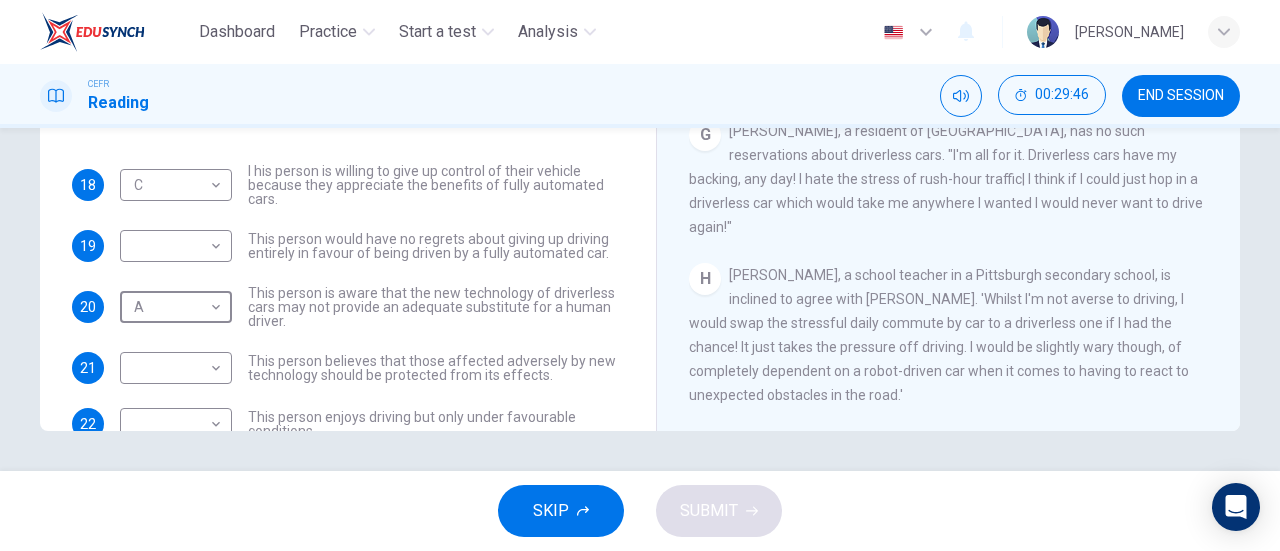 scroll, scrollTop: 0, scrollLeft: 0, axis: both 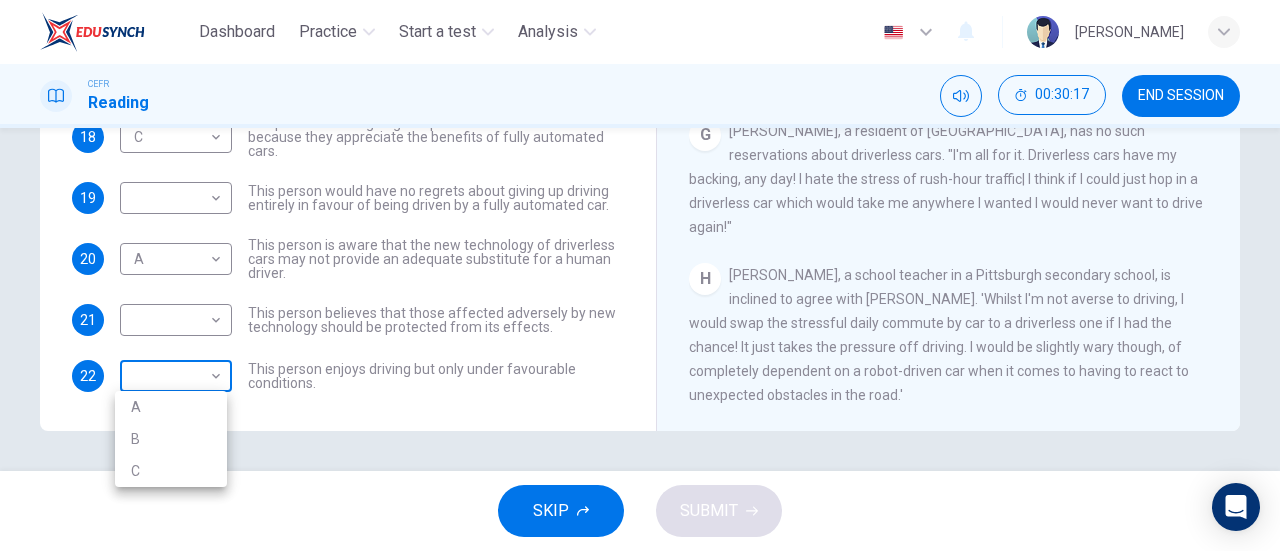 click on "Dashboard Practice Start a test Analysis English en ​ [PERSON_NAME] Reading 00:30:17 END SESSION Questions 18 - 22 Look at the following statements, and the list of people. Match each statement to the correct person, A-C. You may use any letter more than once.
A [PERSON_NAME] B [PERSON_NAME] C [PERSON_NAME] 18 C C ​ I his person is willing to give up control of their vehicle because they appreciate the benefits of fully automated cars. 19 ​ ​ This person would have no regrets about giving up driving entirely in favour of being driven by a fully automated car. 20 A A ​ This person is aware that the new technology of driverless cars may not provide an adequate substitute for a human driver. 21 ​ ​ This person believes that those affected adversely by new technology should be protected from its effects. 22 ​ ​ This person enjoys driving but only under favourable conditions. Driverless cars CLICK TO ZOOM Click to Zoom A B C D E F G H SKIP SUBMIT Dashboard Practice Analysis" at bounding box center (640, 275) 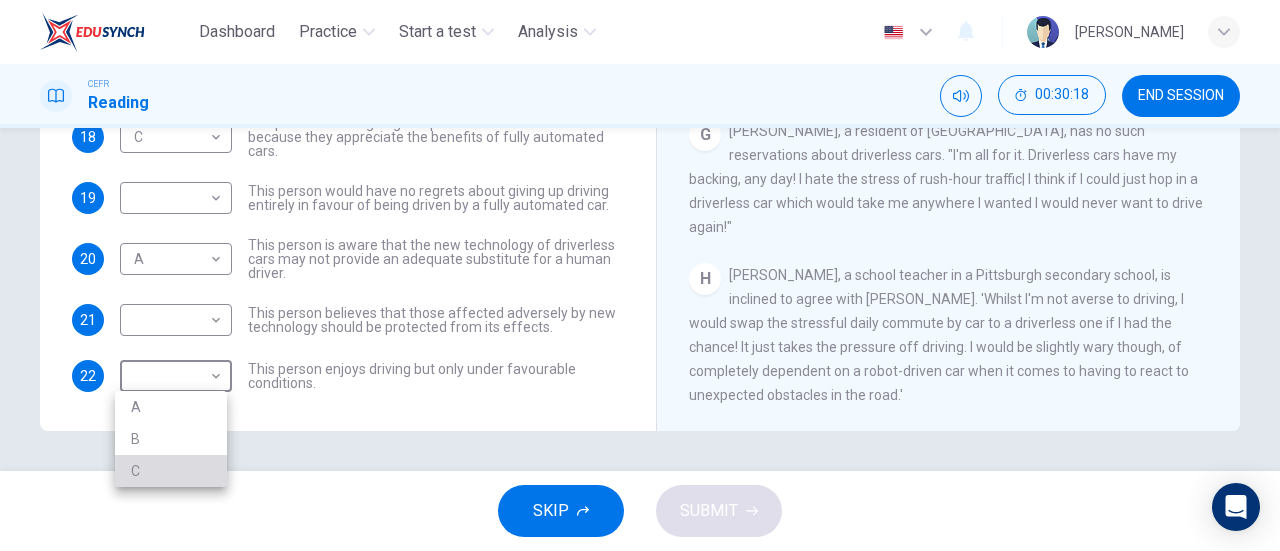 click on "C" at bounding box center [171, 471] 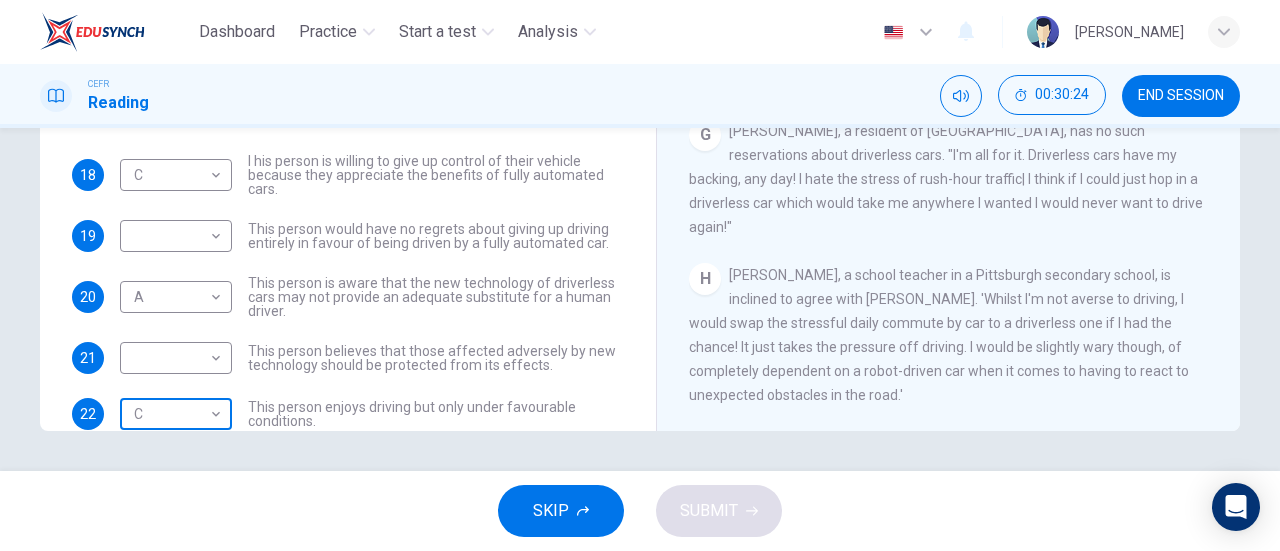 scroll, scrollTop: 30, scrollLeft: 0, axis: vertical 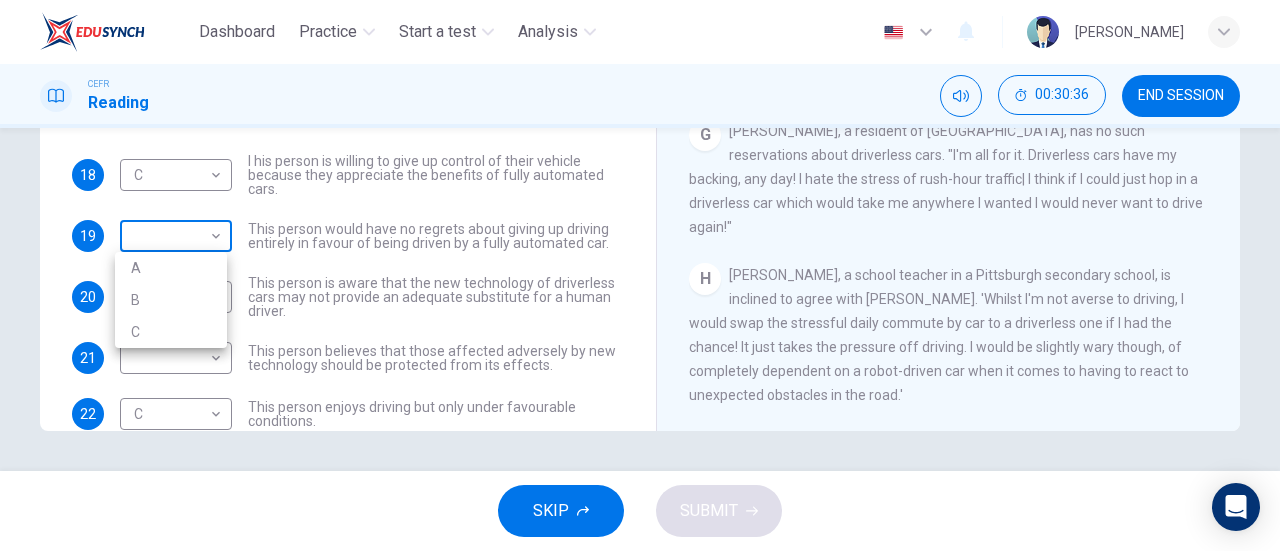 click on "Dashboard Practice Start a test Analysis English en ​ [PERSON_NAME] Reading 00:30:36 END SESSION Questions 18 - 22 Look at the following statements, and the list of people. Match each statement to the correct person, A-C. You may use any letter more than once.
A [PERSON_NAME] B [PERSON_NAME] C [PERSON_NAME] 18 C C ​ I his person is willing to give up control of their vehicle because they appreciate the benefits of fully automated cars. 19 ​ ​ This person would have no regrets about giving up driving entirely in favour of being driven by a fully automated car. 20 A A ​ This person is aware that the new technology of driverless cars may not provide an adequate substitute for a human driver. 21 ​ ​ This person believes that those affected adversely by new technology should be protected from its effects. 22 C C ​ This person enjoys driving but only under favourable conditions. Driverless cars CLICK TO ZOOM Click to Zoom A B C D E F G H SKIP SUBMIT Dashboard Practice Analysis" at bounding box center [640, 275] 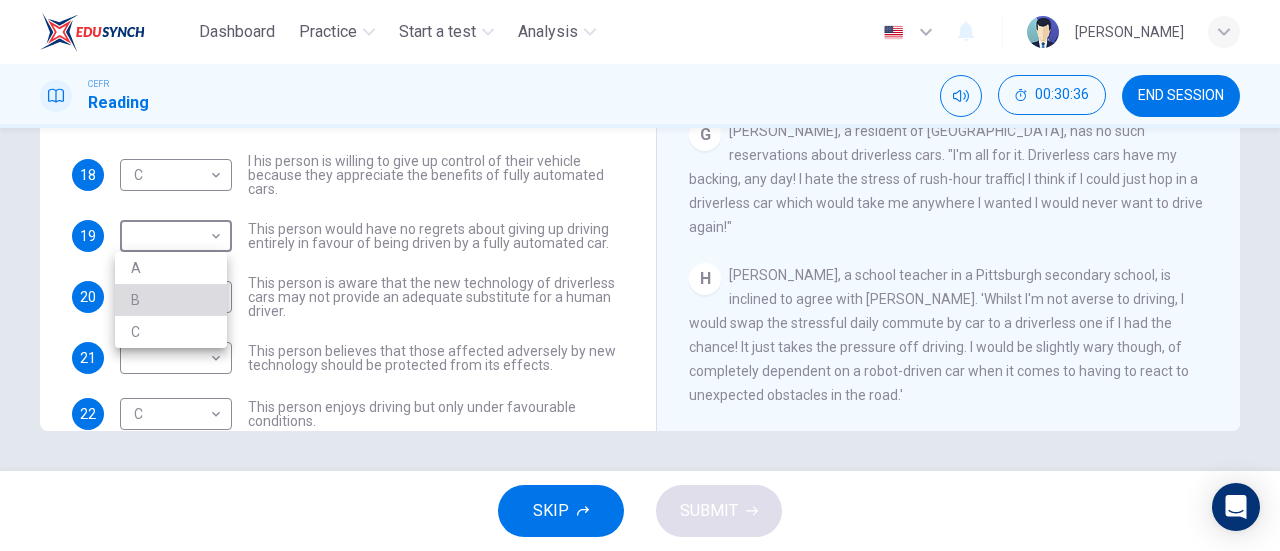 click on "B" at bounding box center (171, 300) 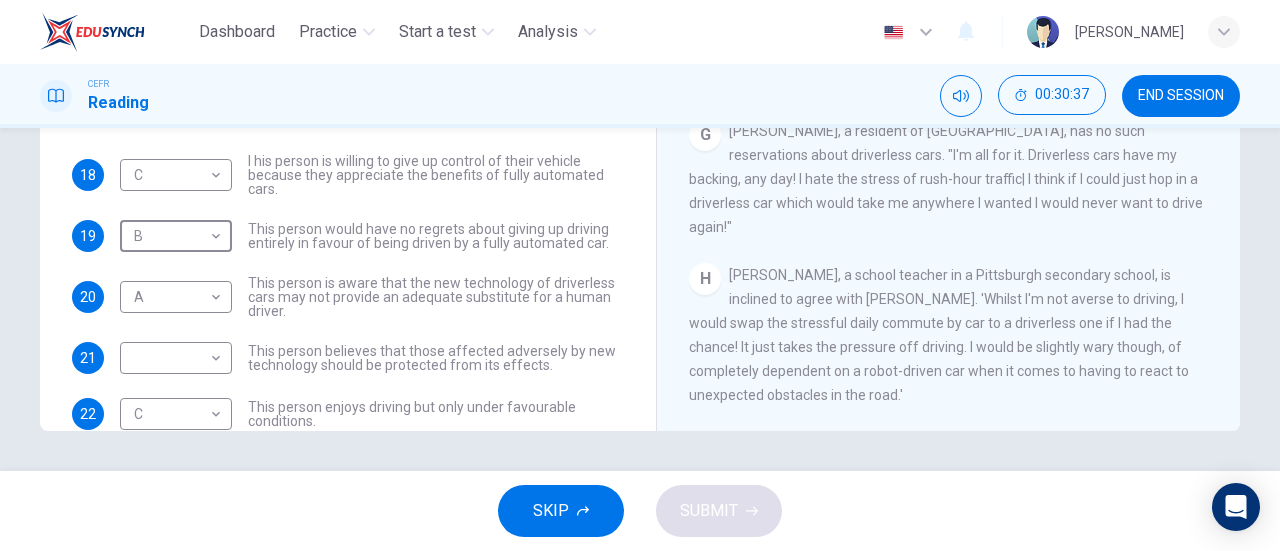 scroll, scrollTop: 68, scrollLeft: 0, axis: vertical 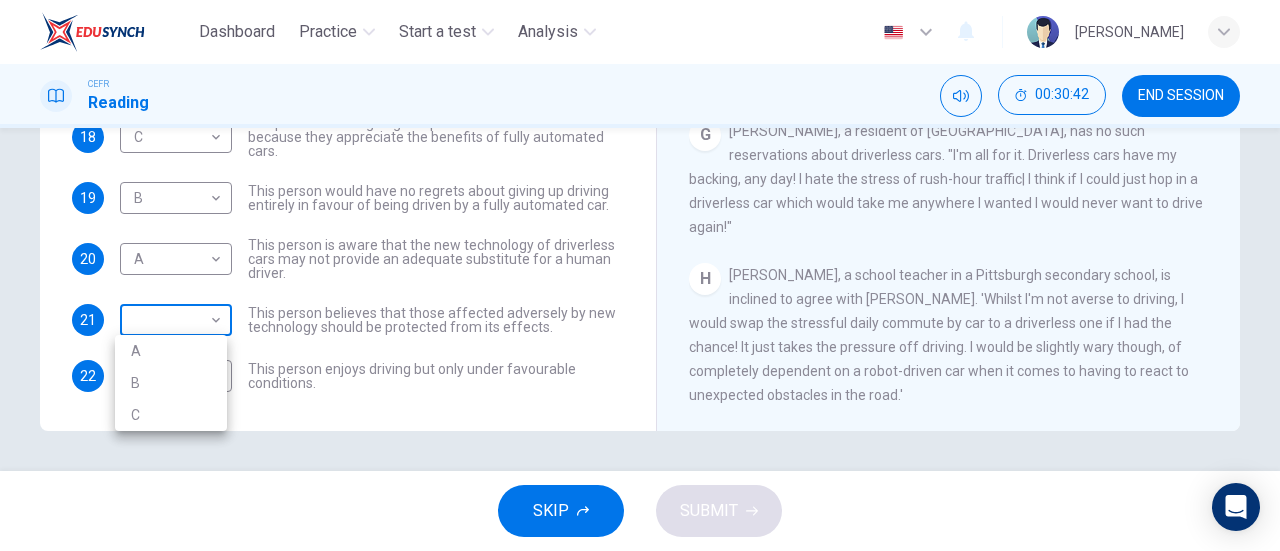 click on "Dashboard Practice Start a test Analysis English en ​ [PERSON_NAME] Reading 00:30:42 END SESSION Questions 18 - 22 Look at the following statements, and the list of people. Match each statement to the correct person, A-C. You may use any letter more than once.
A [PERSON_NAME] B [PERSON_NAME] C [PERSON_NAME] 18 C C ​ I his person is willing to give up control of their vehicle because they appreciate the benefits of fully automated cars. 19 B B ​ This person would have no regrets about giving up driving entirely in favour of being driven by a fully automated car. 20 A A ​ This person is aware that the new technology of driverless cars may not provide an adequate substitute for a human driver. 21 ​ ​ This person believes that those affected adversely by new technology should be protected from its effects. 22 C C ​ This person enjoys driving but only under favourable conditions. Driverless cars CLICK TO ZOOM Click to Zoom A B C D E F G H SKIP SUBMIT Dashboard Practice Analysis" at bounding box center [640, 275] 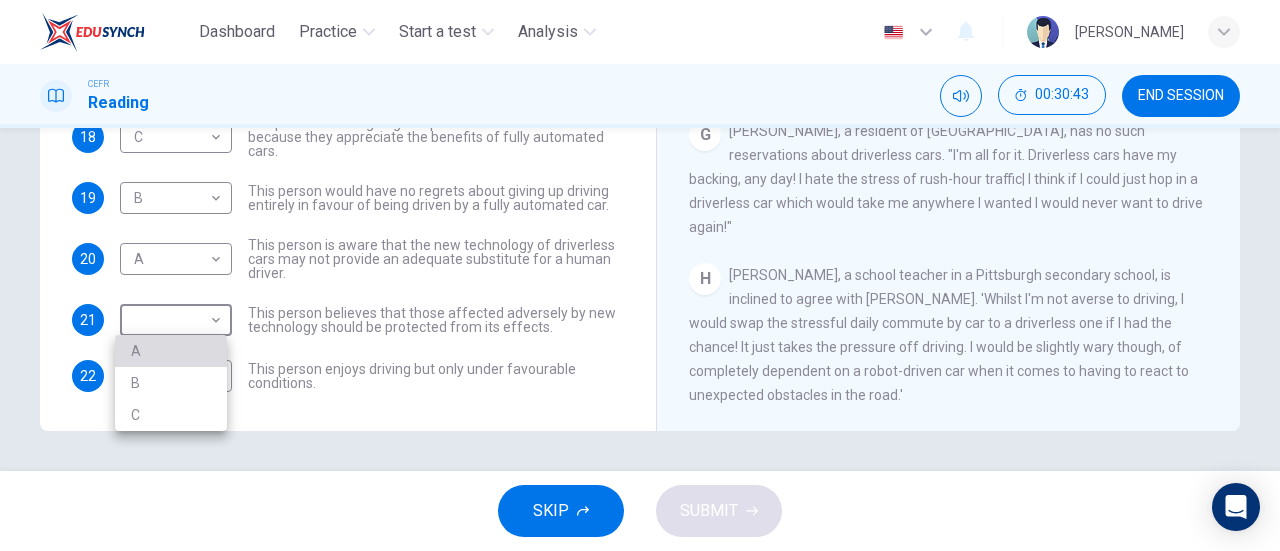 click on "A" at bounding box center (171, 351) 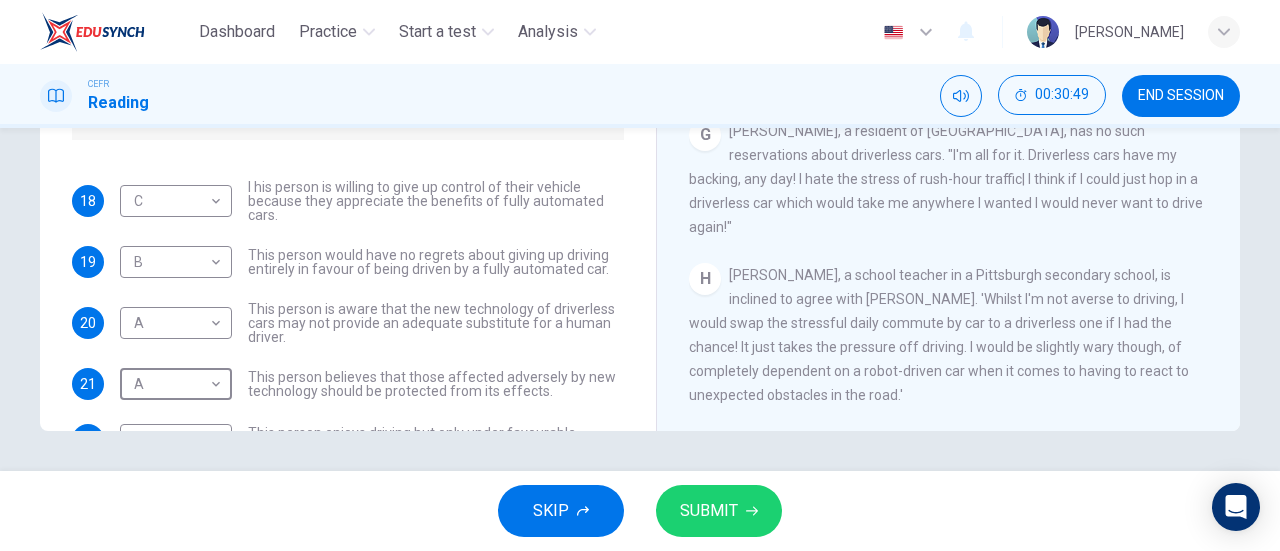 scroll, scrollTop: 0, scrollLeft: 0, axis: both 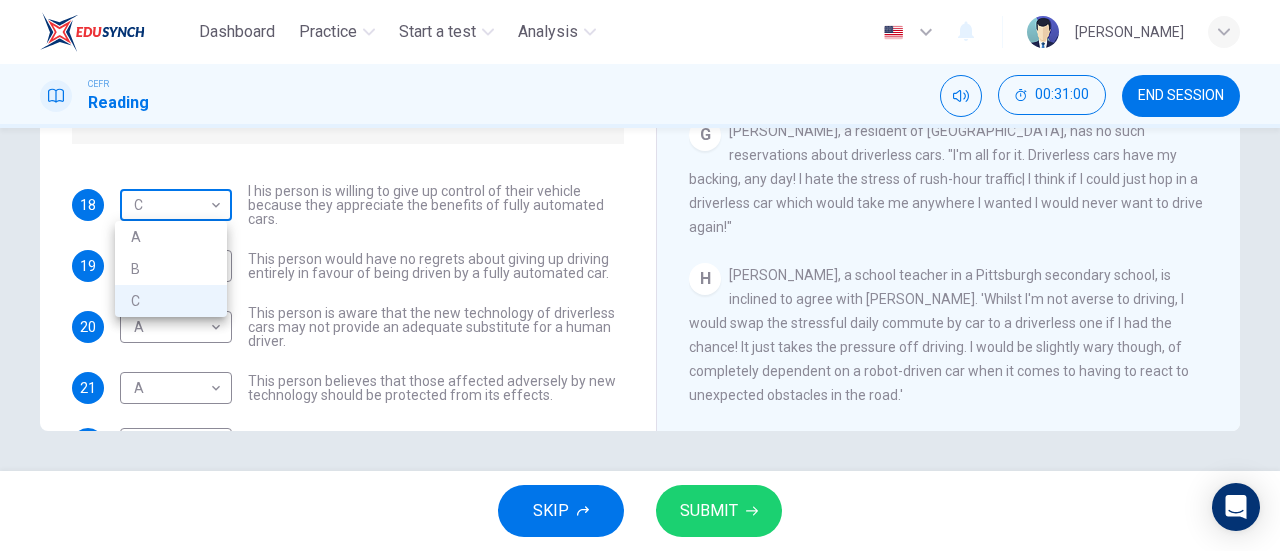 click on "Dashboard Practice Start a test Analysis English en ​ [PERSON_NAME] CEFR Reading 00:31:00 END SESSION Questions 18 - 22 Look at the following statements, and the list of people. Match each statement to the correct person, A-C. You may use any letter more than once.
A [PERSON_NAME] B [PERSON_NAME] C [PERSON_NAME] 18 C C ​ I his person is willing to give up control of their vehicle because they appreciate the benefits of fully automated cars. 19 B B ​ This person would have no regrets about giving up driving entirely in favour of being driven by a fully automated car. 20 A A ​ This person is aware that the new technology of driverless cars may not provide an adequate substitute for a human driver. 21 A A ​ This person believes that those affected adversely by new technology should be protected from its effects. 22 C C ​ This person enjoys driving but only under favourable conditions. Driverless cars CLICK TO ZOOM Click to Zoom A B C D E F G H SKIP SUBMIT Dashboard Practice Analysis" at bounding box center [640, 275] 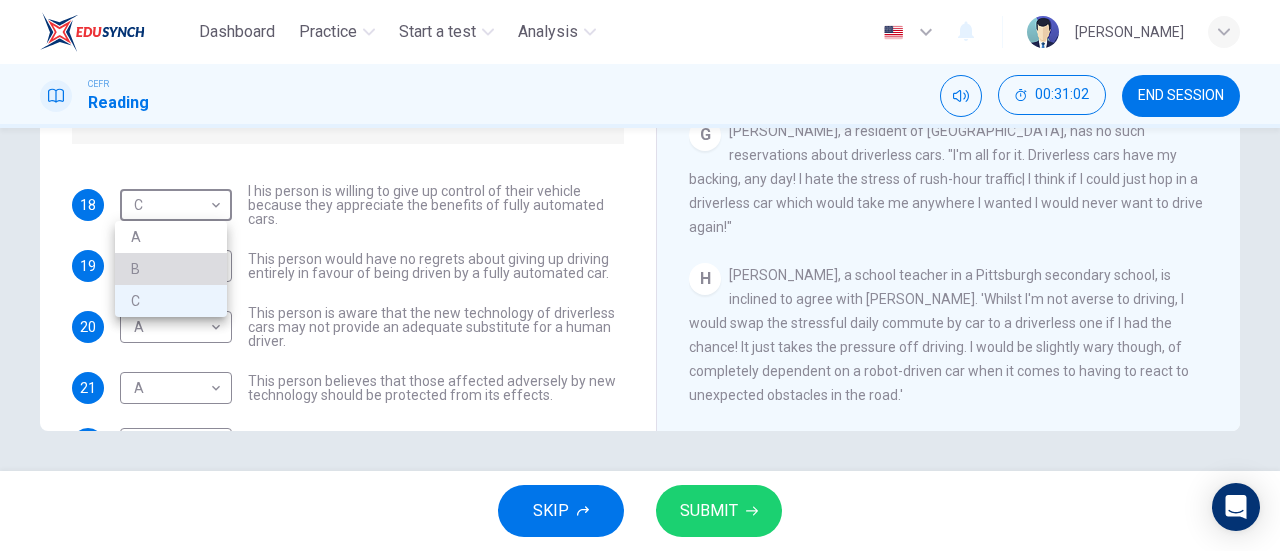 click on "B" at bounding box center (171, 269) 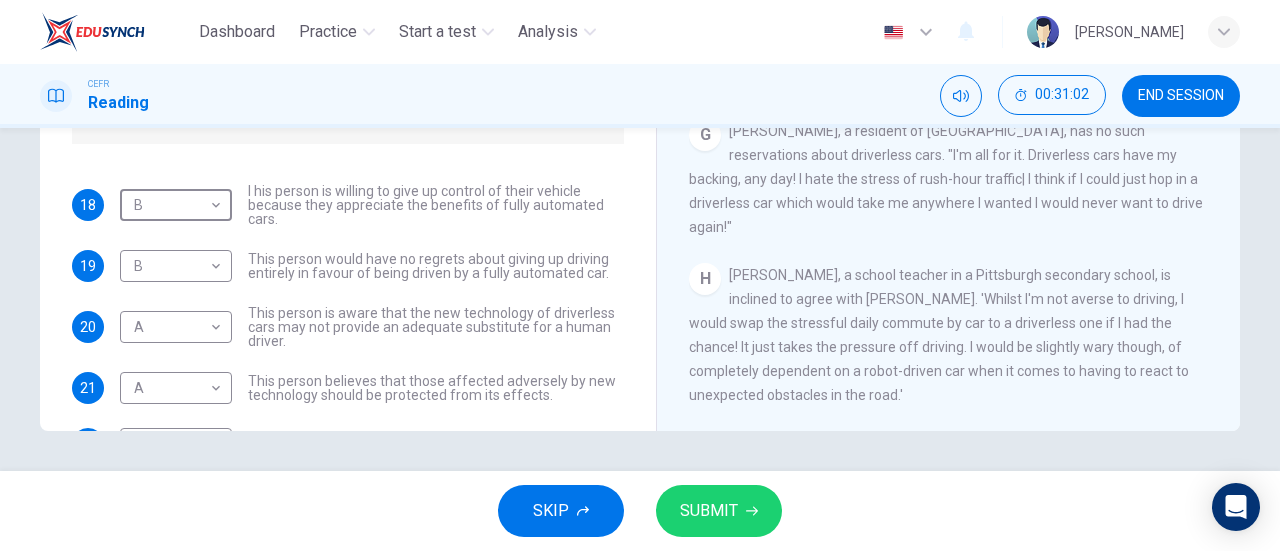 scroll, scrollTop: 68, scrollLeft: 0, axis: vertical 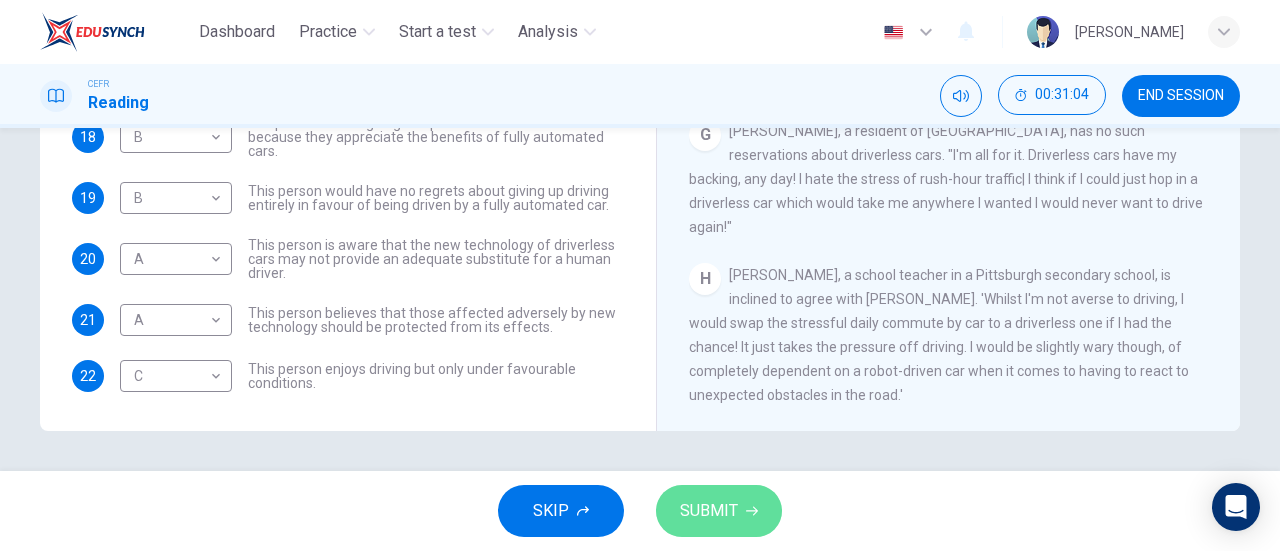 click on "SUBMIT" at bounding box center [719, 511] 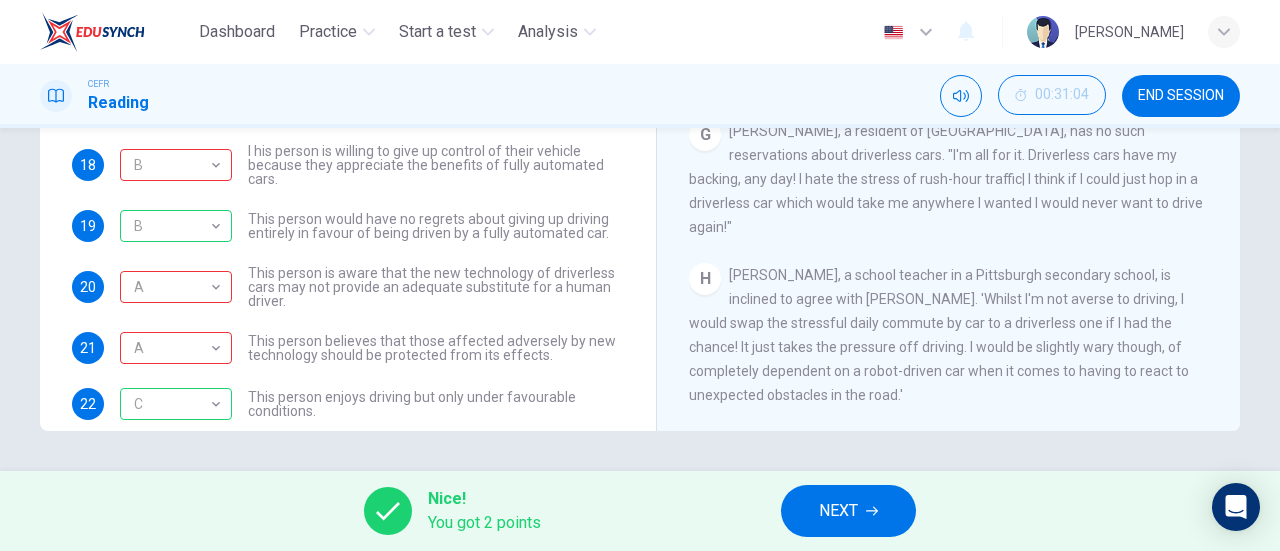 scroll, scrollTop: 38, scrollLeft: 0, axis: vertical 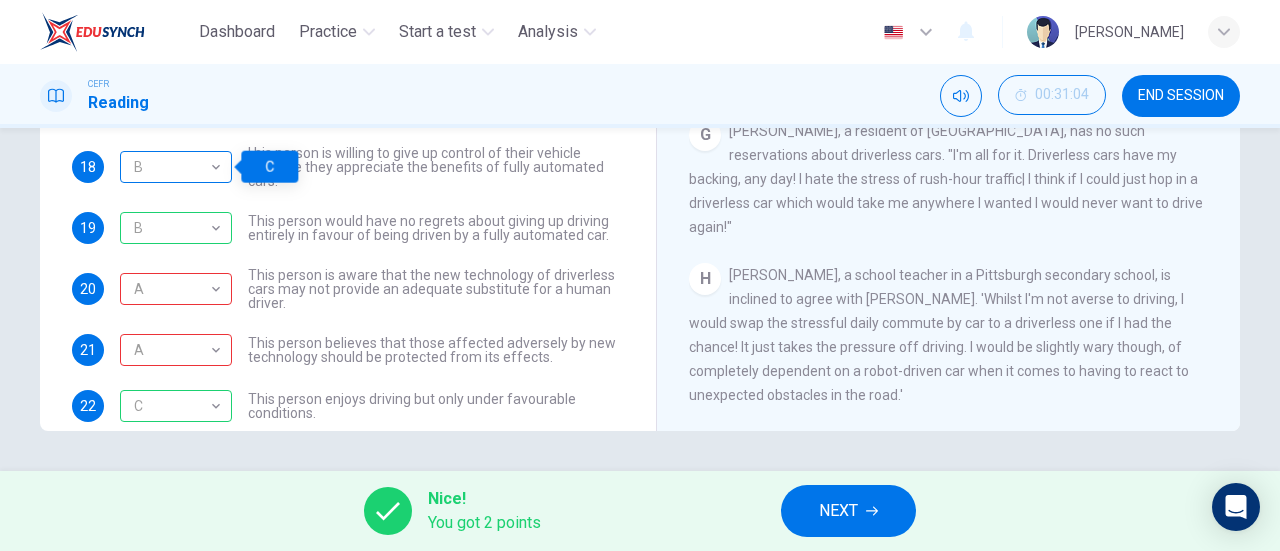 click on "B" at bounding box center (172, 167) 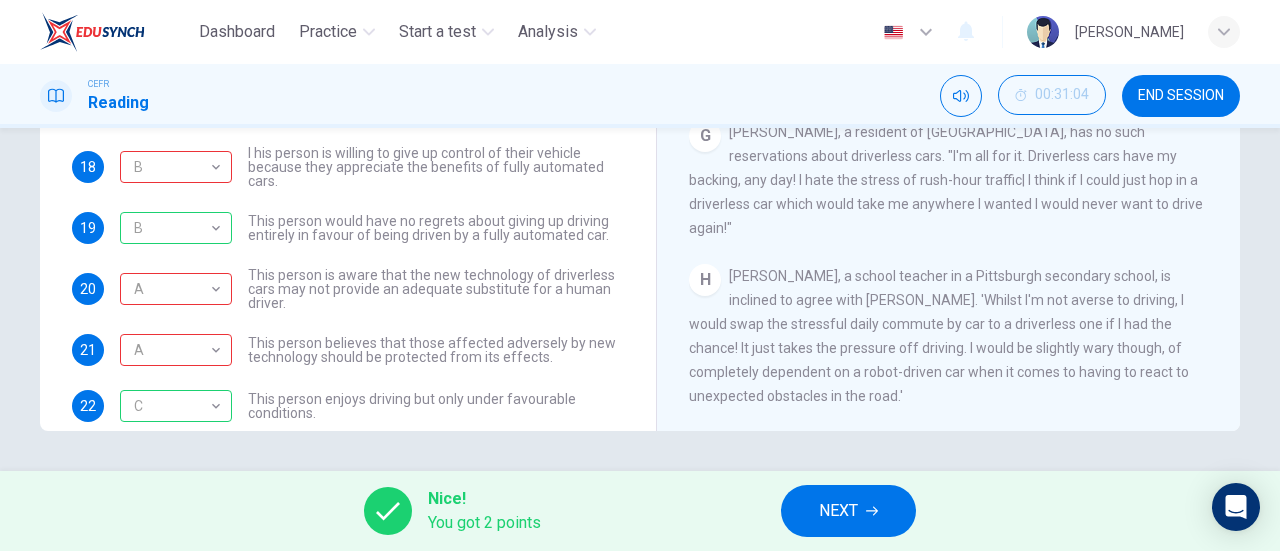 scroll, scrollTop: 1442, scrollLeft: 0, axis: vertical 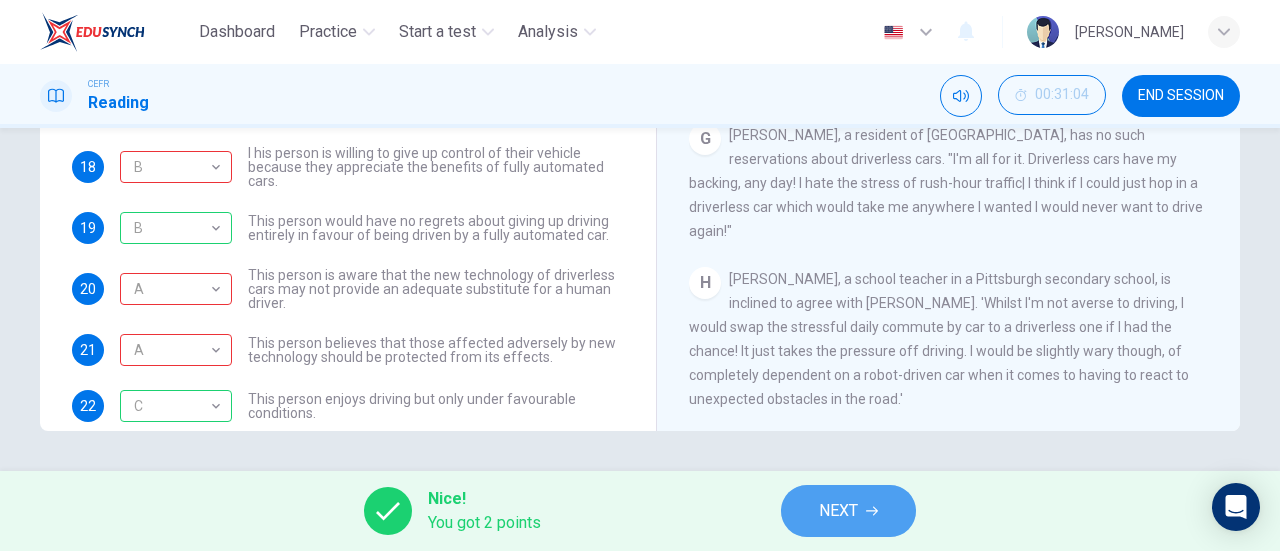 click on "NEXT" at bounding box center [838, 511] 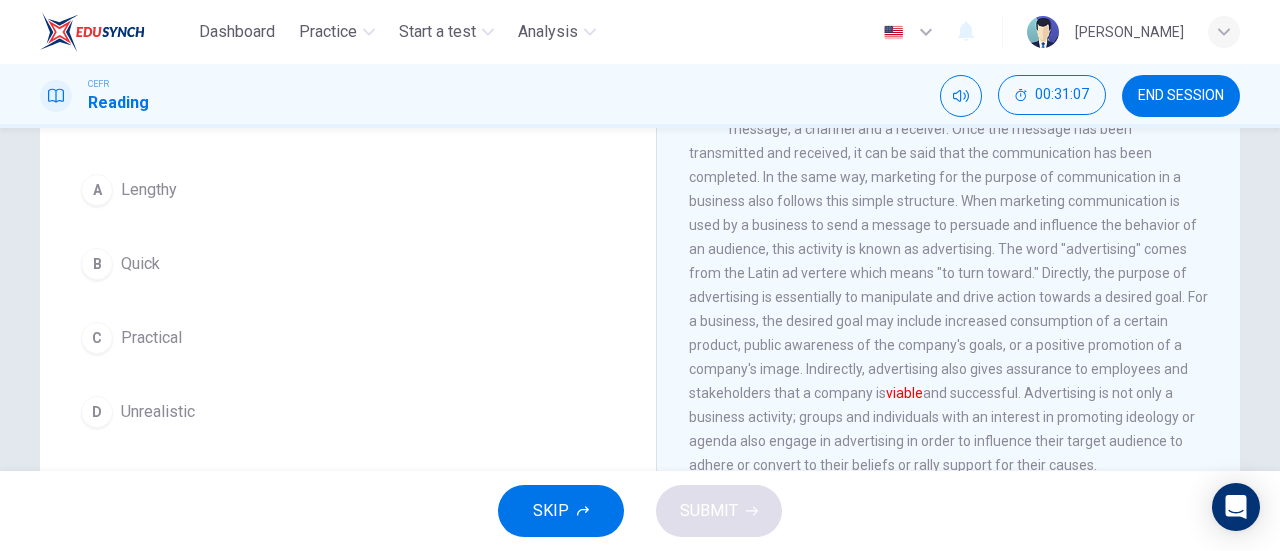 scroll, scrollTop: 174, scrollLeft: 0, axis: vertical 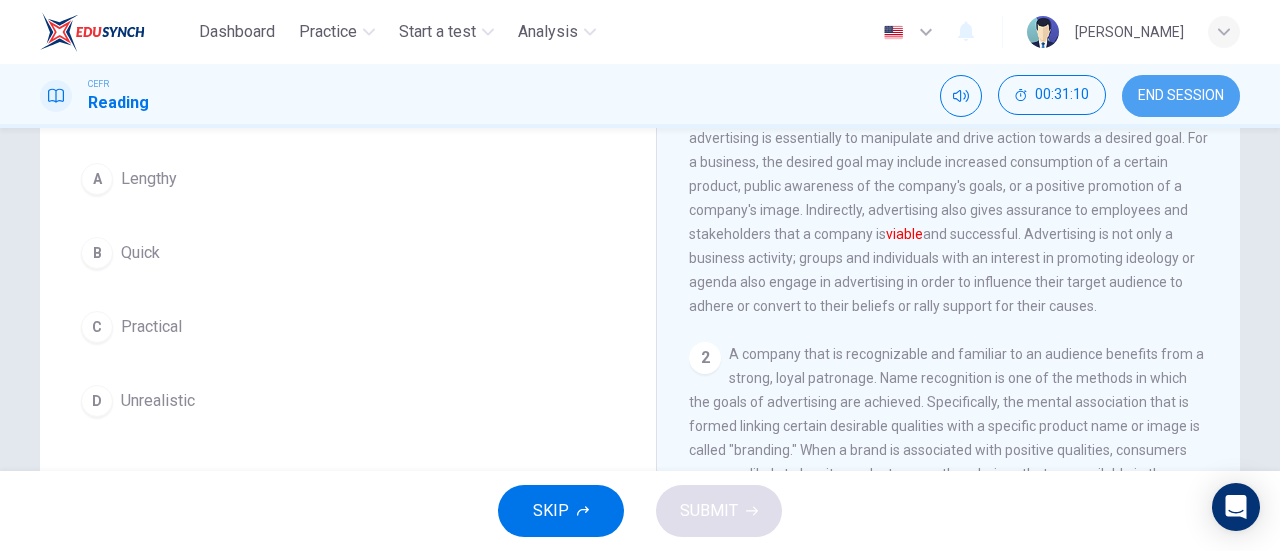 click on "END SESSION" at bounding box center [1181, 96] 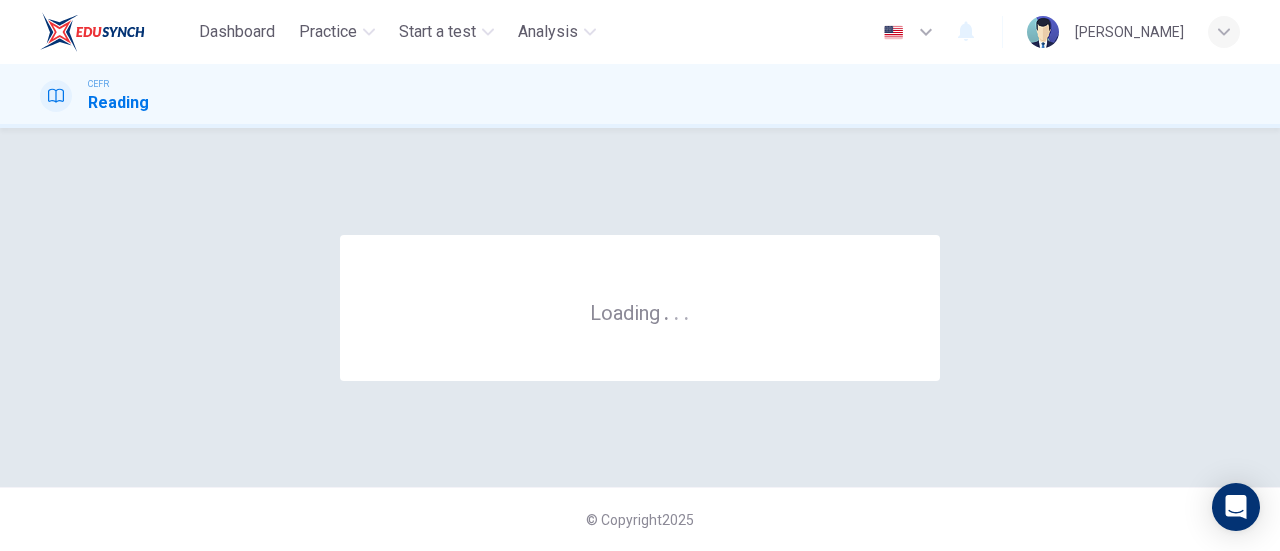 scroll, scrollTop: 0, scrollLeft: 0, axis: both 